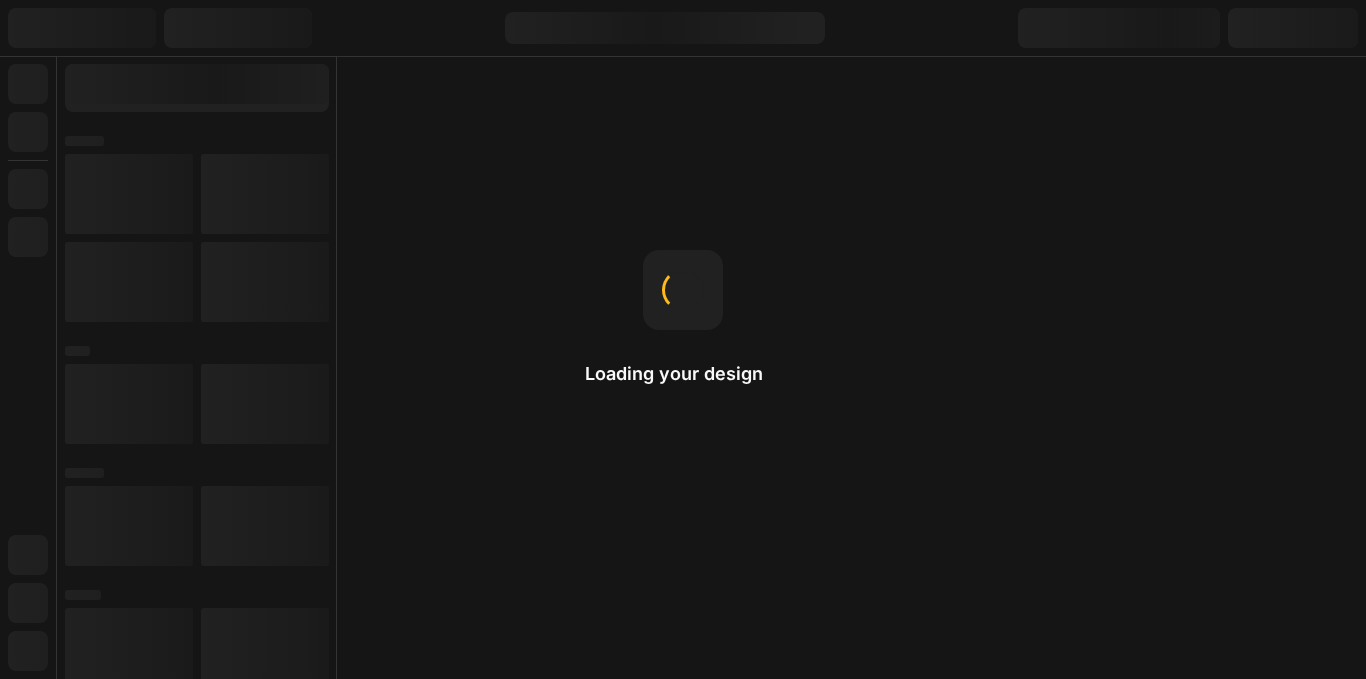 scroll, scrollTop: 0, scrollLeft: 0, axis: both 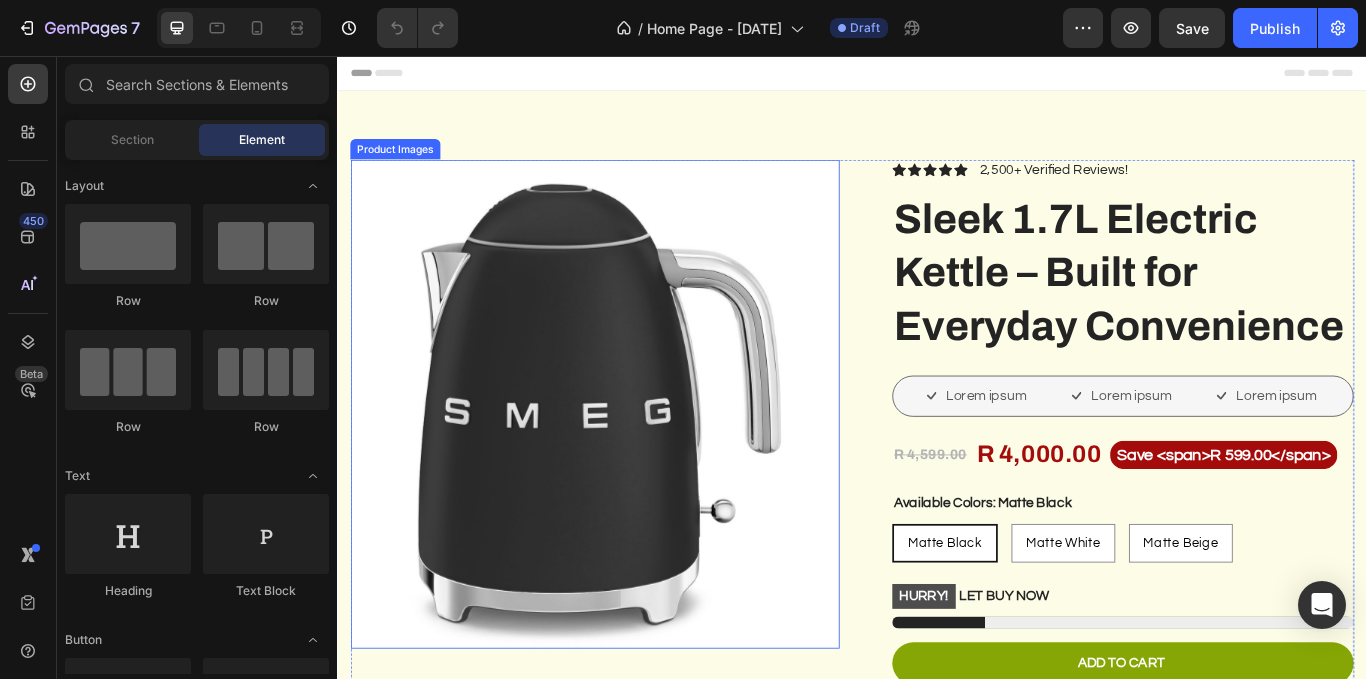click at bounding box center (637, 462) 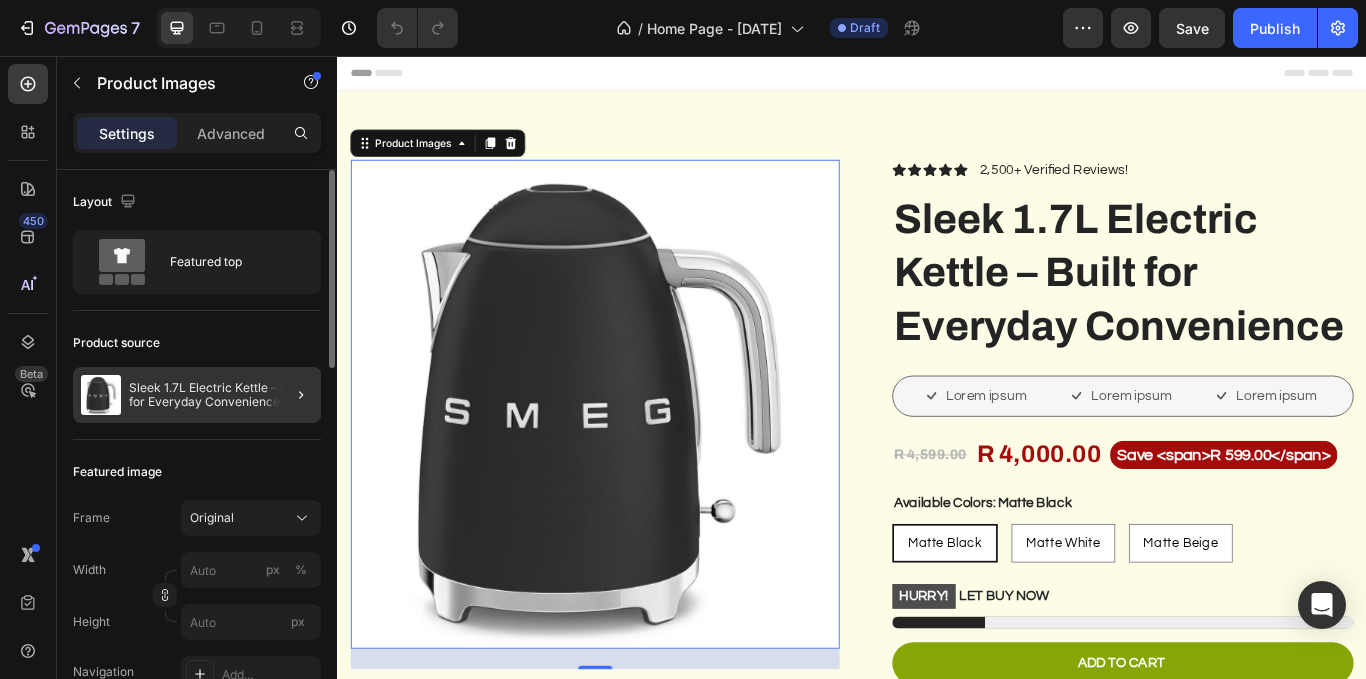 click 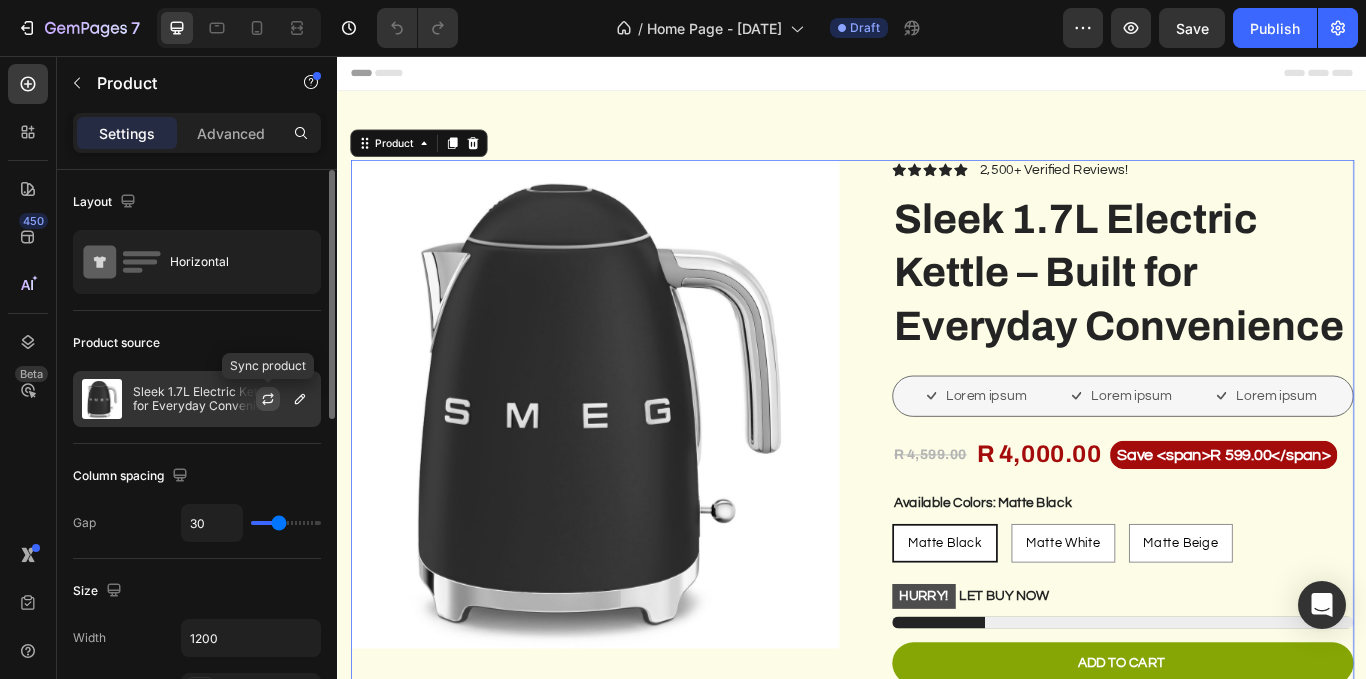 click 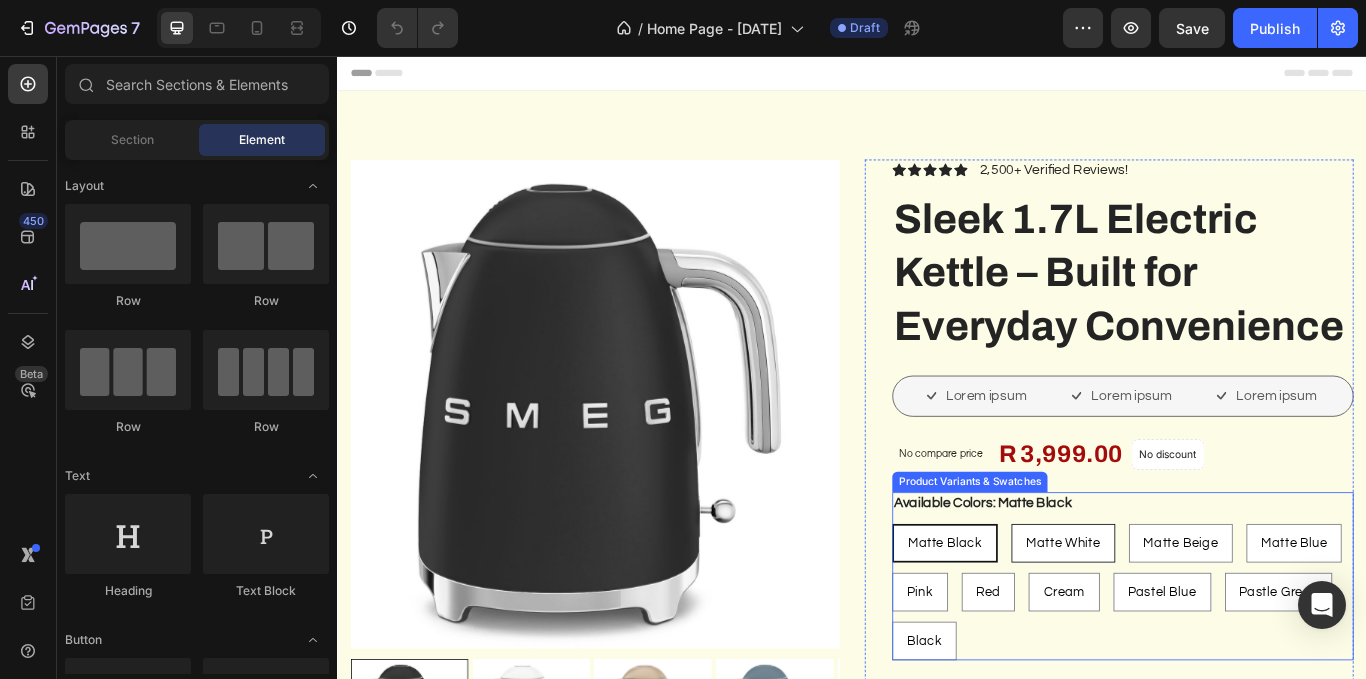 click on "Matte White" at bounding box center [1183, 624] 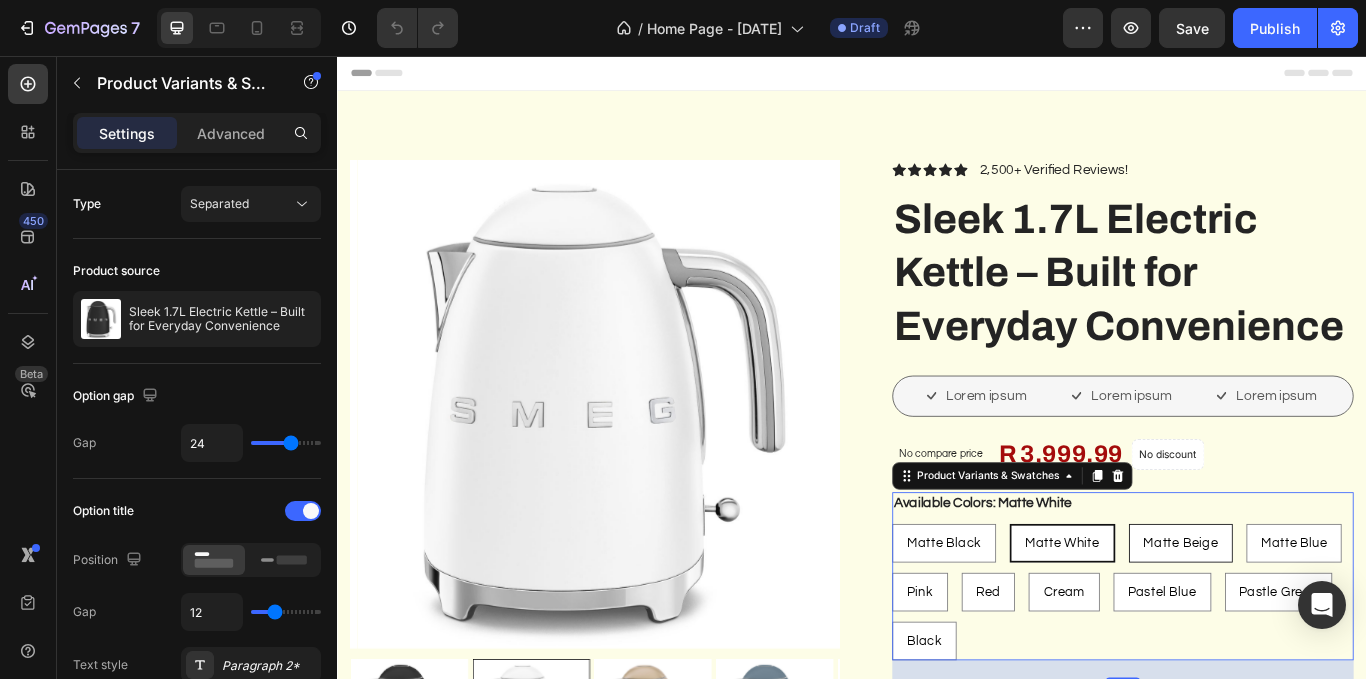 click on "Matte Beige" at bounding box center (1320, 624) 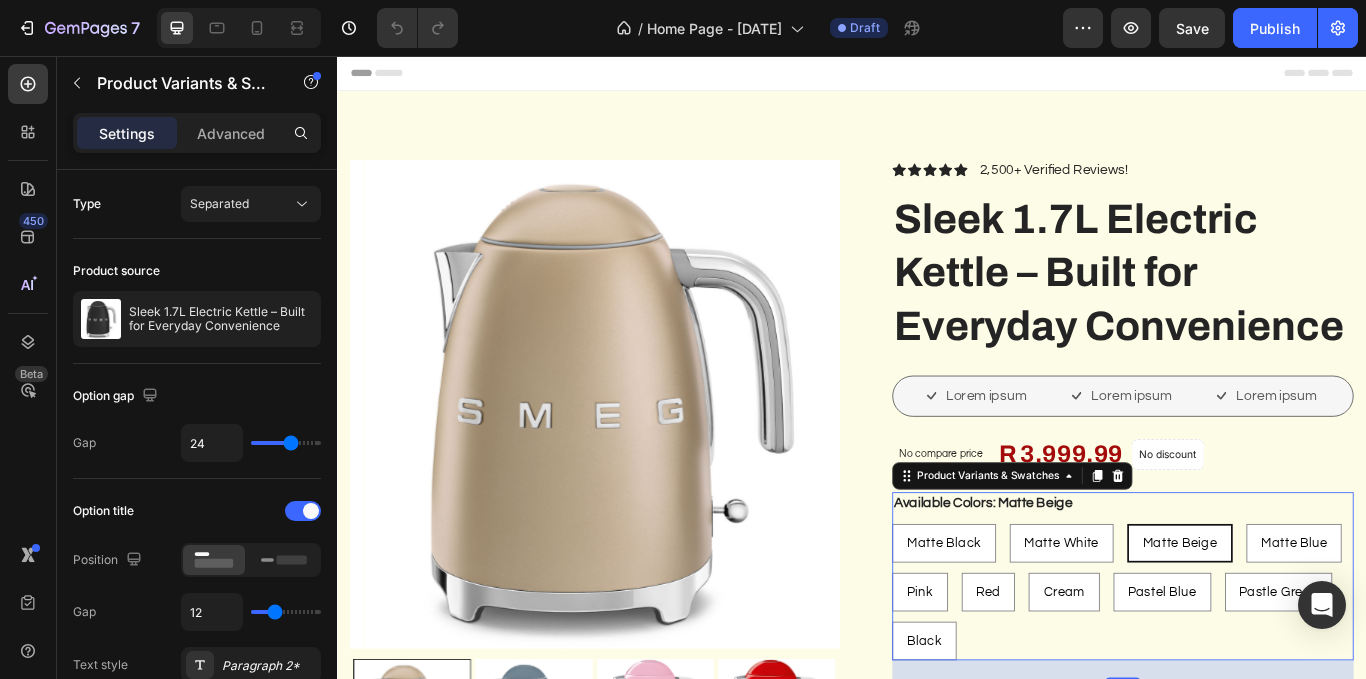 click on "Matte Black Matte Black     Matte Black Matte White Matte White     Matte White Matte Beige Matte Beige     Matte Beige Matte Blue Matte Blue     Matte Blue Pink Pink     Pink Red Red     Red Cream Cream     Cream Pastel Blue Pastel Blue     Pastel Blue Pastle Green Pastle Green     Pastle Green Black Black     Black" at bounding box center [1253, 681] 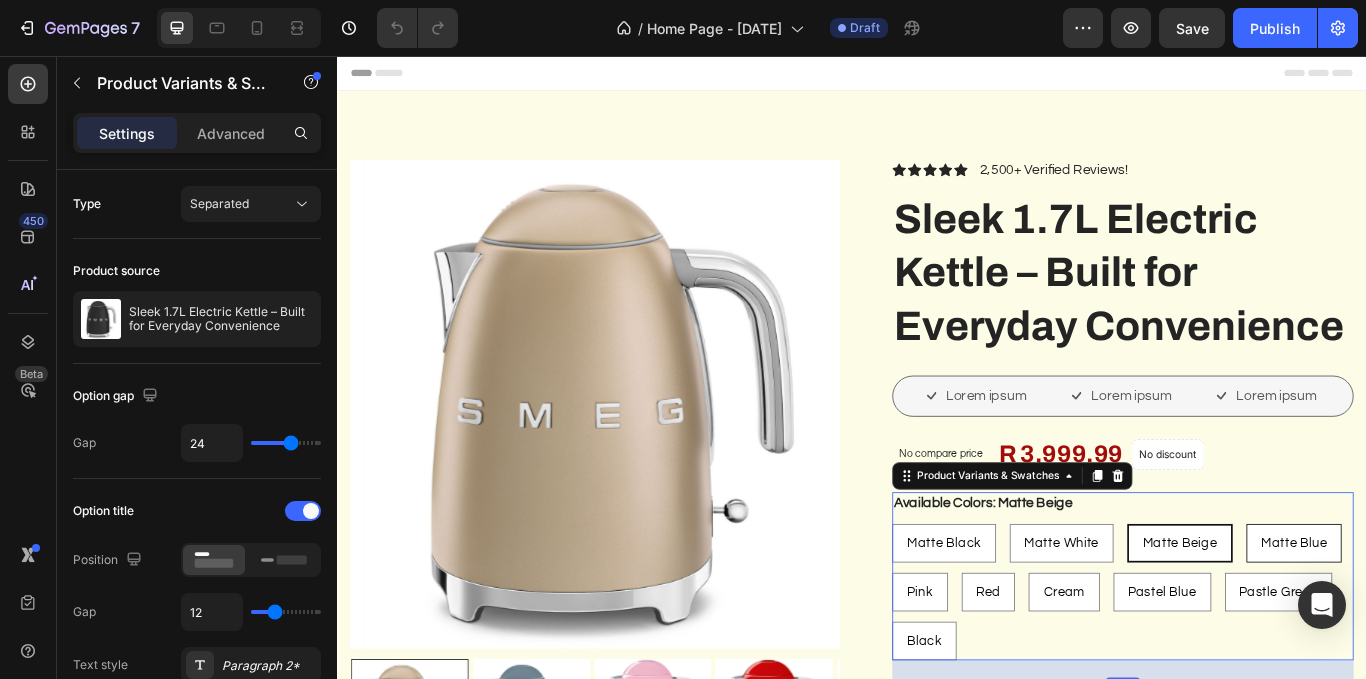 click on "Matte Blue" at bounding box center (1452, 624) 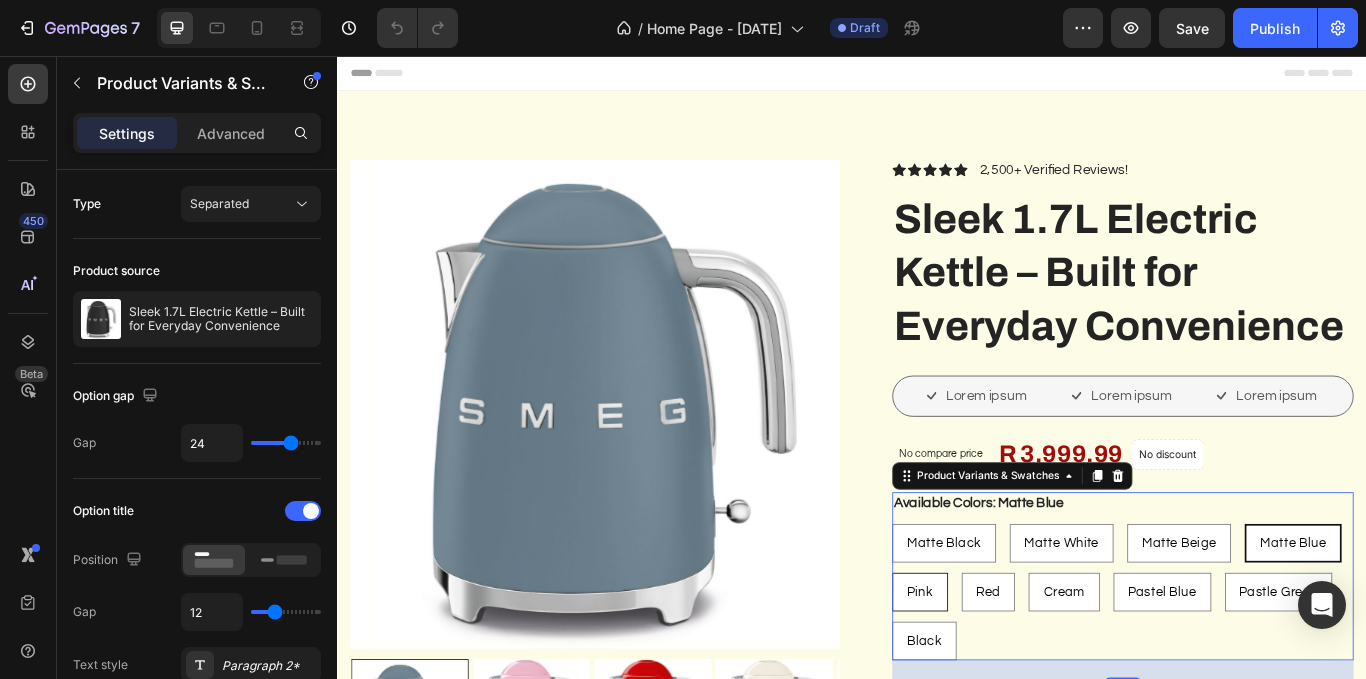 click on "Pink" at bounding box center [1016, 681] 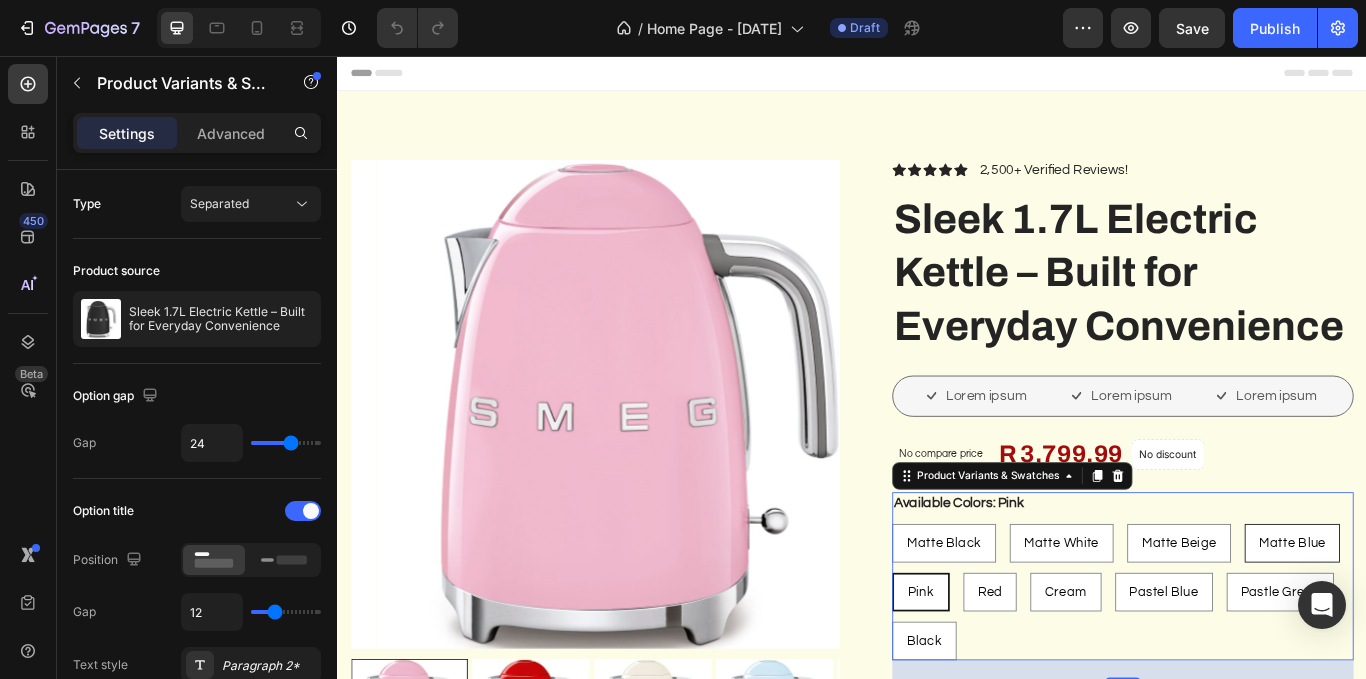click on "Matte Blue" at bounding box center (1450, 624) 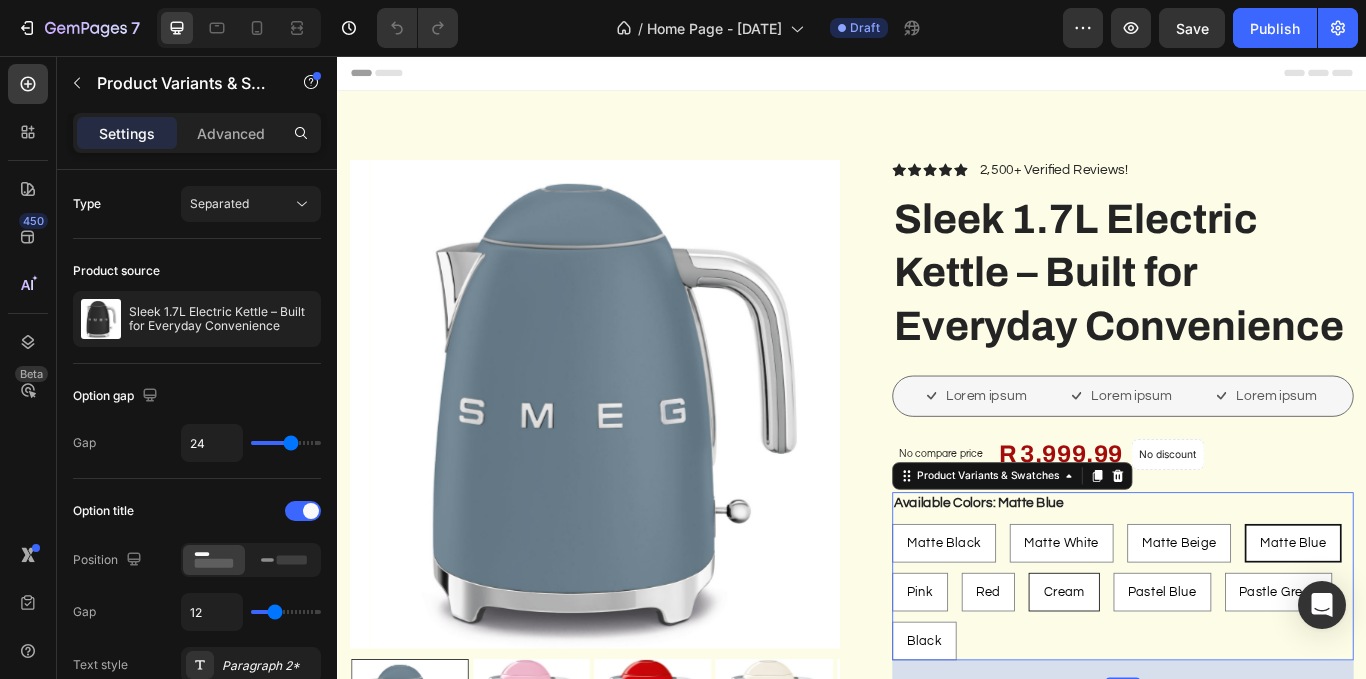 click on "Cream" at bounding box center (1184, 681) 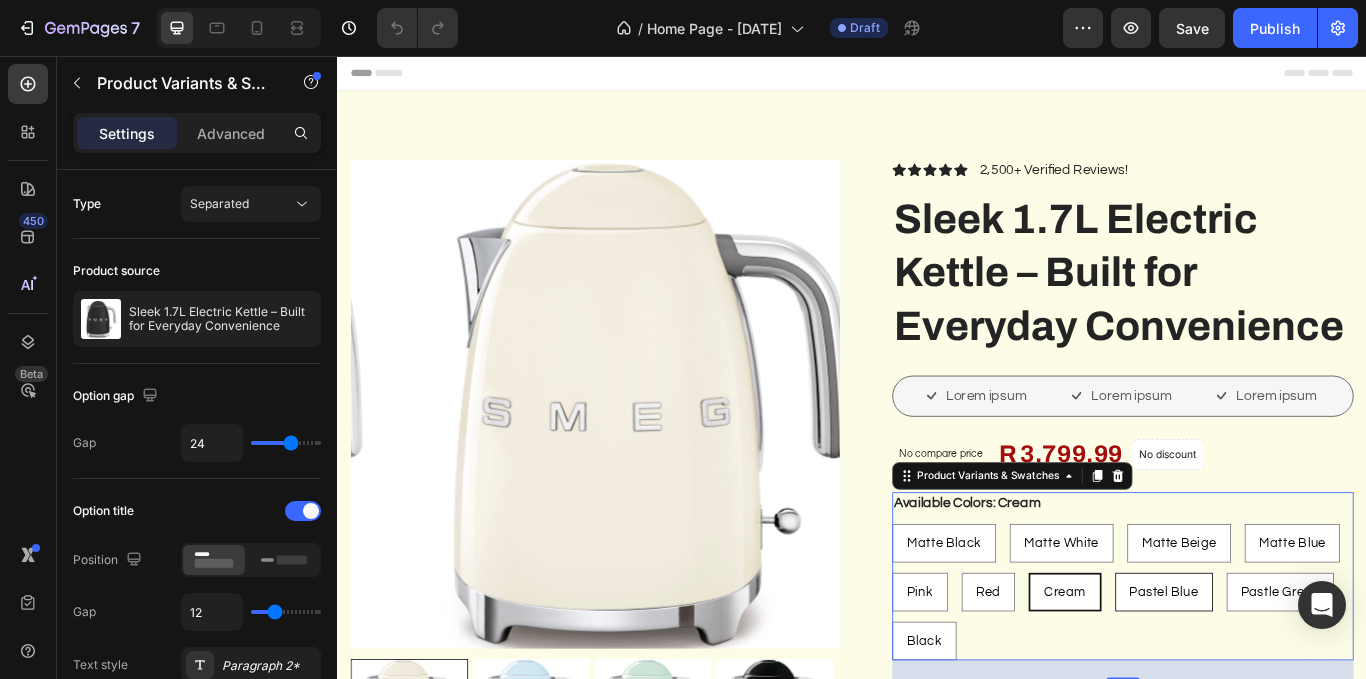 click on "Pastel Blue" at bounding box center [1301, 681] 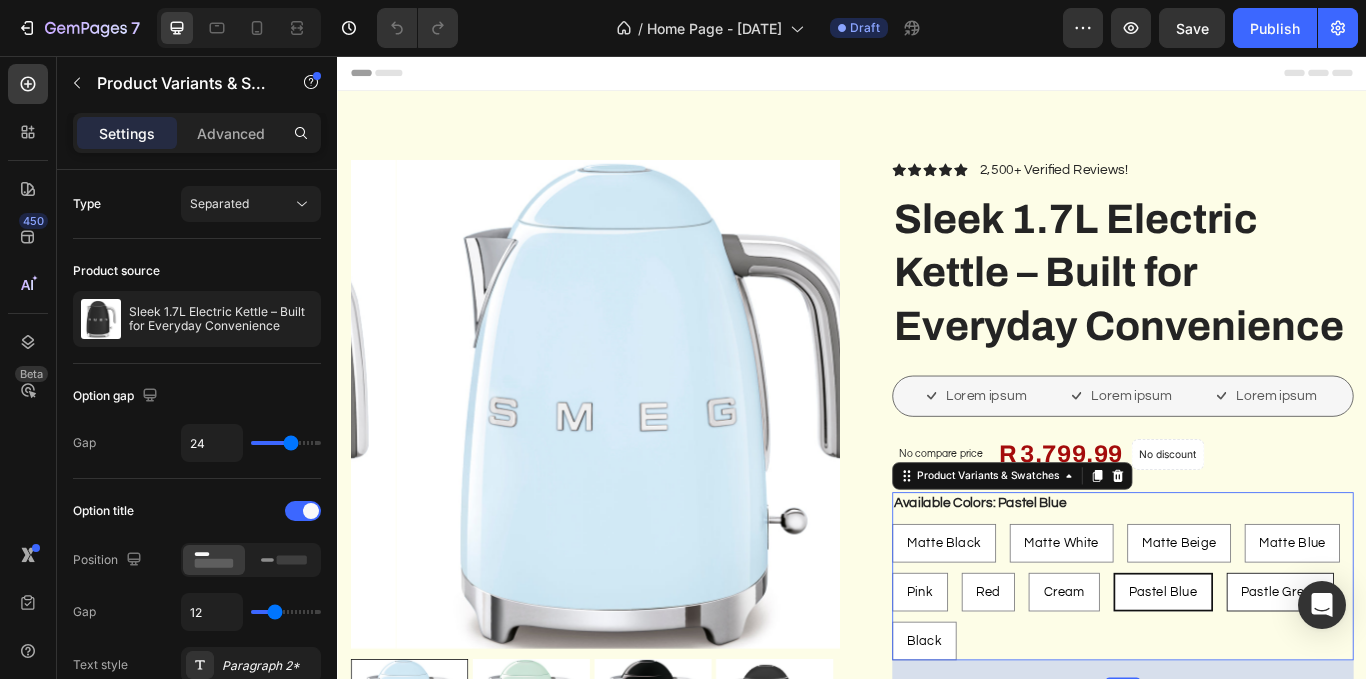 click on "Pastle Green" at bounding box center [1437, 681] 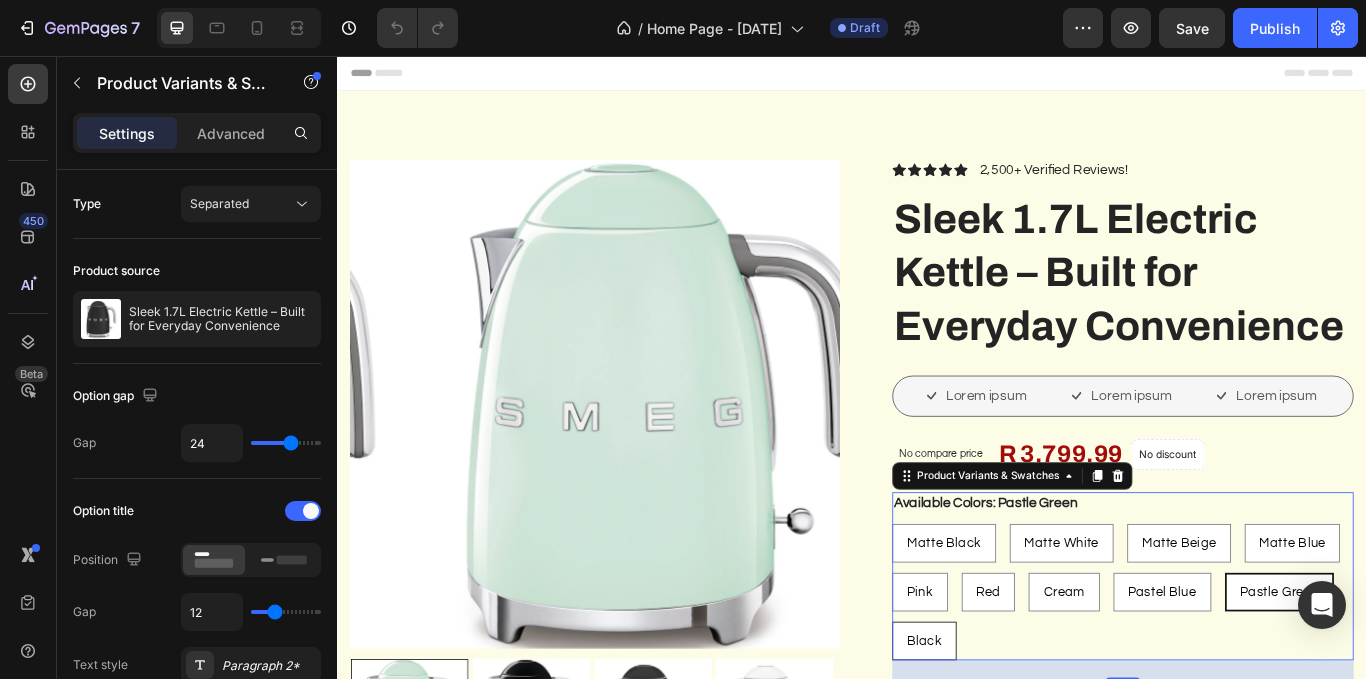click on "Black" at bounding box center (1021, 738) 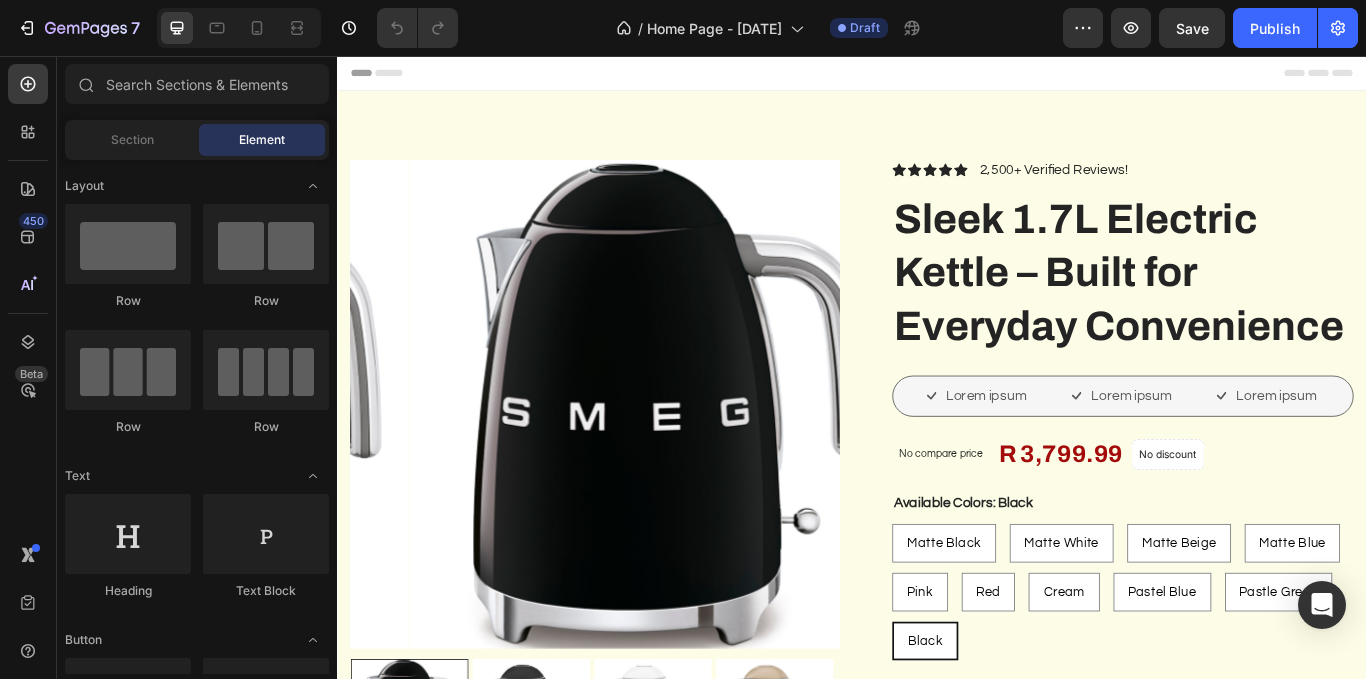 click on "or 4 interest-free payments of $15.00 with" at bounding box center (1206, 929) 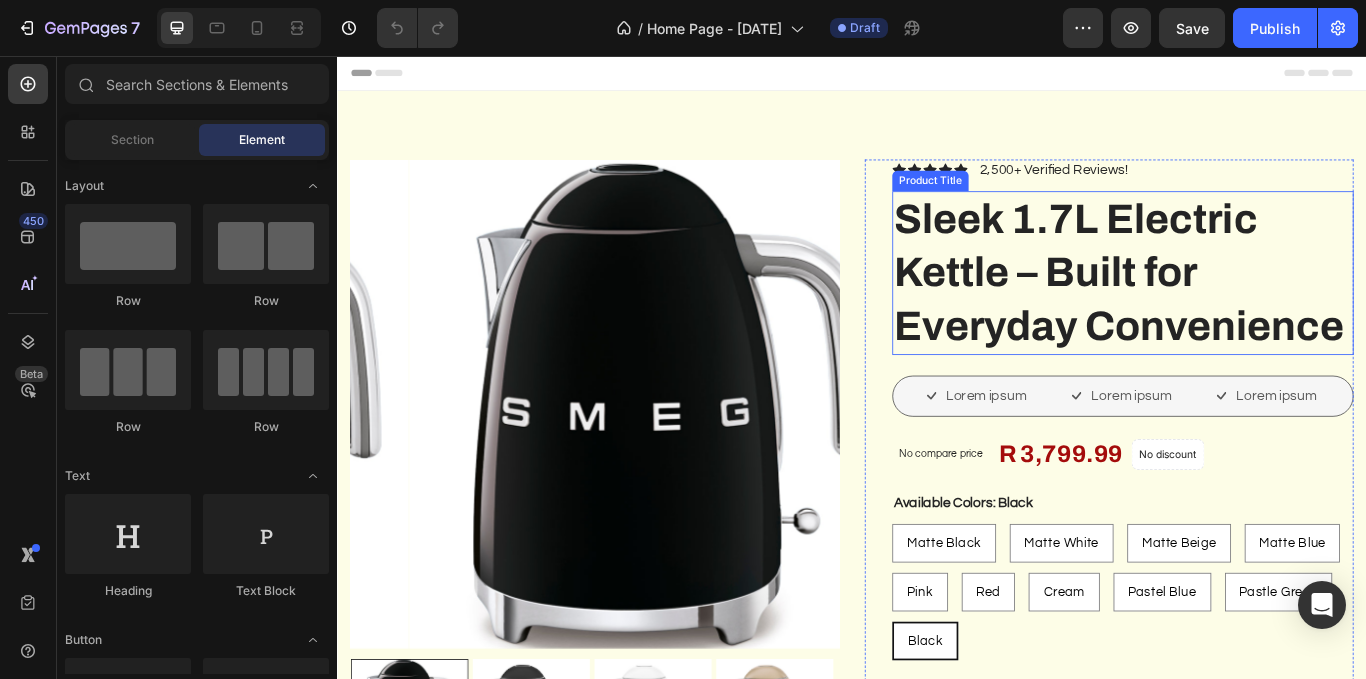 click on "Sleek 1.7L Electric Kettle – Built for Everyday Convenience" at bounding box center [1253, 309] 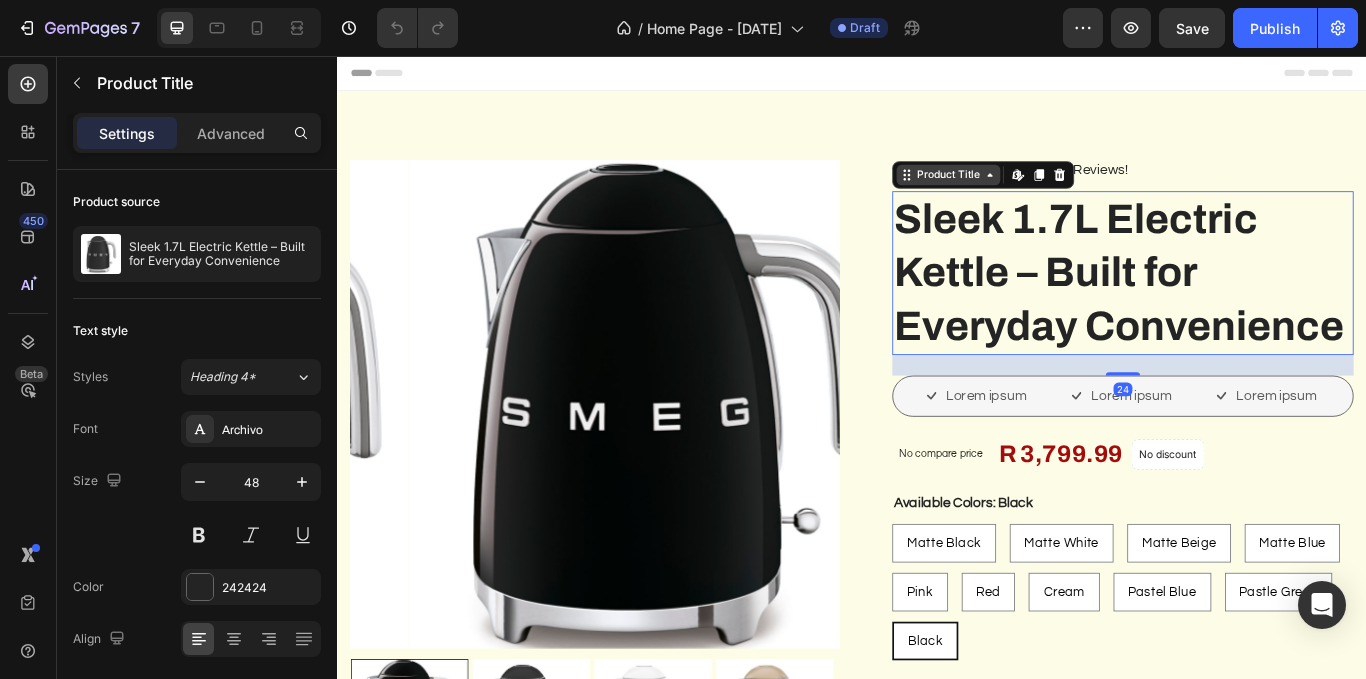 click on "Product Title" at bounding box center (1049, 195) 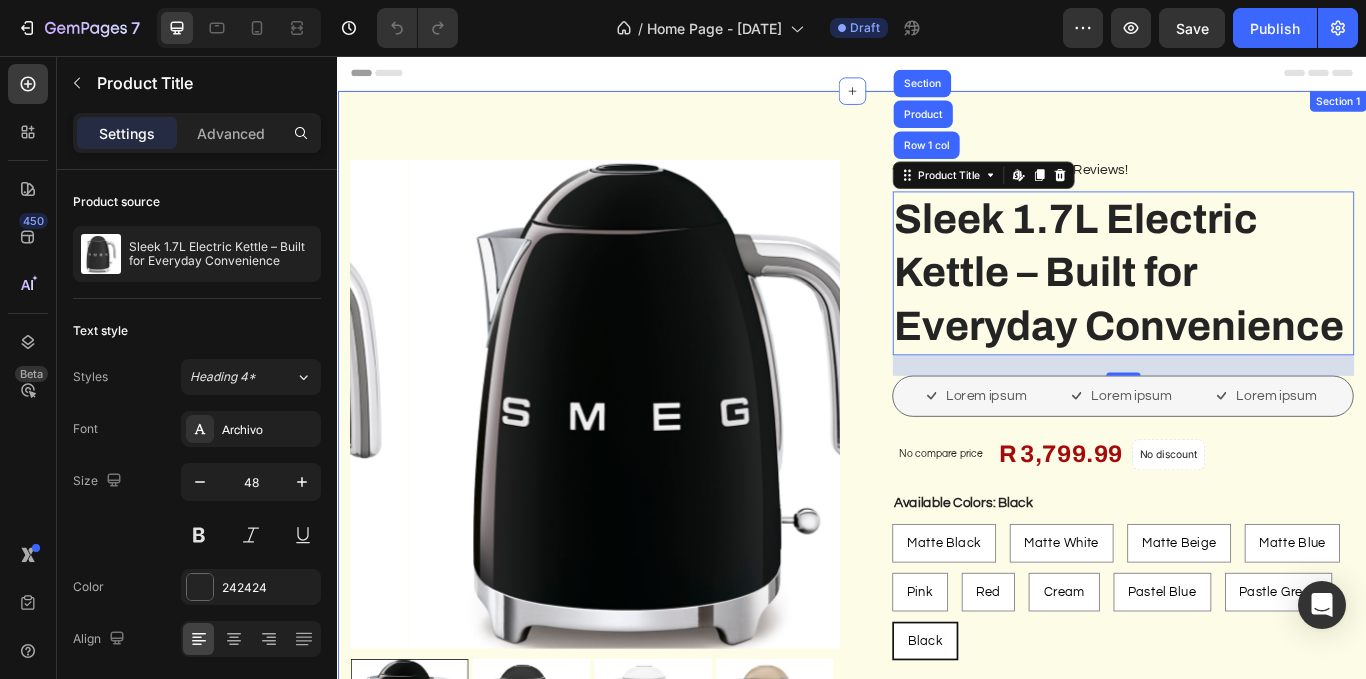 click on "Product Images
Vero eos
At accusamus
Et iusto odio
Consectetur
Adipiscin Accordion Icon Icon Icon Icon Icon Icon List 2,500+ Verified Reviews! Text Block Row Sleek 1.7L Electric Kettle – Built for Everyday Convenience Product Title Row 1 col Product Section   Edit content in Shopify 24
Lorem ipsum Item List
Lorem ipsum Item List
Lorem ipsum Item List Row No compare price Product Price R 3,799.99 Product Price Product Price No discount   Not be displayed when published Product Badge Row Available Colors: Black Matte Black Matte Black     Matte Black Matte White Matte White     Matte White Matte Beige Matte Beige     Matte Beige Matte Blue Matte Blue     Matte Blue Pink Pink     Pink Red Red     Red Cream Cream     Cream Pastel Blue" at bounding box center [937, 873] 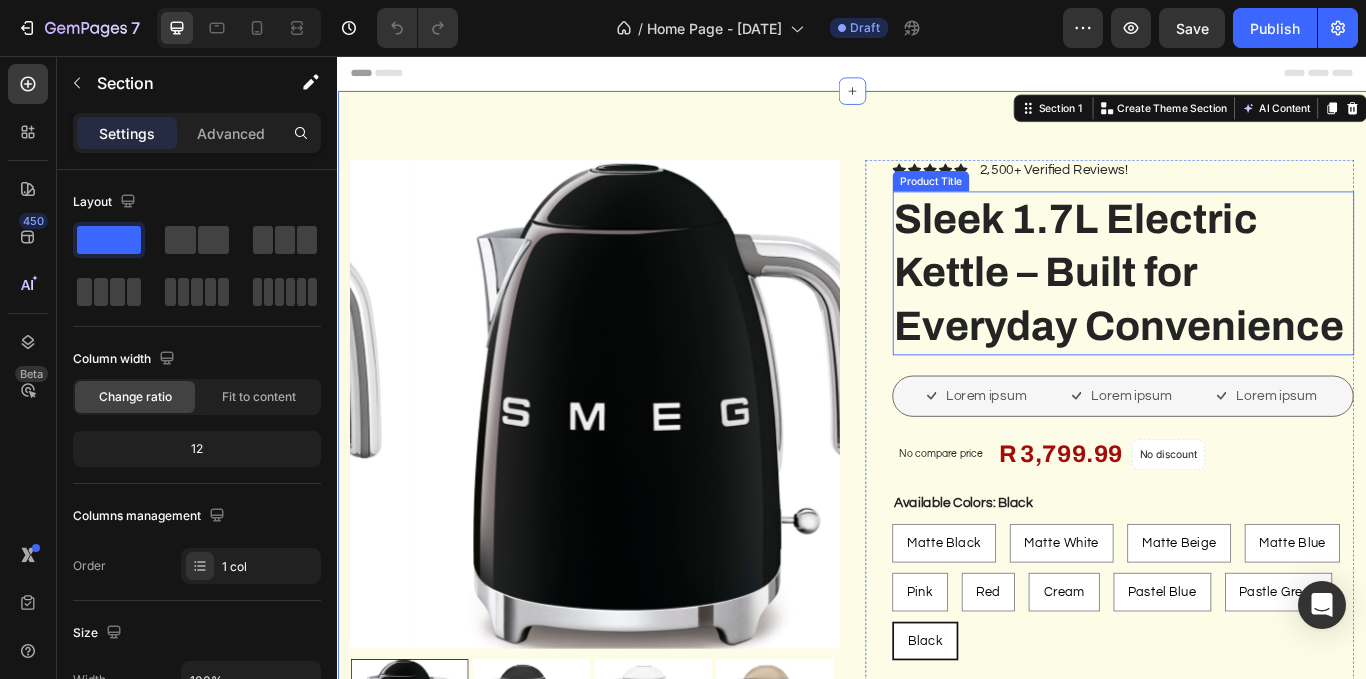 click on "Sleek 1.7L Electric Kettle – Built for Everyday Convenience" at bounding box center [1253, 309] 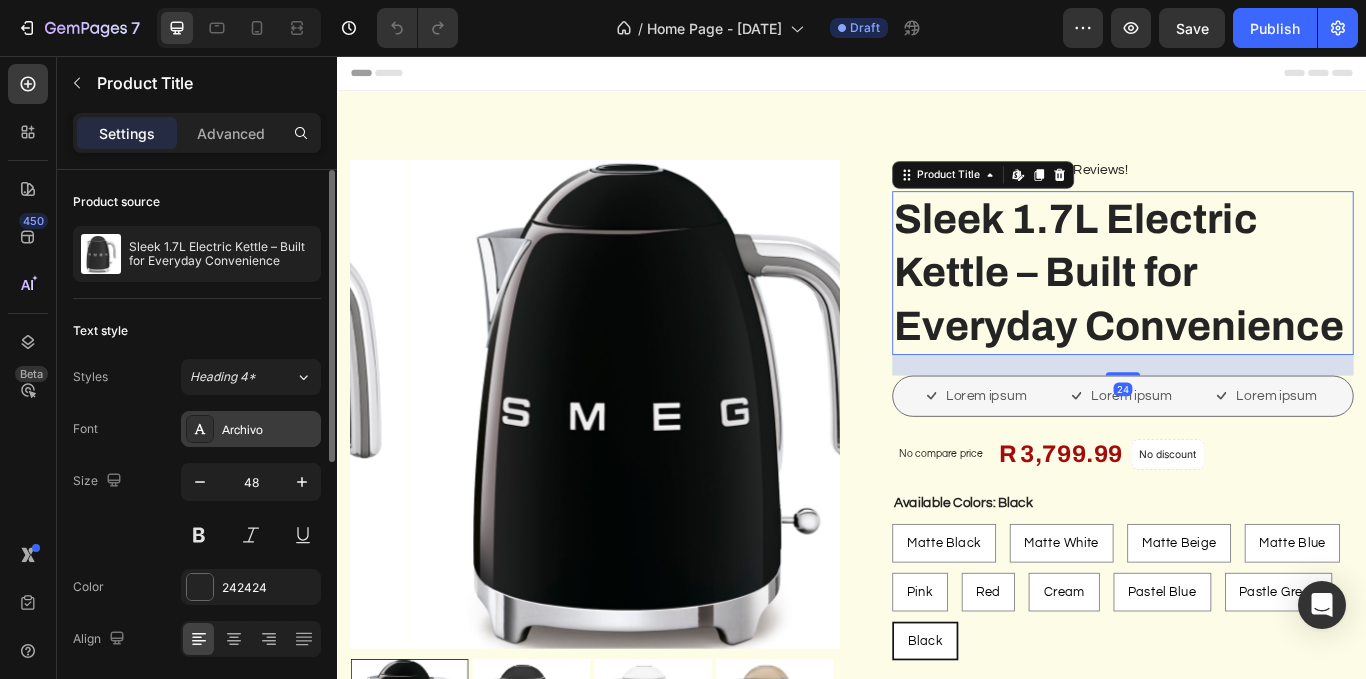 click on "Archivo" at bounding box center (269, 430) 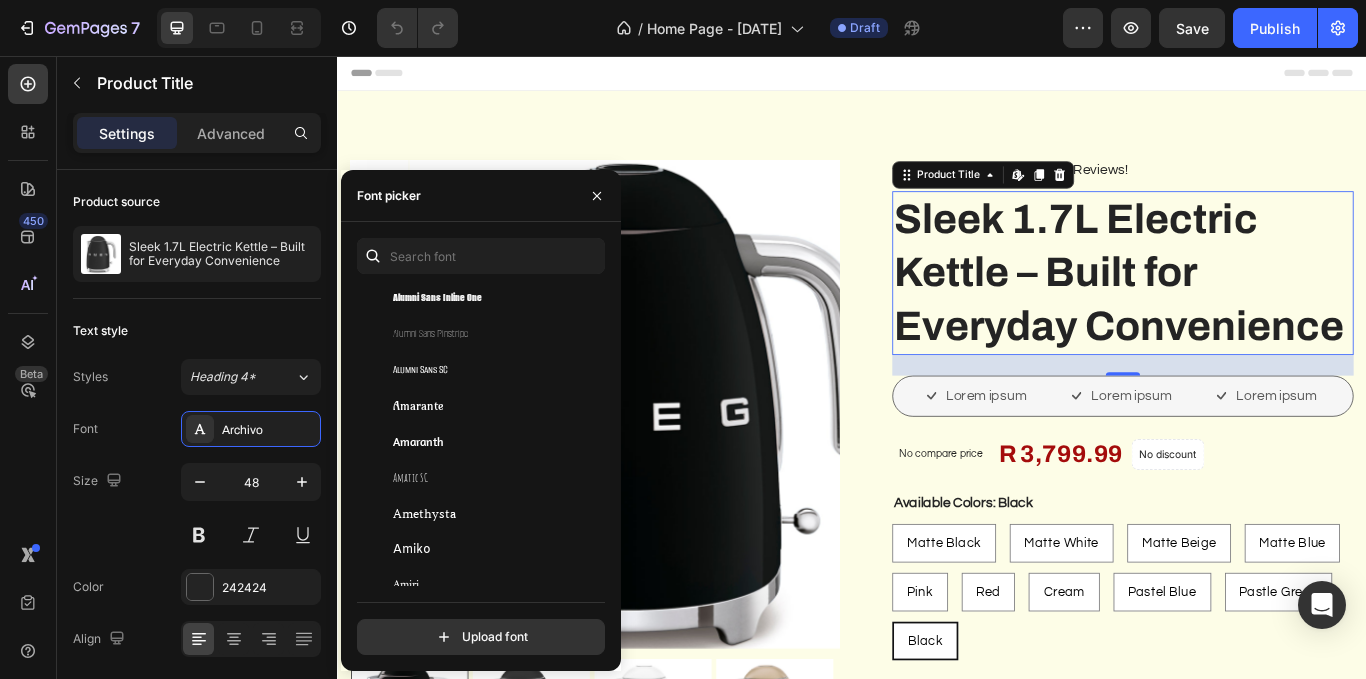 scroll, scrollTop: 1712, scrollLeft: 0, axis: vertical 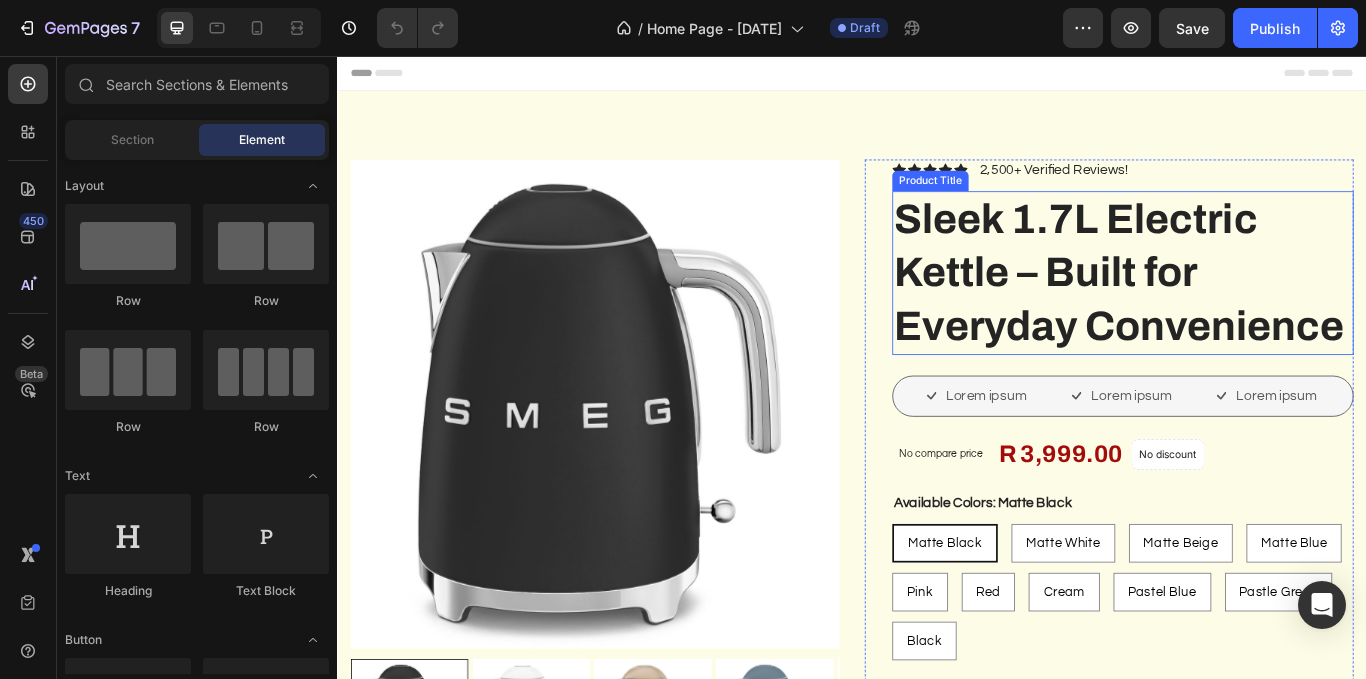 click on "Sleek 1.7L Electric Kettle – Built for Everyday Convenience" at bounding box center (1253, 309) 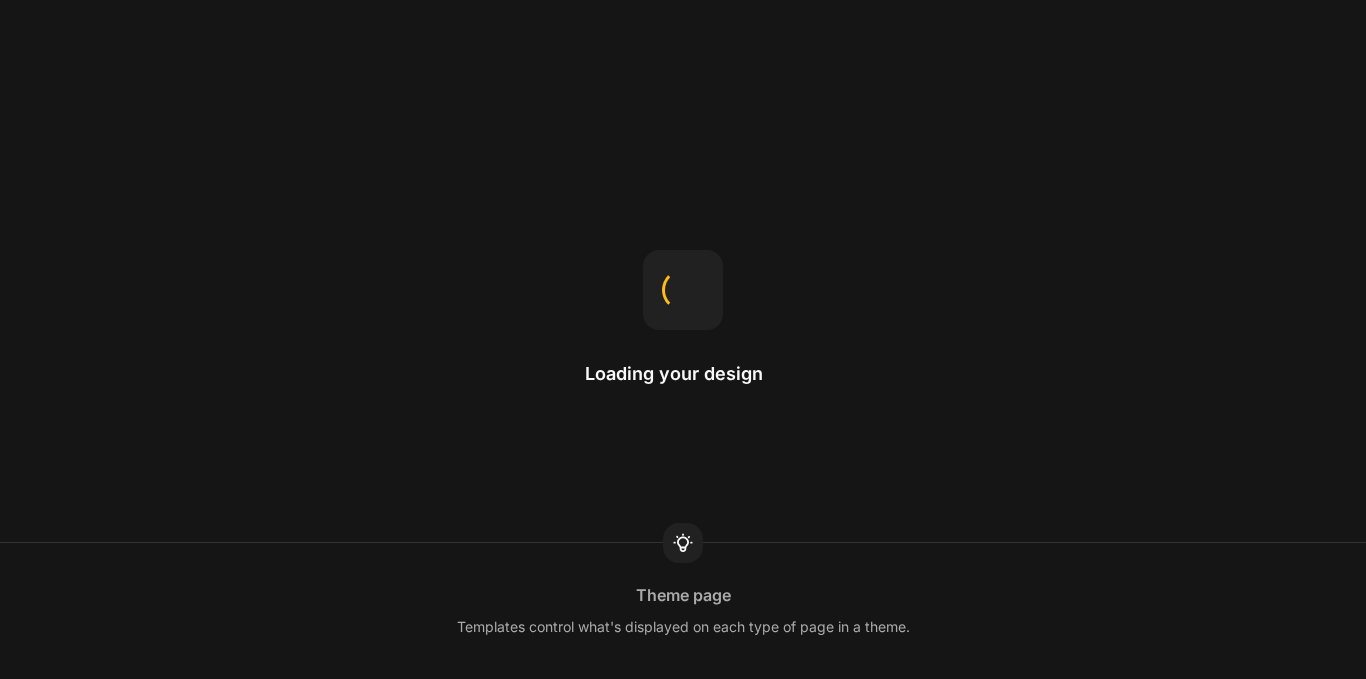 scroll, scrollTop: 0, scrollLeft: 0, axis: both 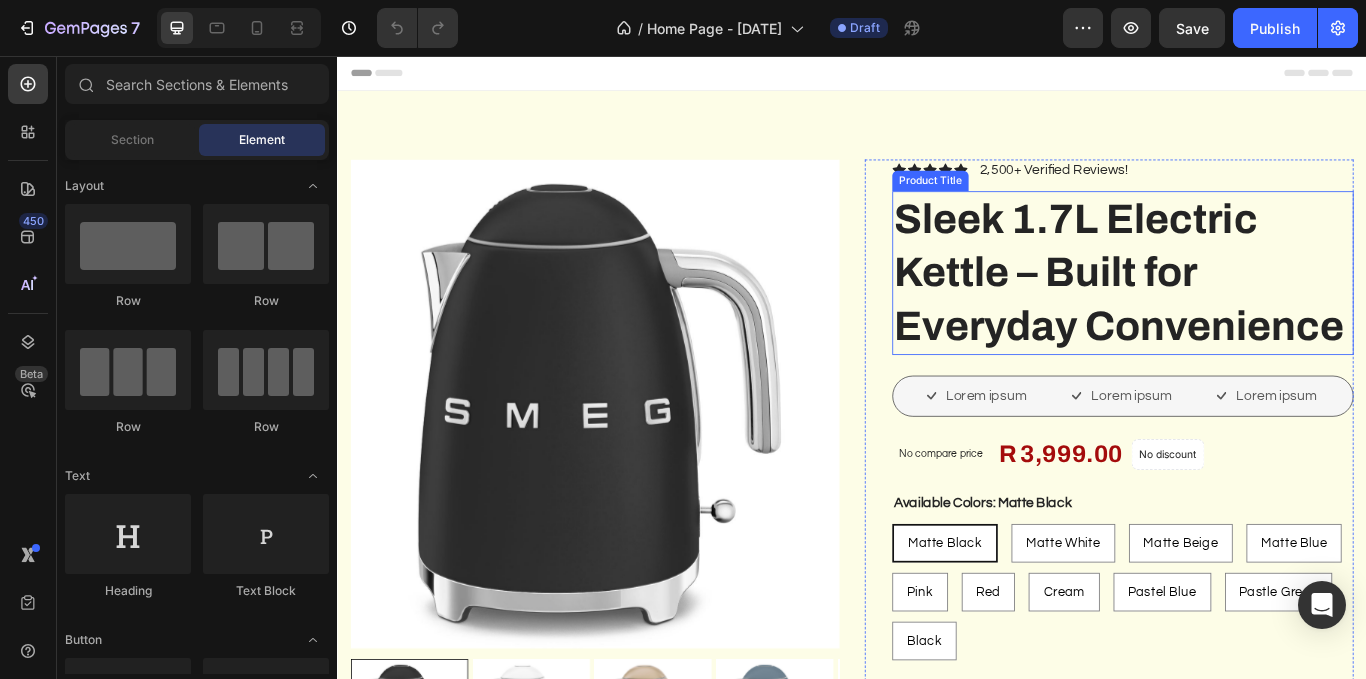 click on "Sleek 1.7L Electric Kettle – Built for Everyday Convenience" at bounding box center (1253, 309) 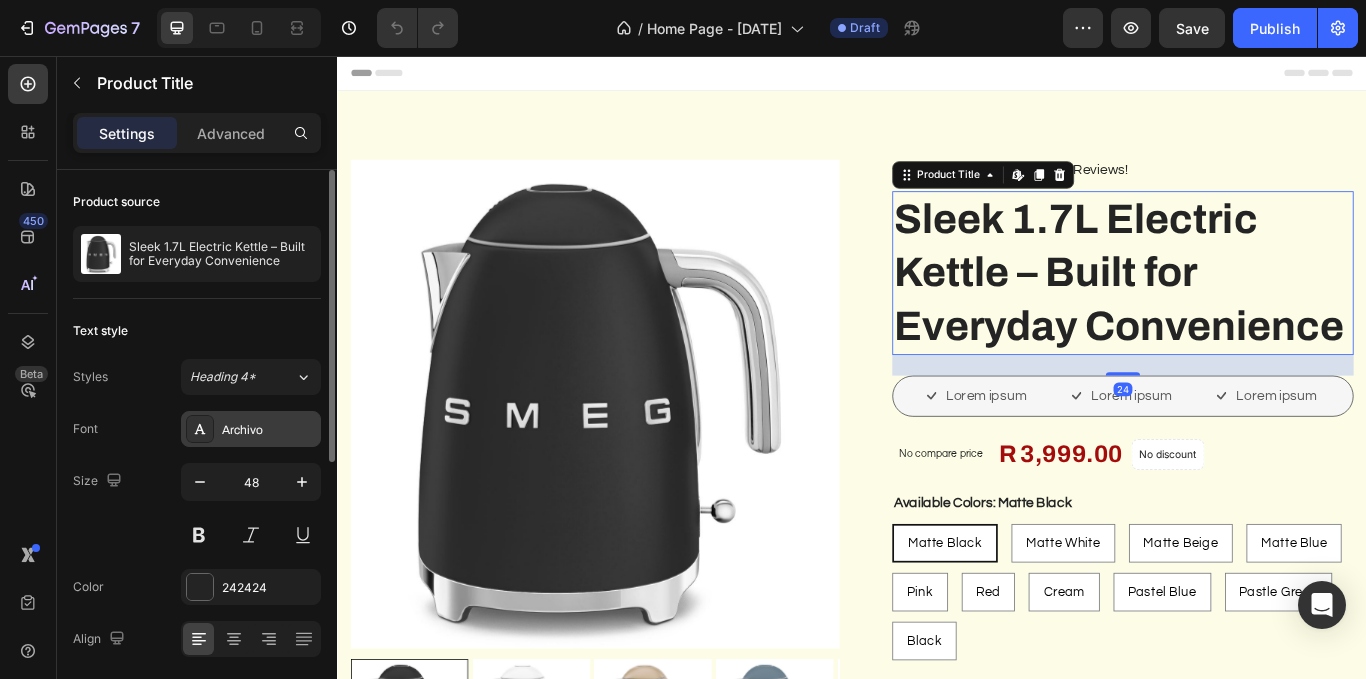 click on "Archivo" at bounding box center (269, 430) 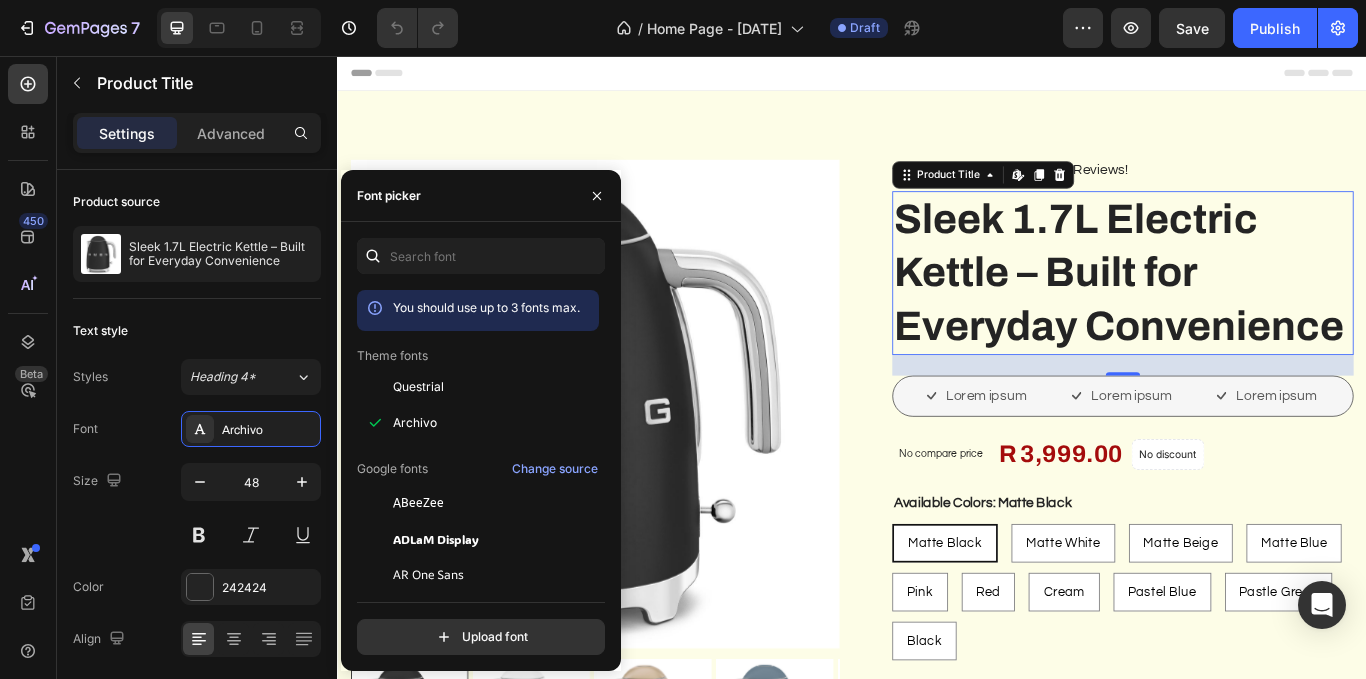 drag, startPoint x: 606, startPoint y: 299, endPoint x: 606, endPoint y: 314, distance: 15 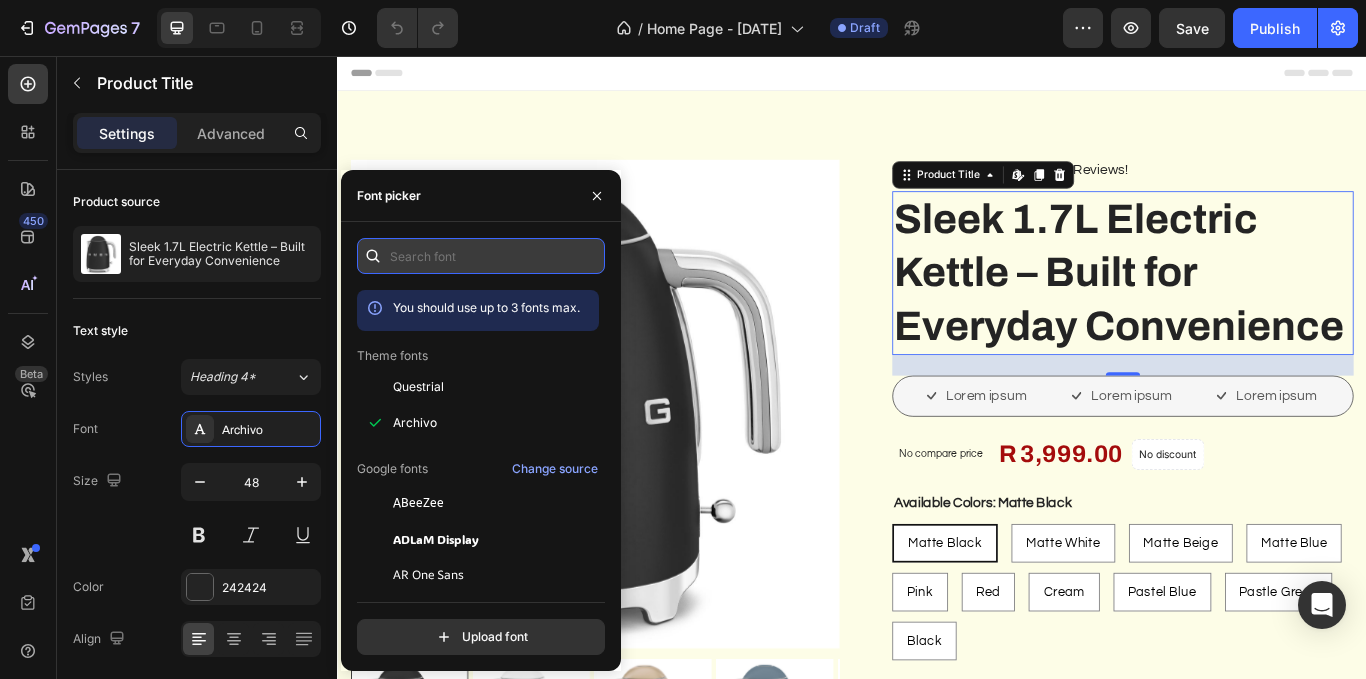 click at bounding box center (481, 256) 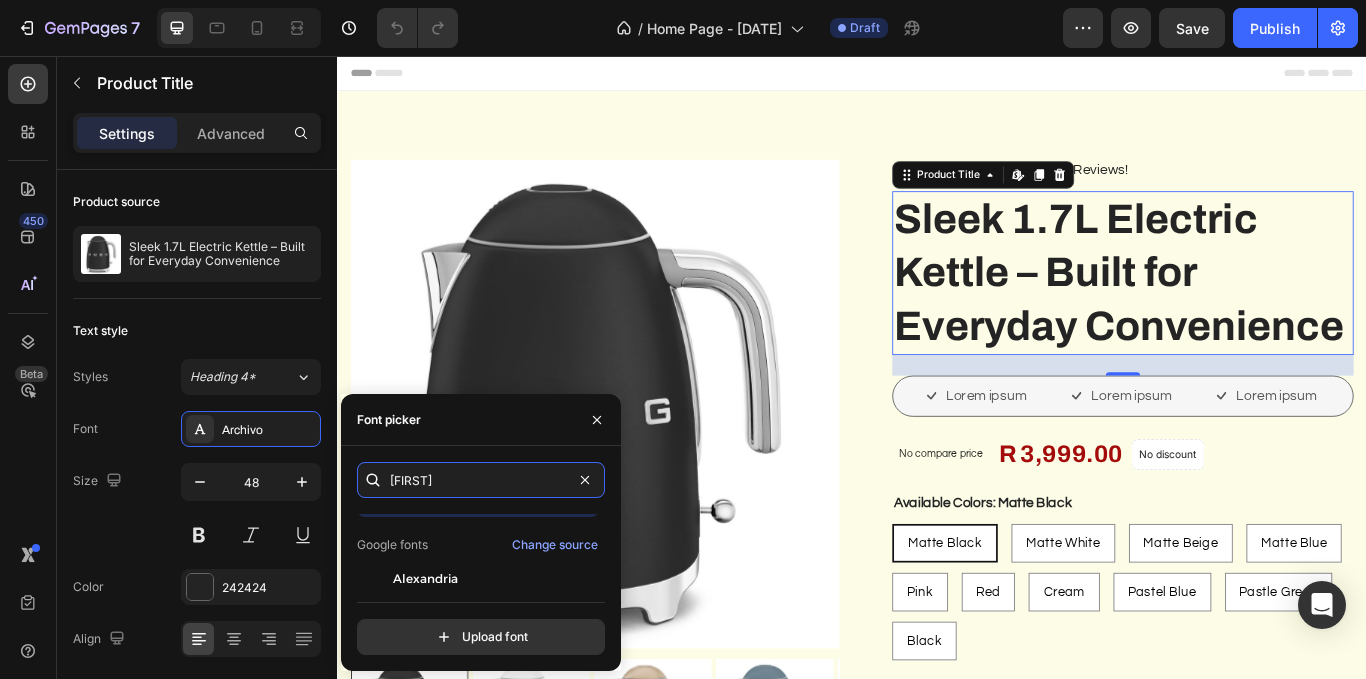 scroll, scrollTop: 49, scrollLeft: 0, axis: vertical 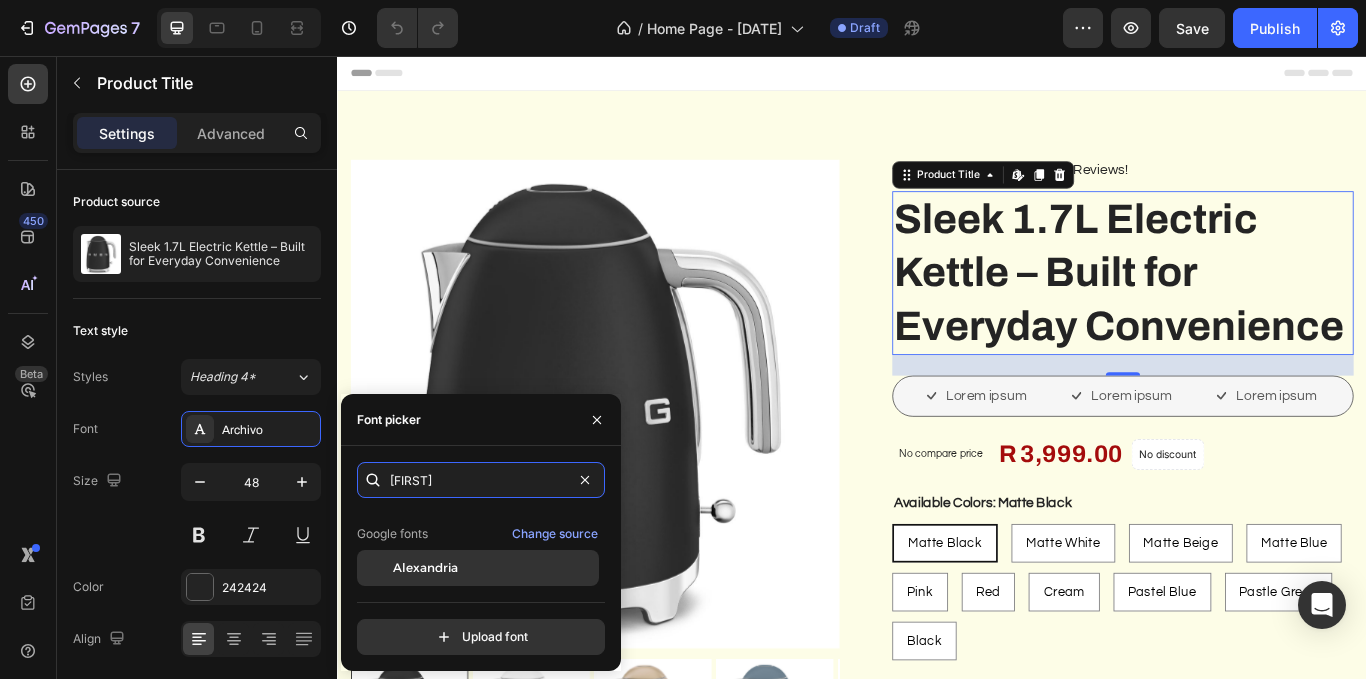 type on "[FIRST]" 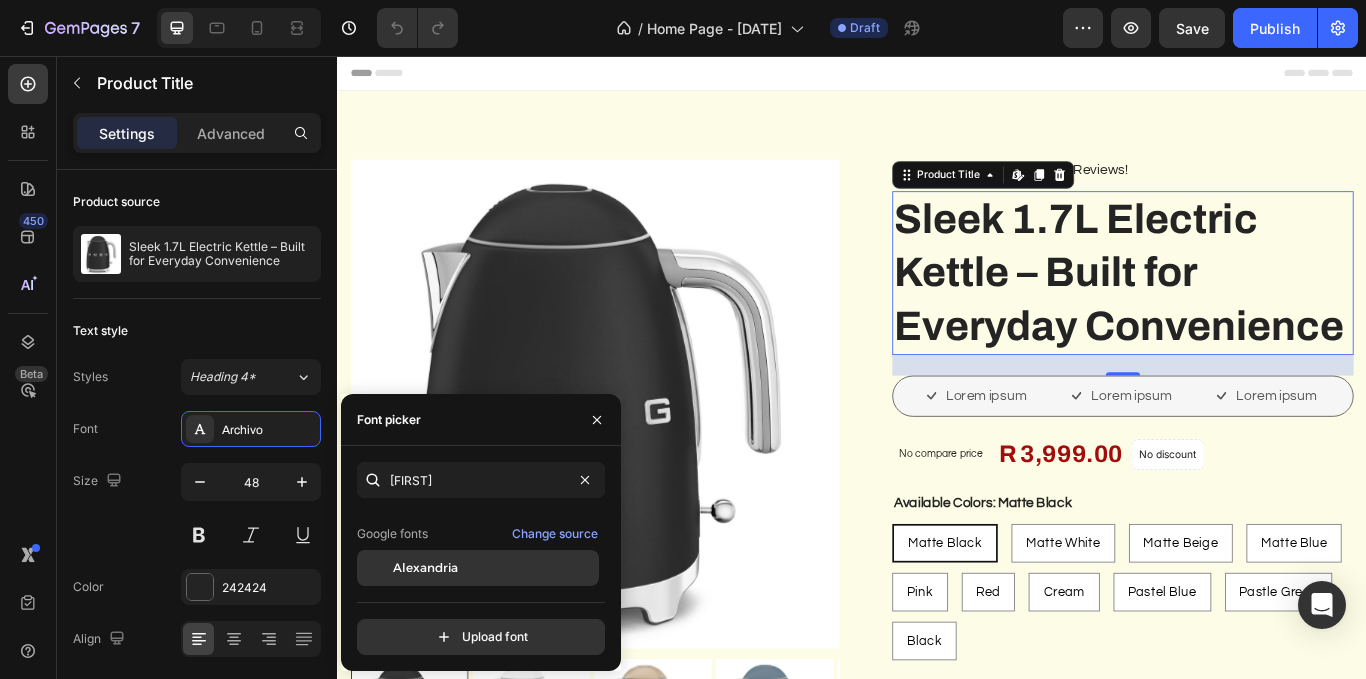 click on "Alexandria" 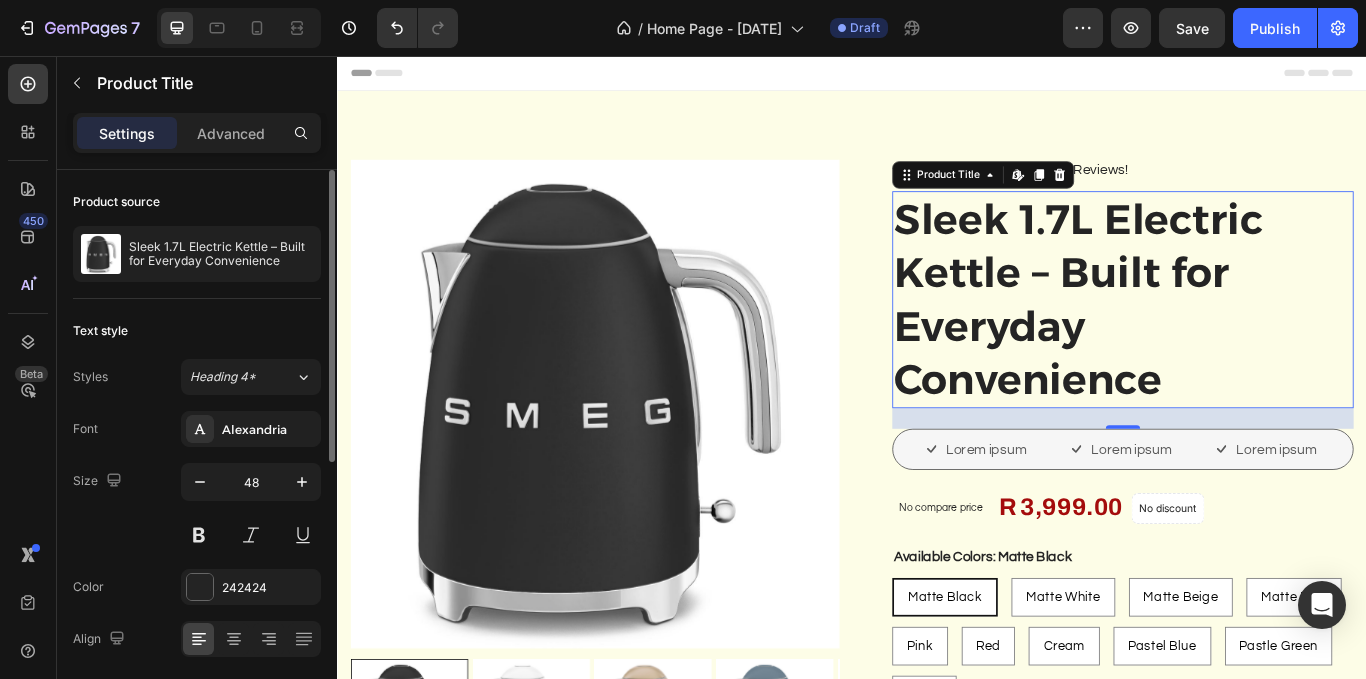 click on "Text style" at bounding box center (197, 331) 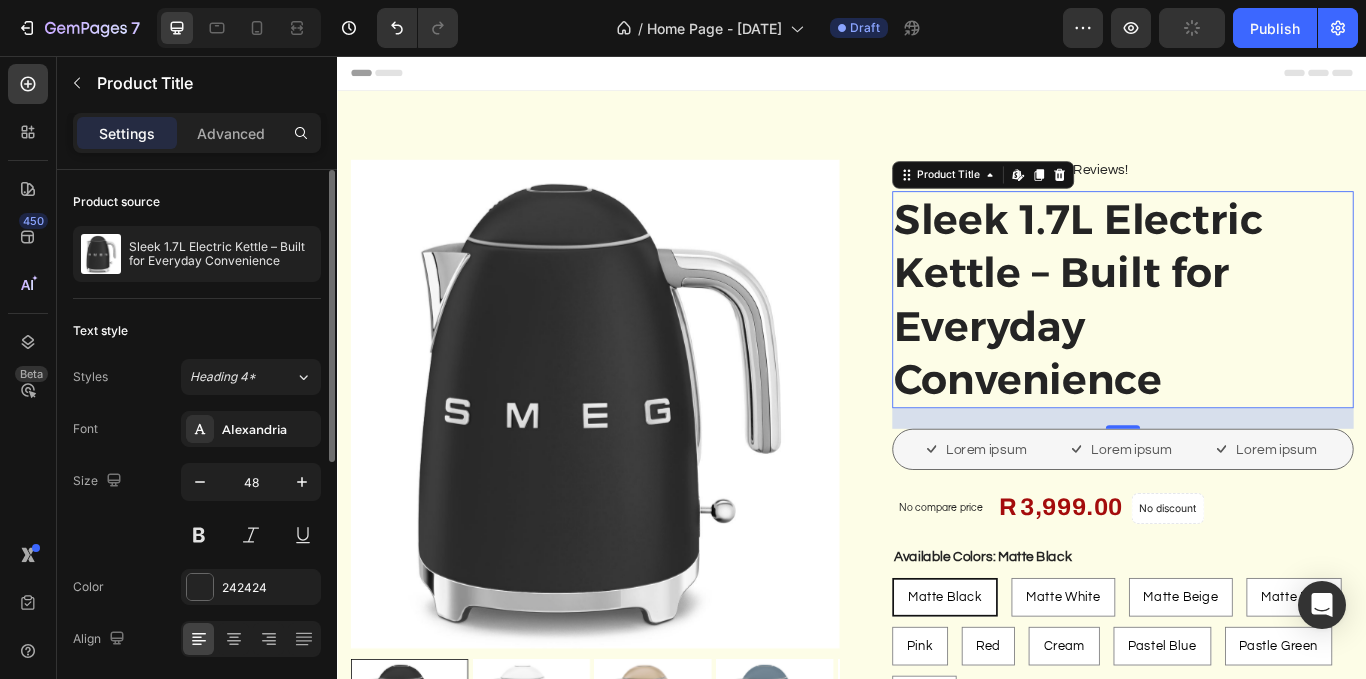 drag, startPoint x: 194, startPoint y: 327, endPoint x: 265, endPoint y: 302, distance: 75.272835 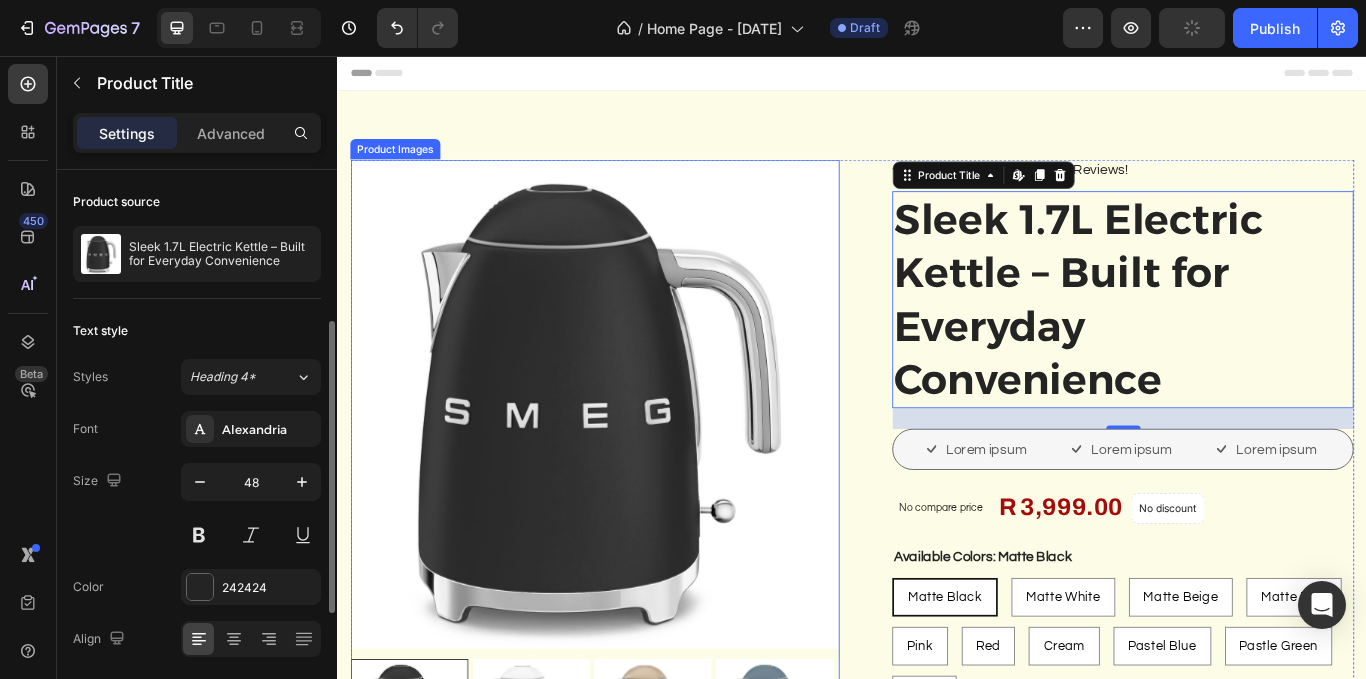 scroll, scrollTop: 100, scrollLeft: 0, axis: vertical 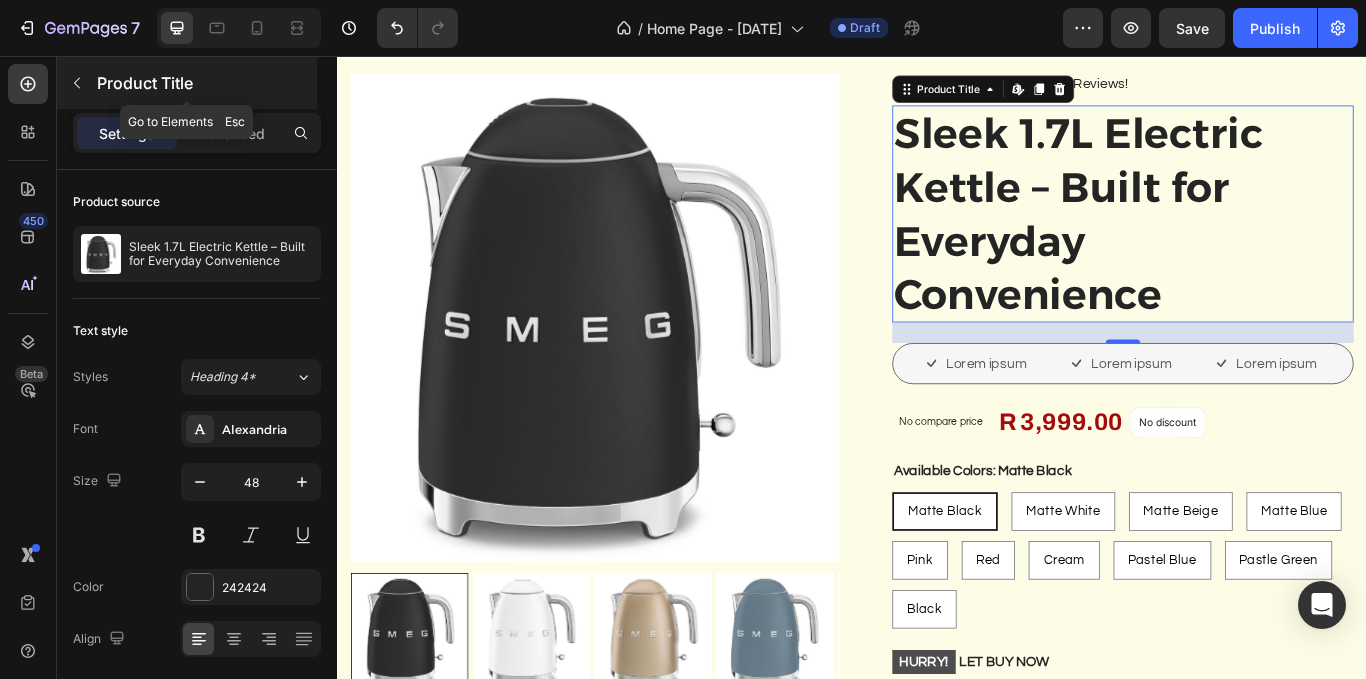 click at bounding box center [77, 83] 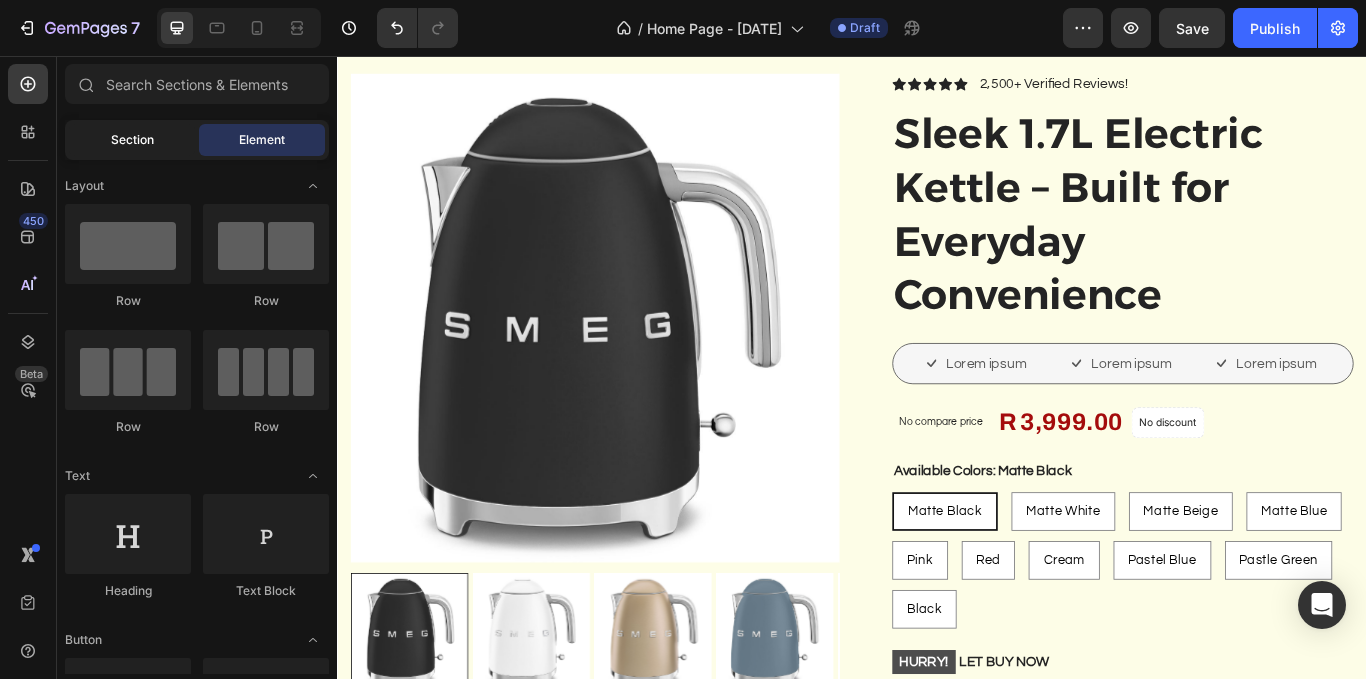 click on "Section" 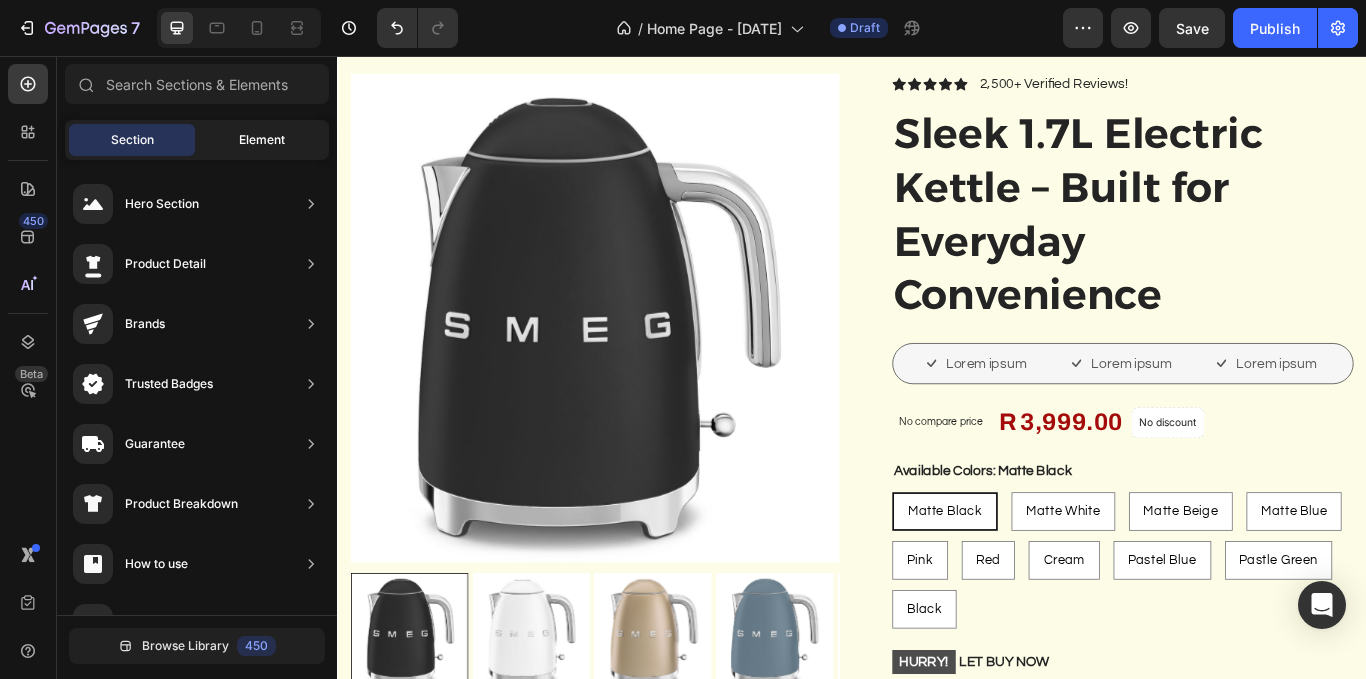 click on "Element" 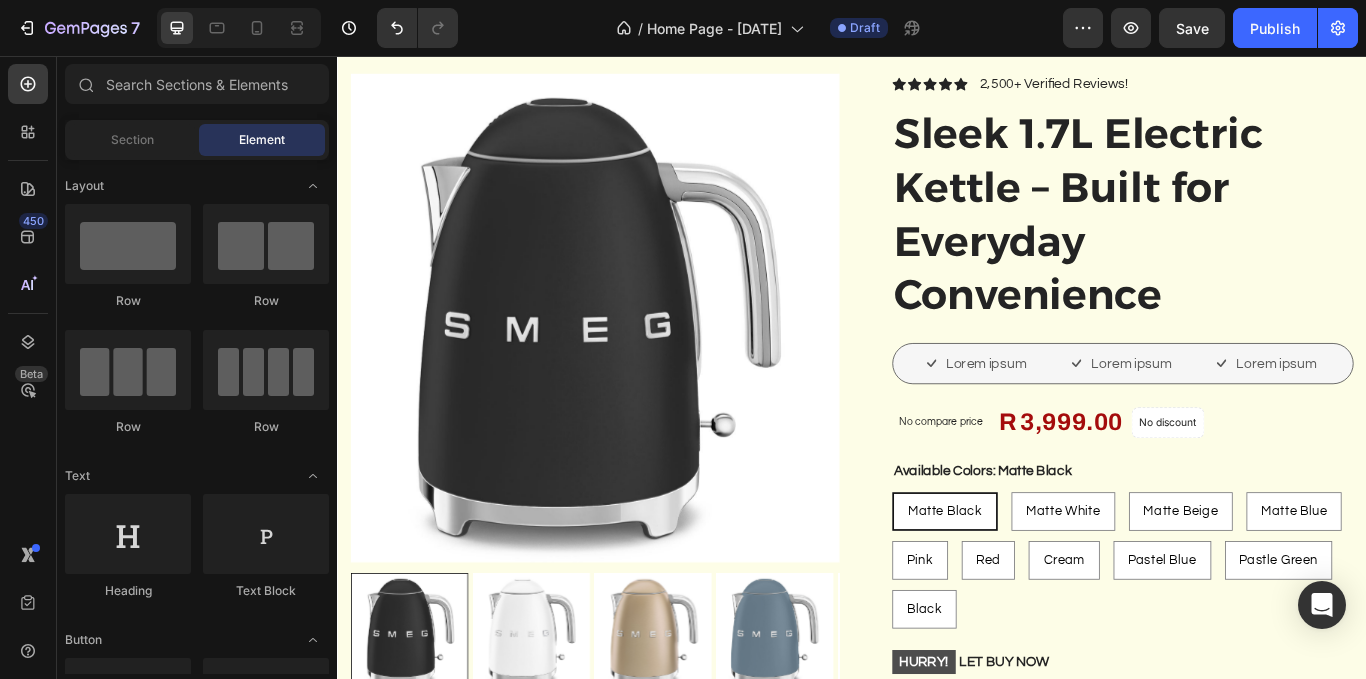 click on "Section Element" at bounding box center (197, 140) 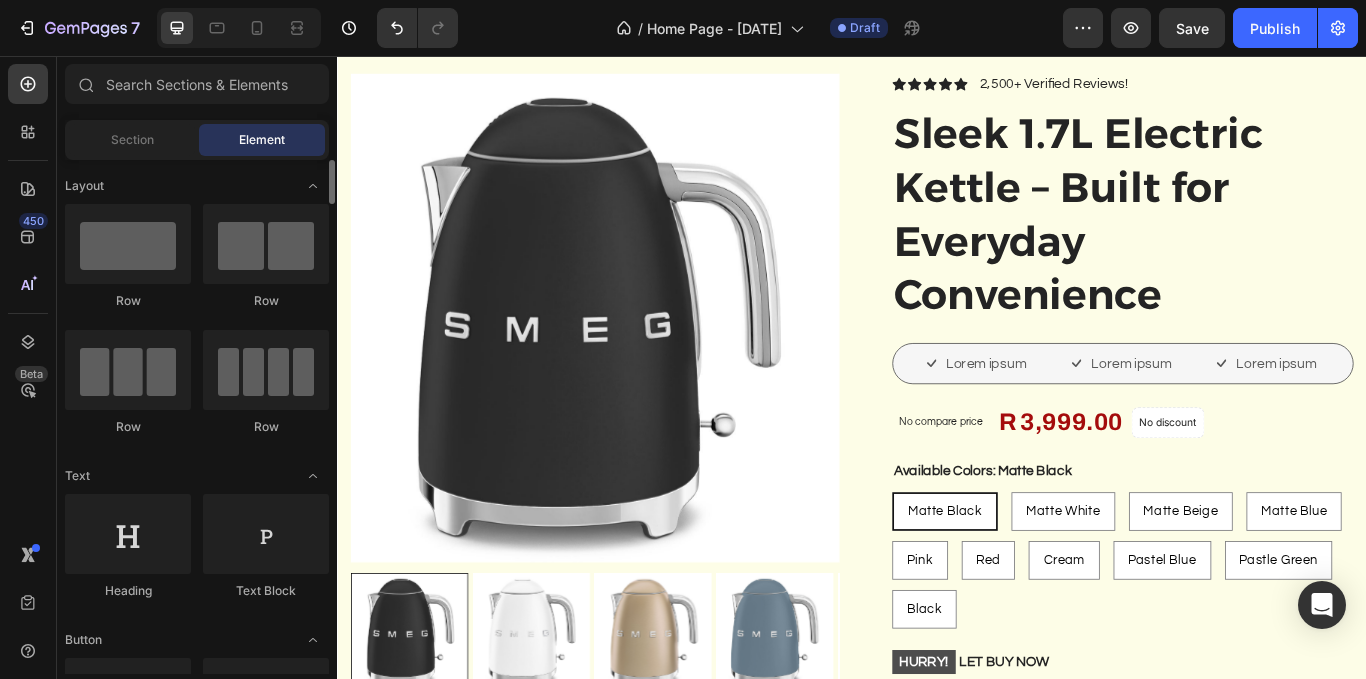 click on "Layout
Row
Row
Row
Row Text
Heading
Text Block Button
Button
Button Media
Image
Image
Video
Video Banner
Hero Banner" at bounding box center [197, 3123] 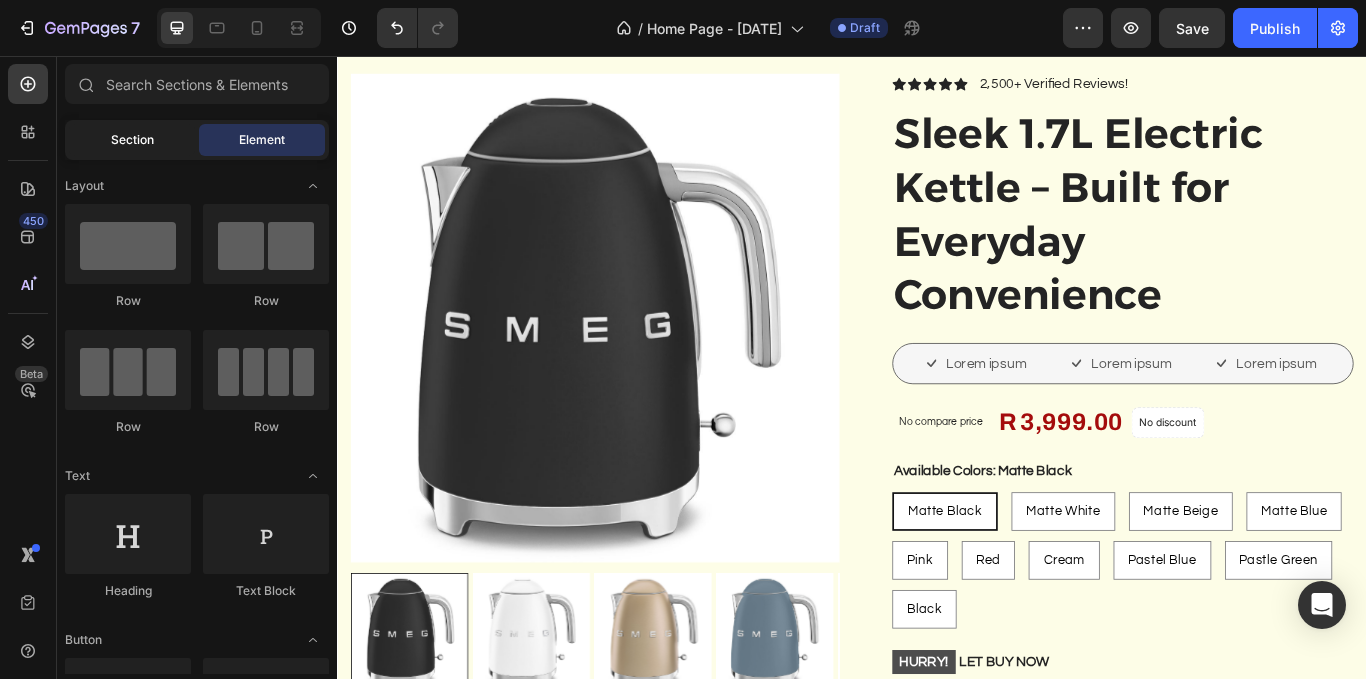 click on "Section" 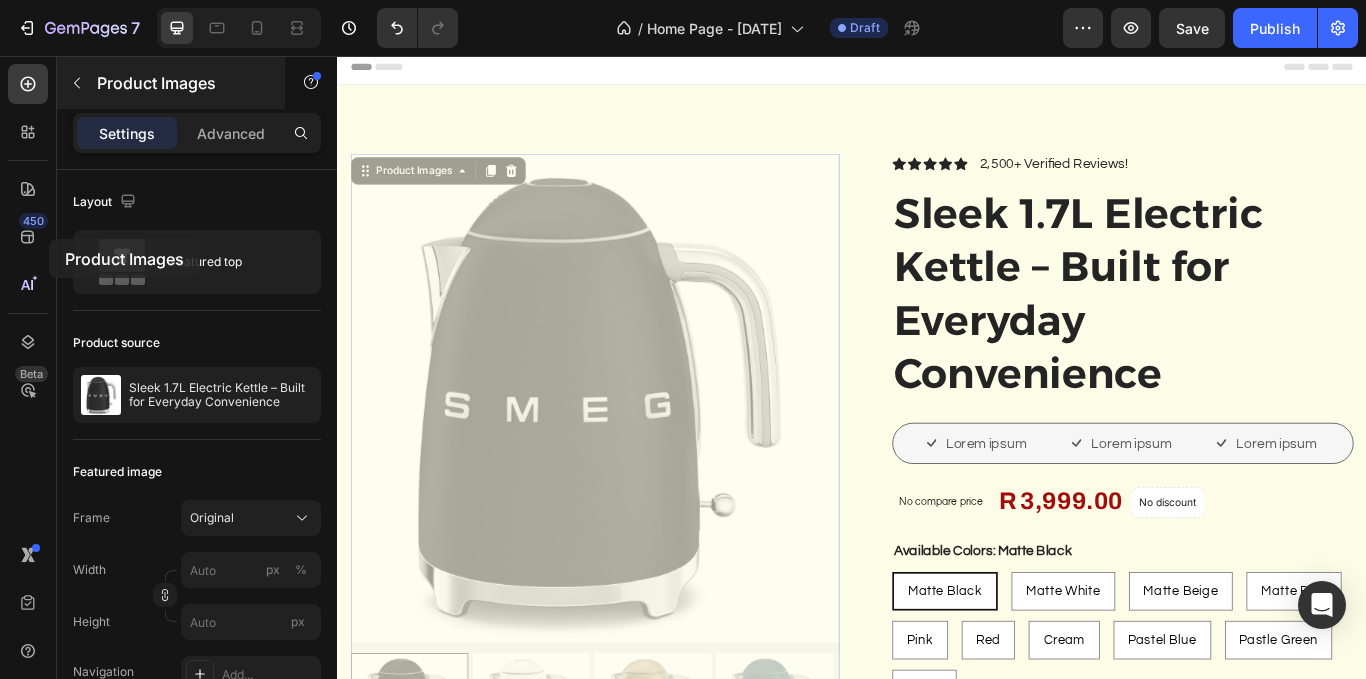 scroll, scrollTop: 0, scrollLeft: 0, axis: both 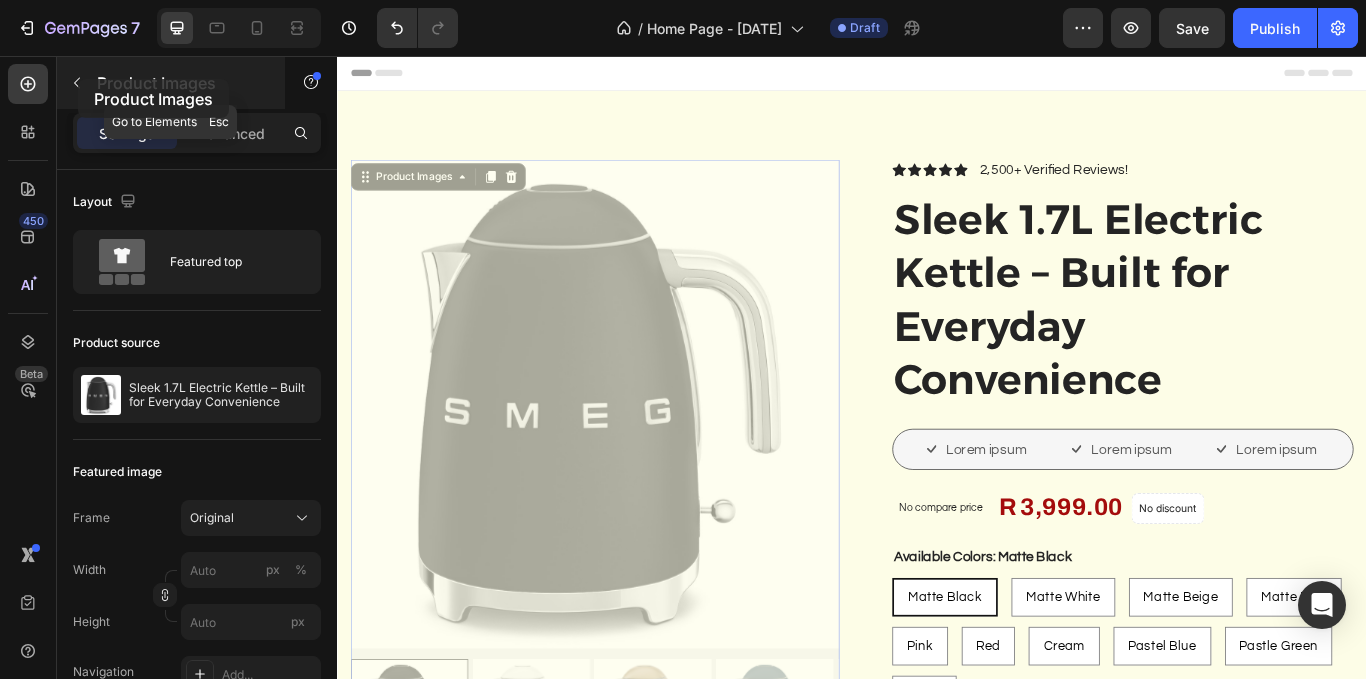 click 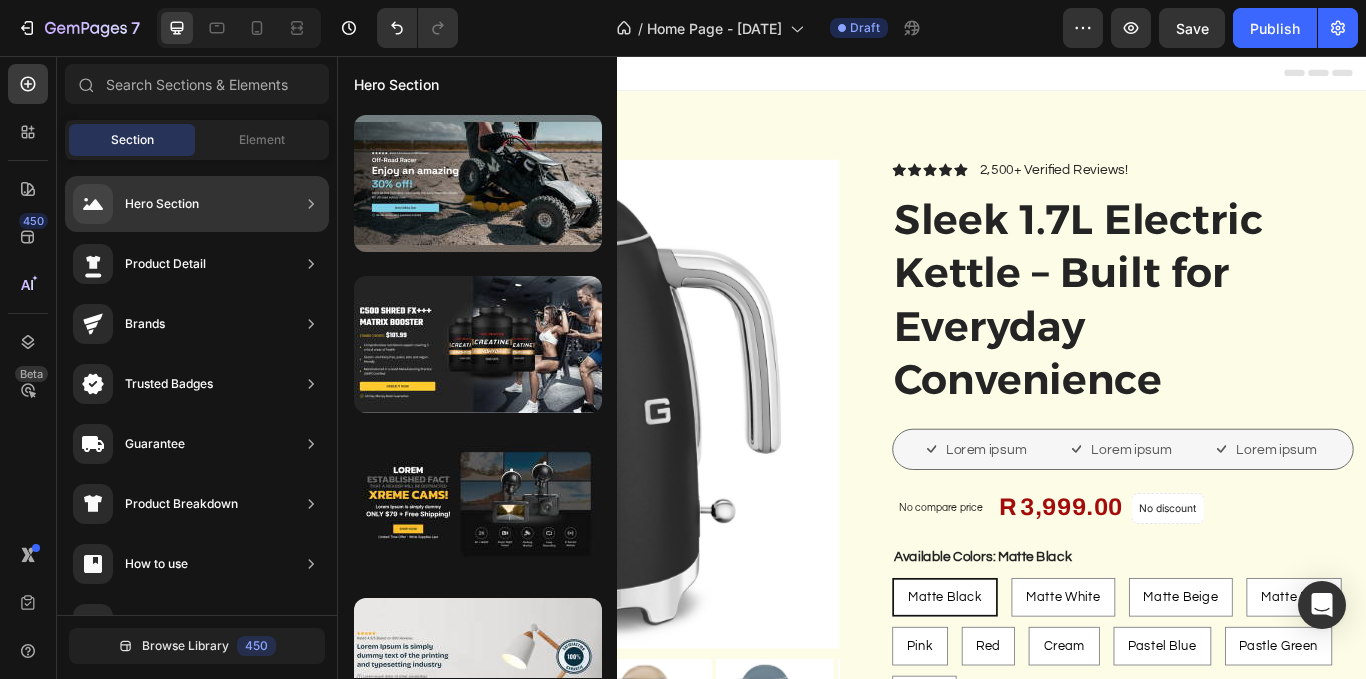click on "Product Detail" 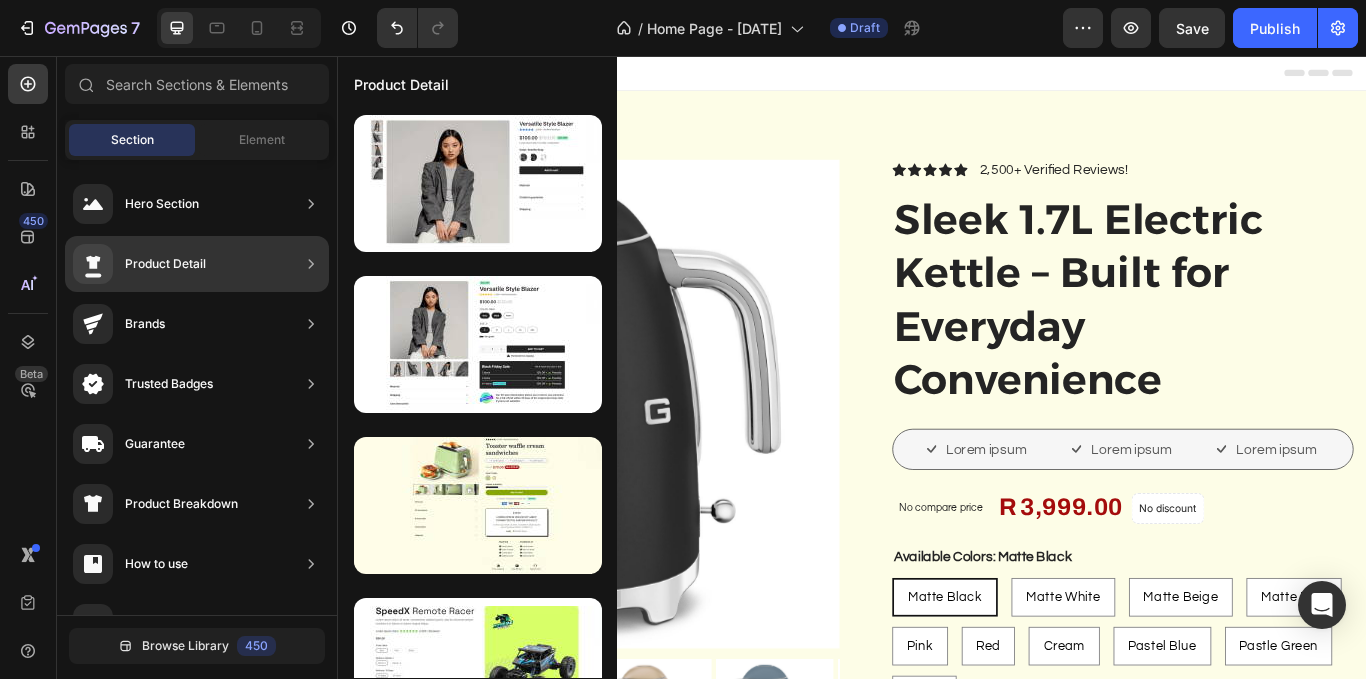 click on "Product Detail" at bounding box center [139, 264] 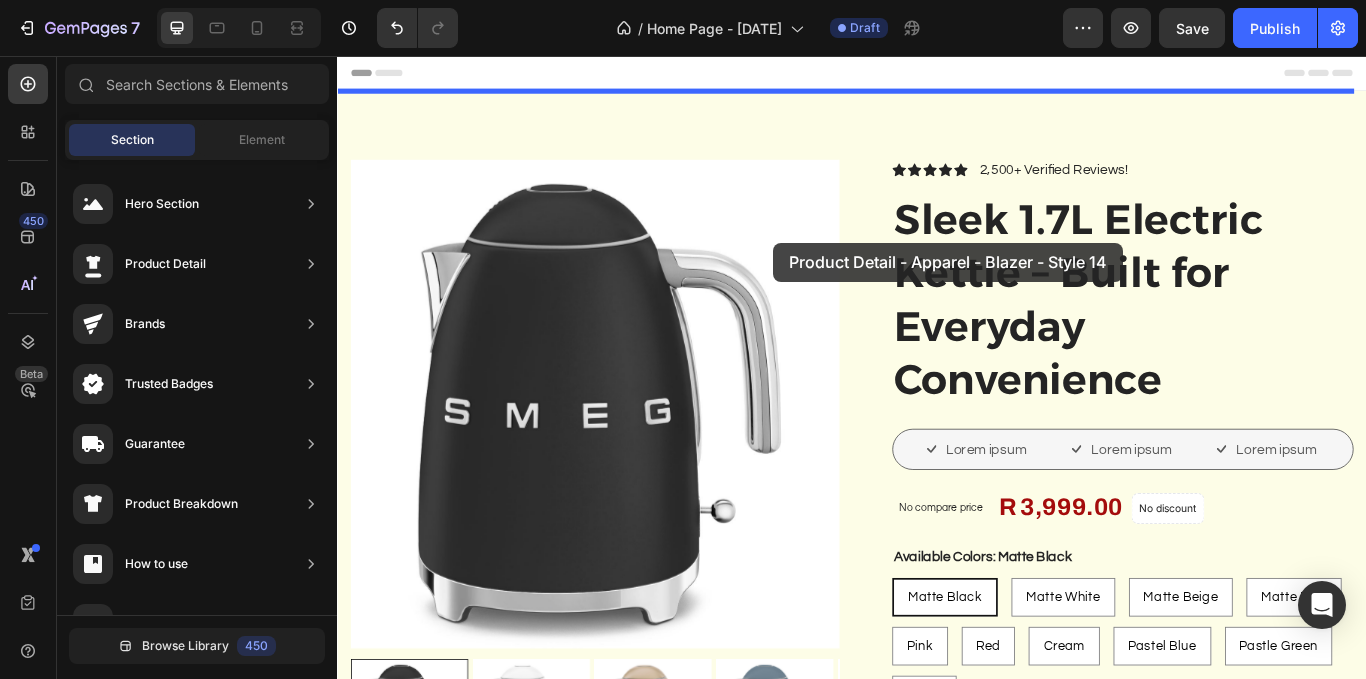drag, startPoint x: 718, startPoint y: 267, endPoint x: 848, endPoint y: 275, distance: 130.24593 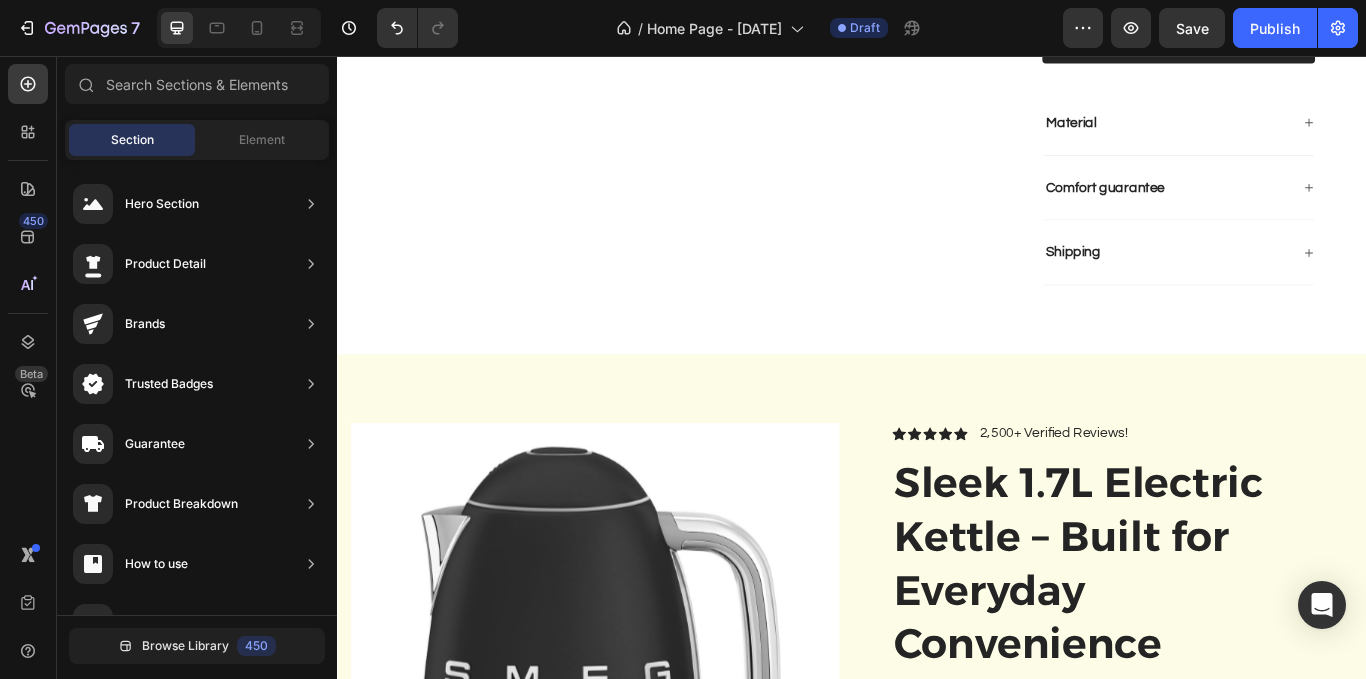 scroll, scrollTop: 873, scrollLeft: 0, axis: vertical 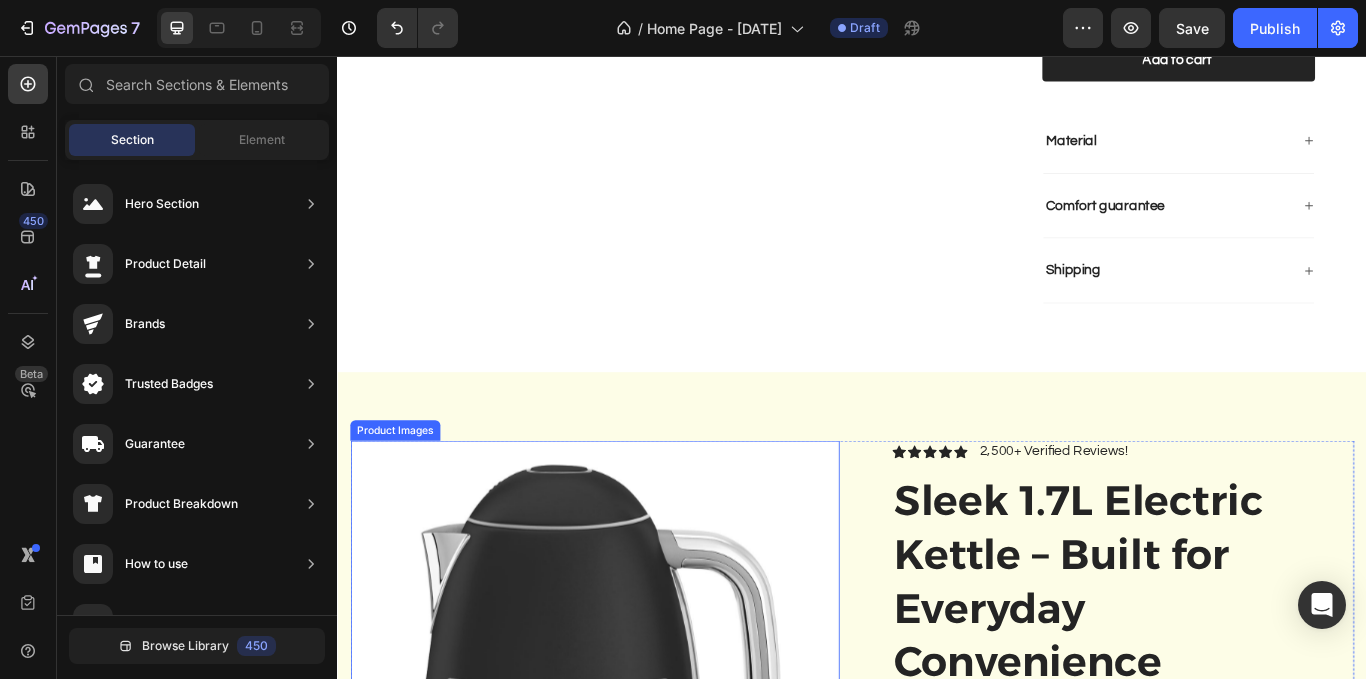 click at bounding box center (637, 790) 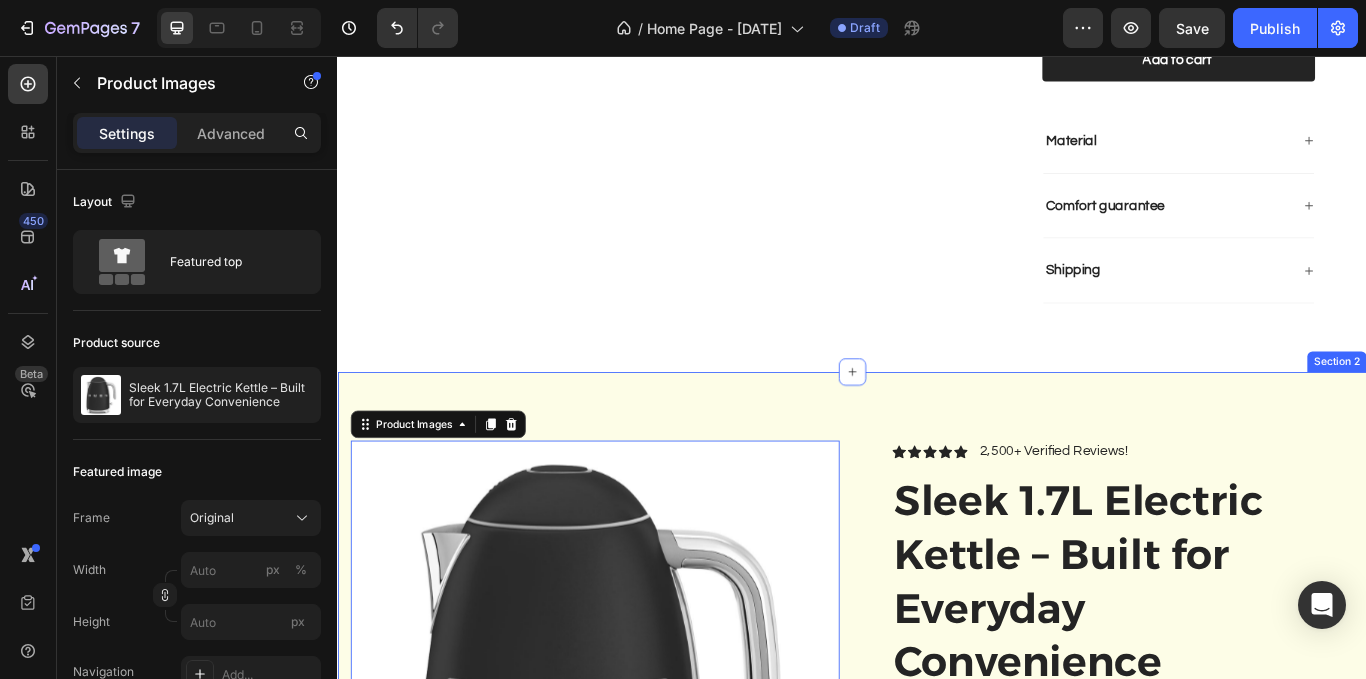 click on "R 3,999.00" at bounding box center [937, 1232] 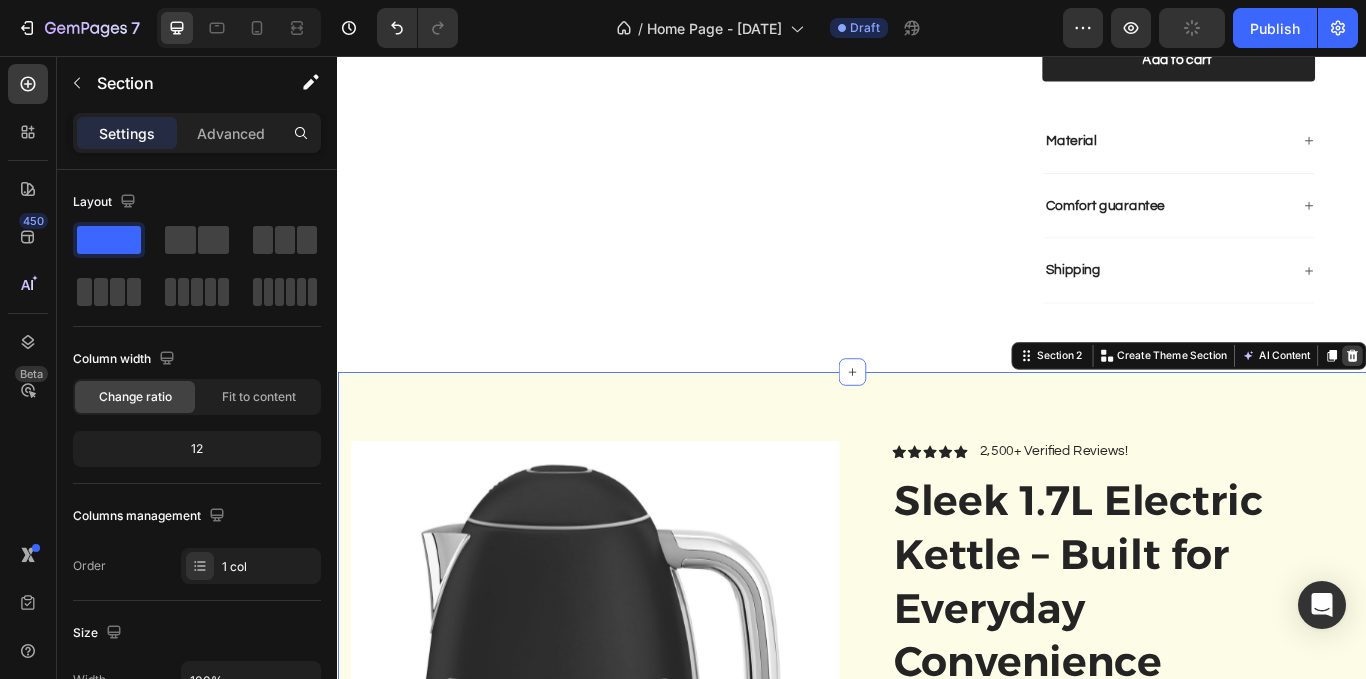 click 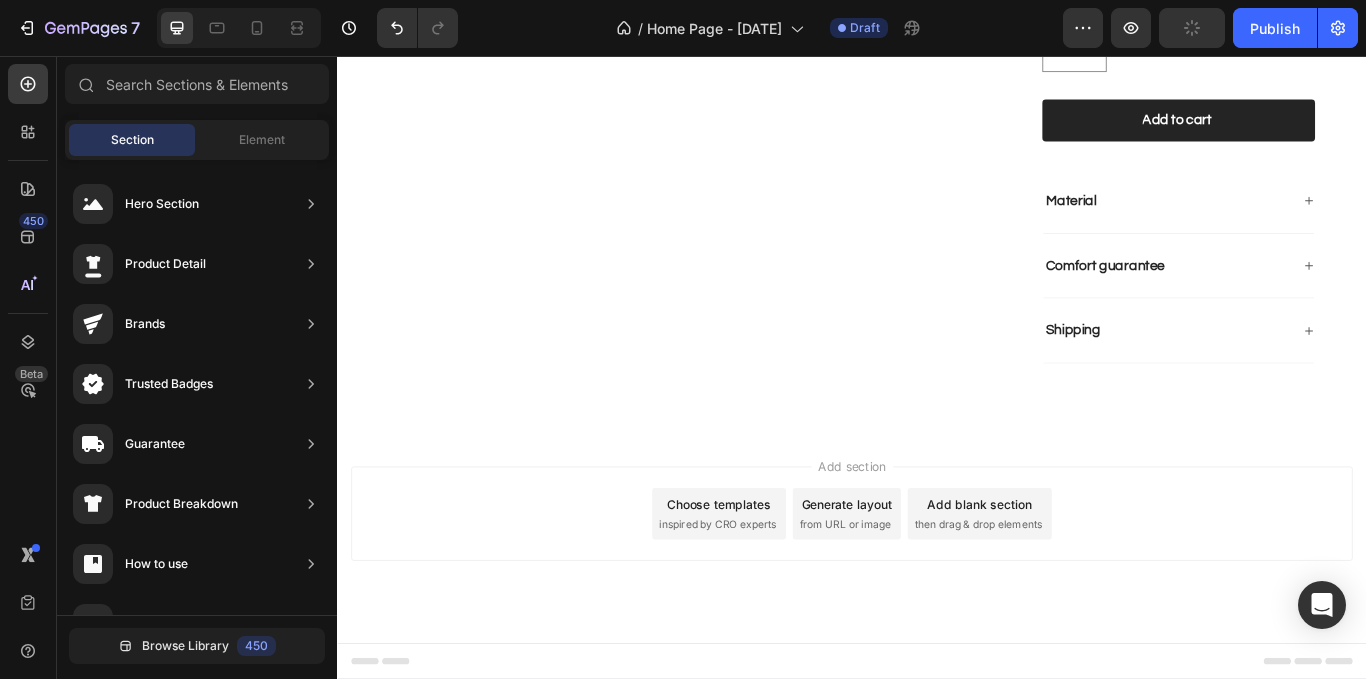 scroll, scrollTop: 803, scrollLeft: 0, axis: vertical 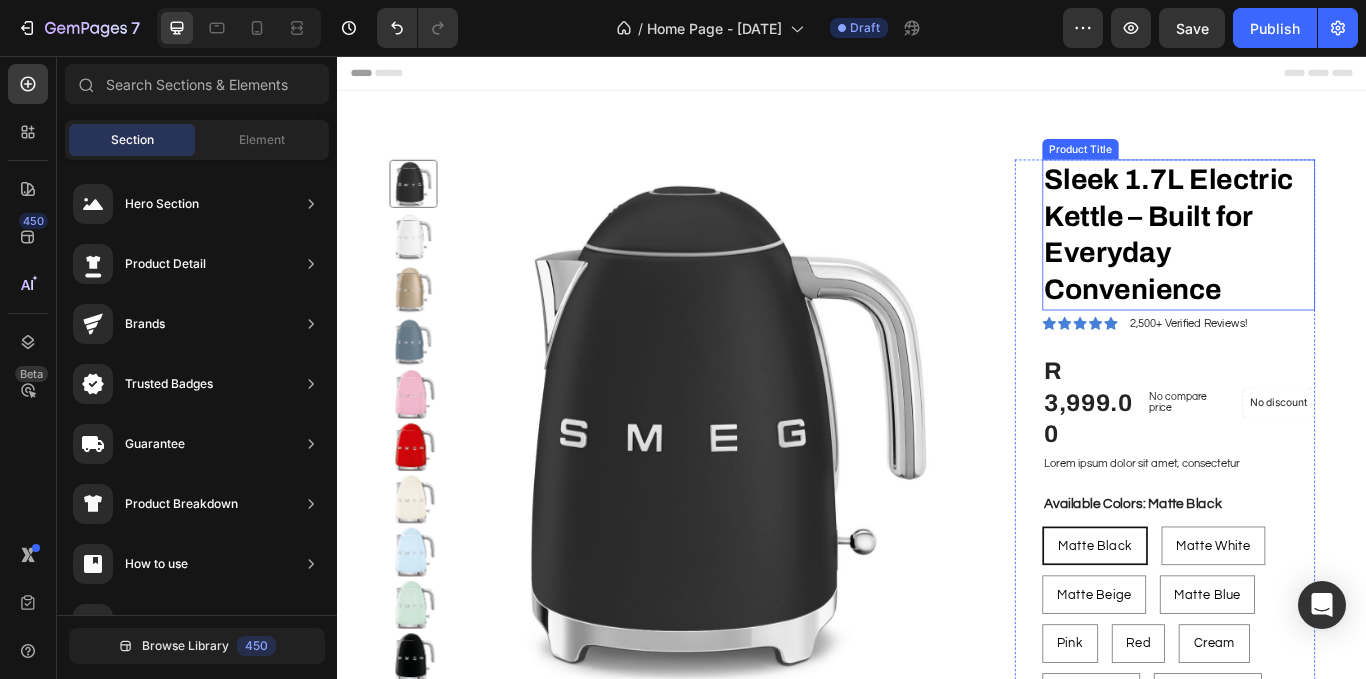 click on "Sleek 1.7L Electric Kettle – Built for Everyday Convenience" at bounding box center (1318, 265) 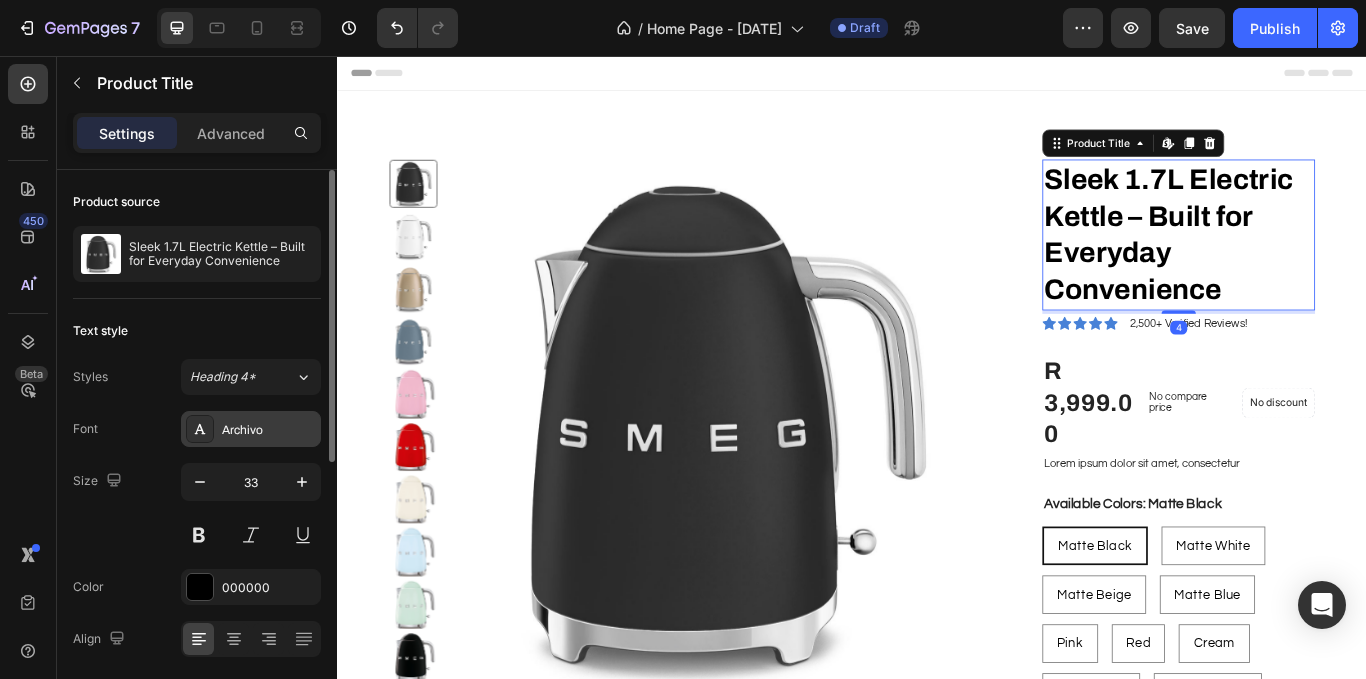 click on "Archivo" at bounding box center [269, 430] 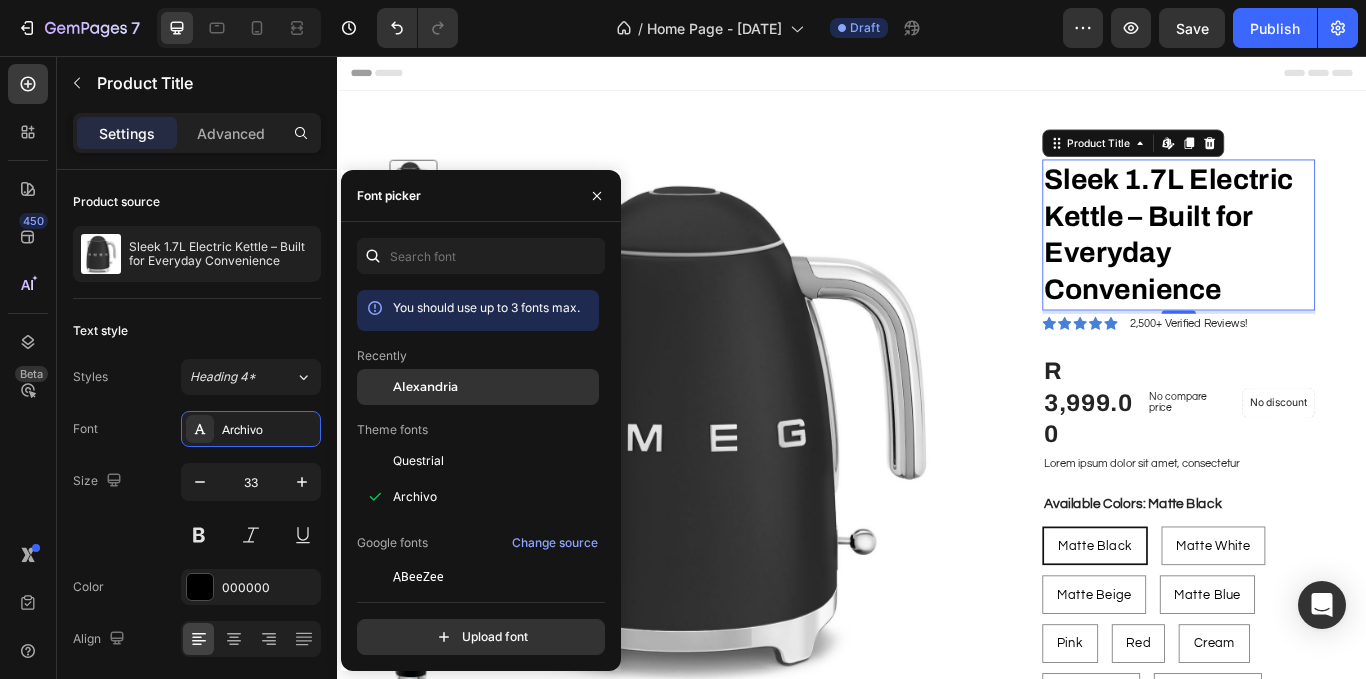 click on "Alexandria" at bounding box center (494, 387) 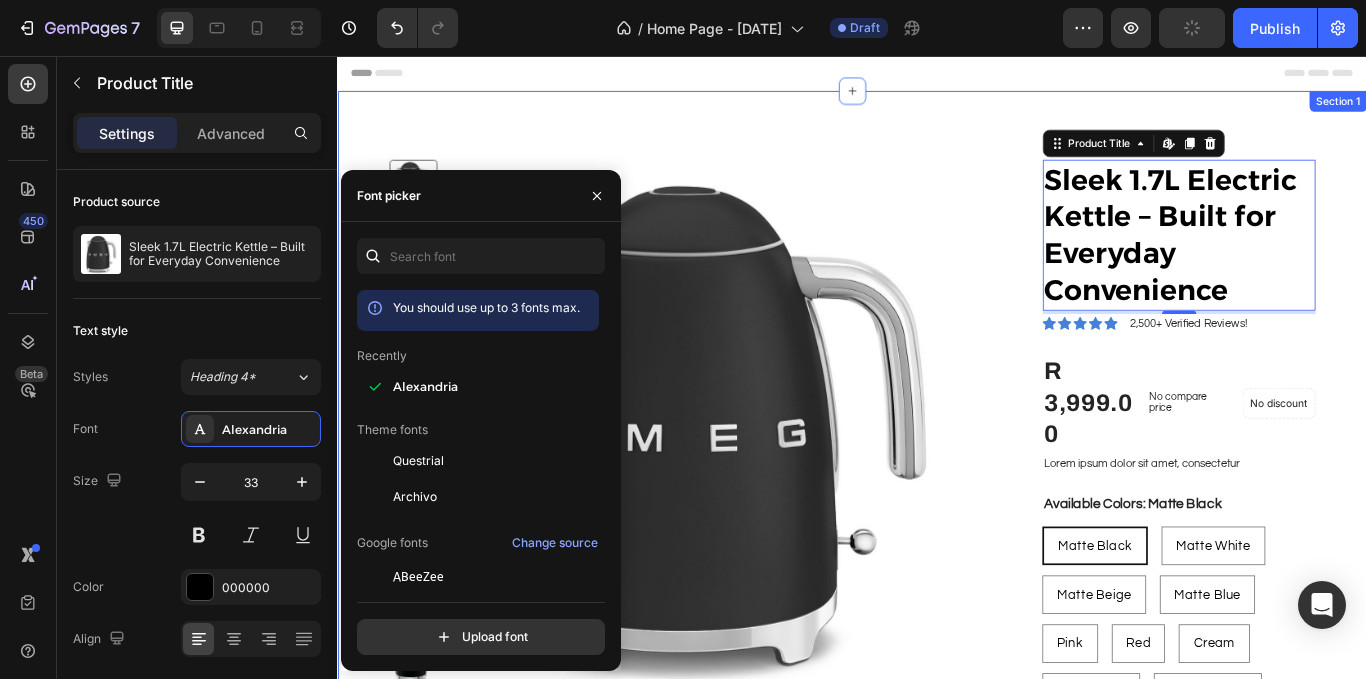 click on "R 3,999.00" at bounding box center (937, 697) 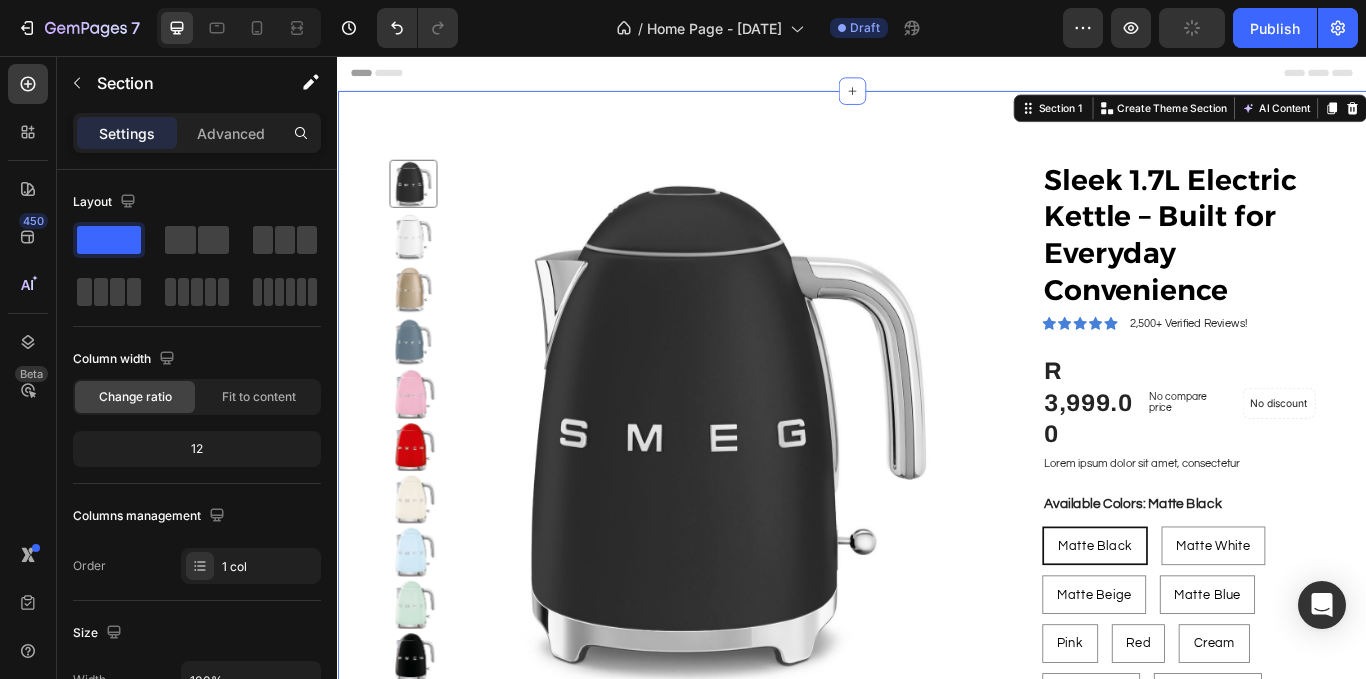 click on "R 3,999.00" at bounding box center (937, 697) 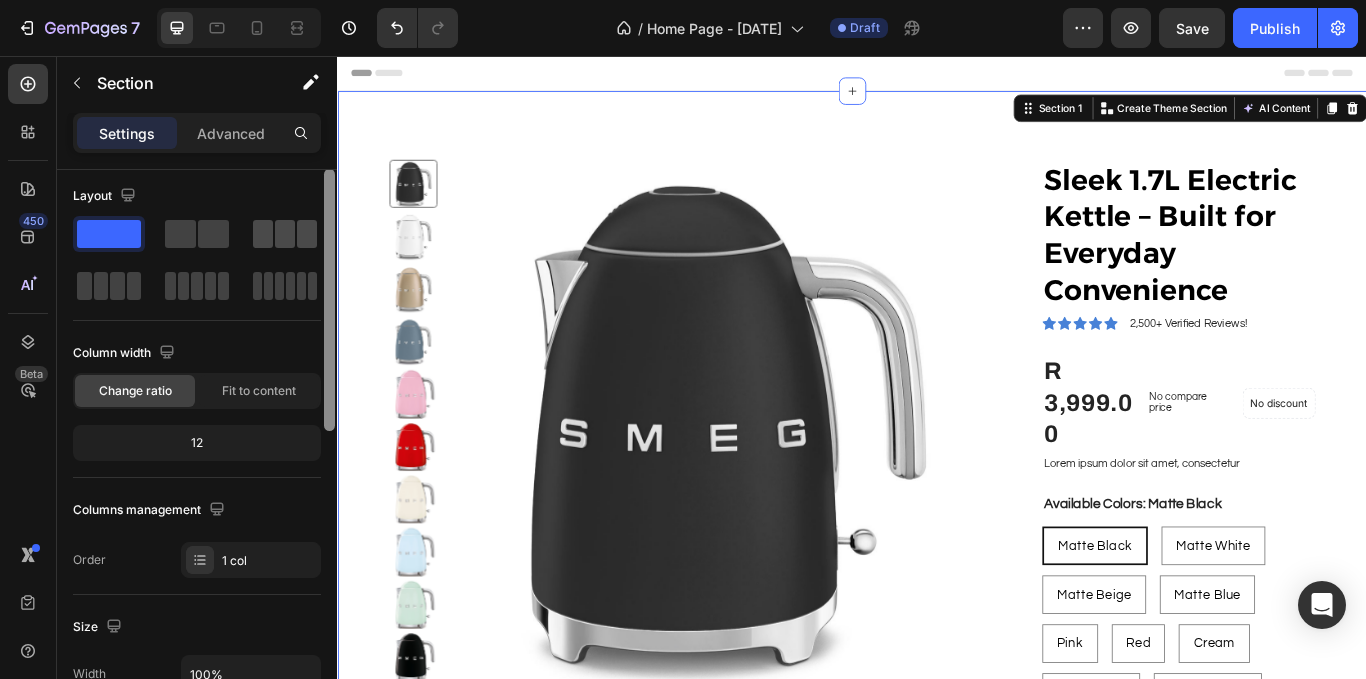 scroll, scrollTop: 11, scrollLeft: 0, axis: vertical 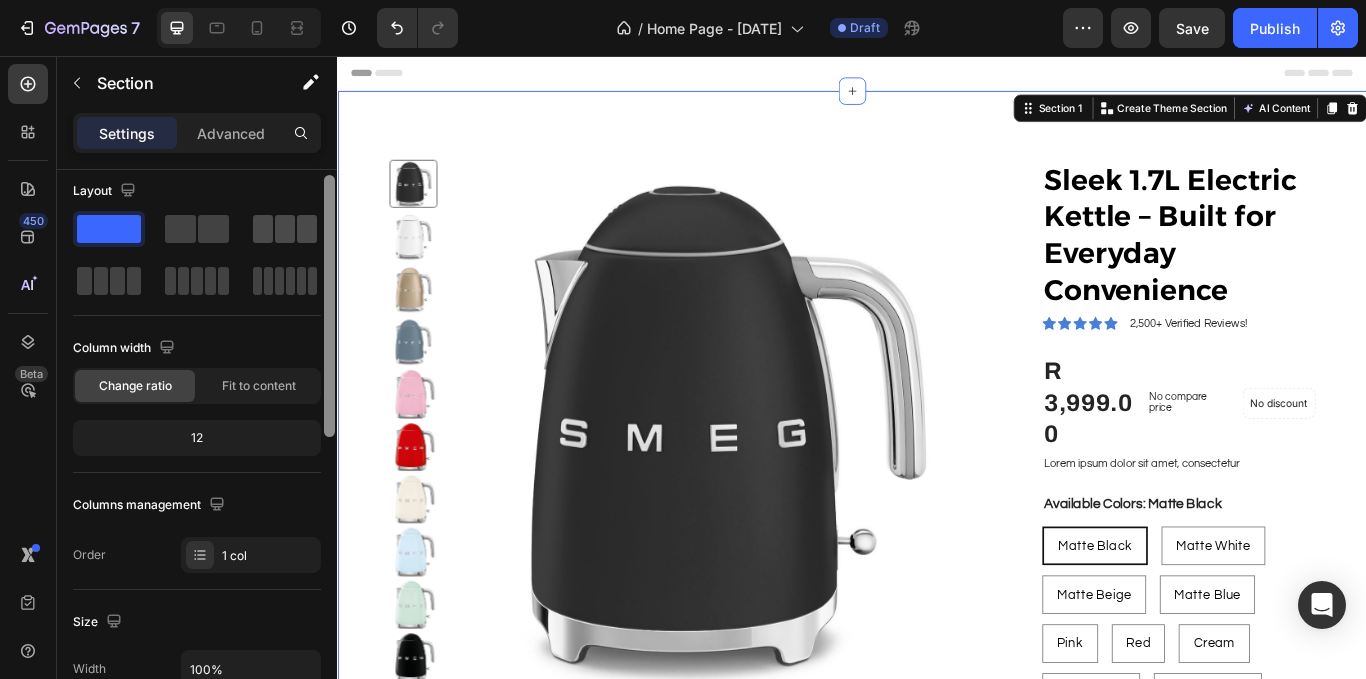 drag, startPoint x: 334, startPoint y: 210, endPoint x: 300, endPoint y: 215, distance: 34.36568 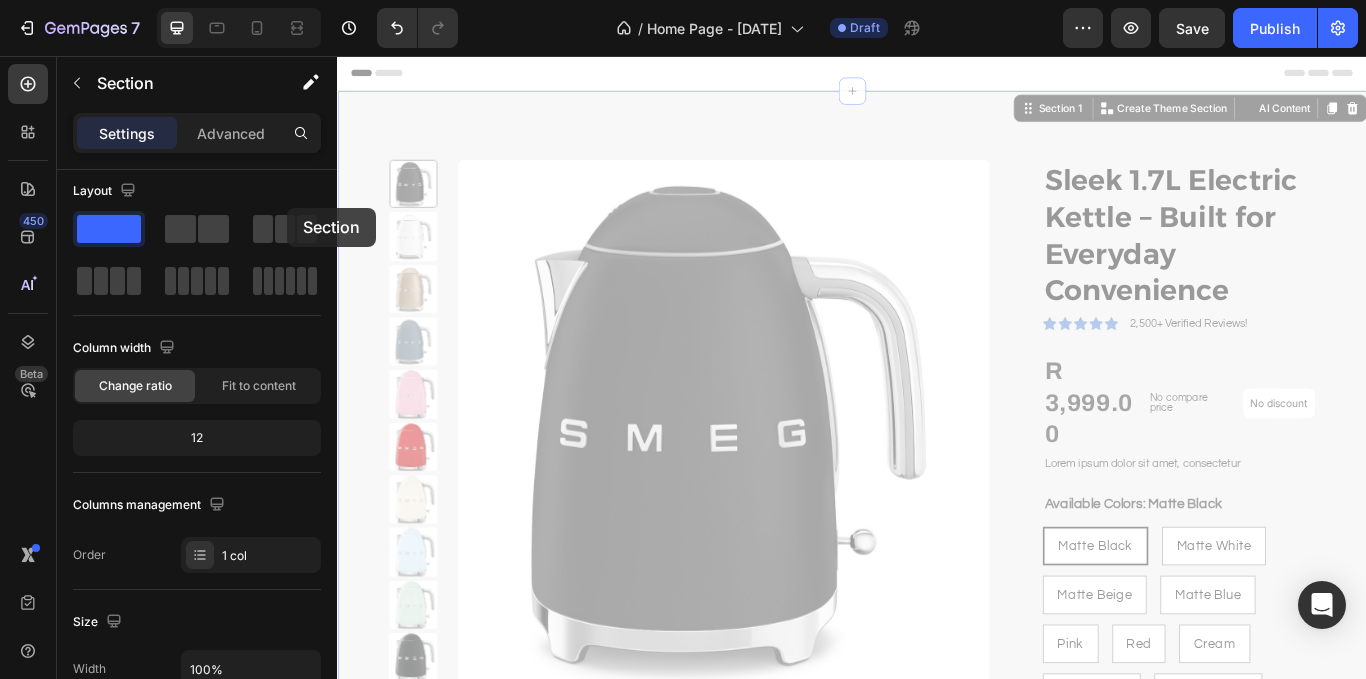 drag, startPoint x: 341, startPoint y: 235, endPoint x: 277, endPoint y: 232, distance: 64.070274 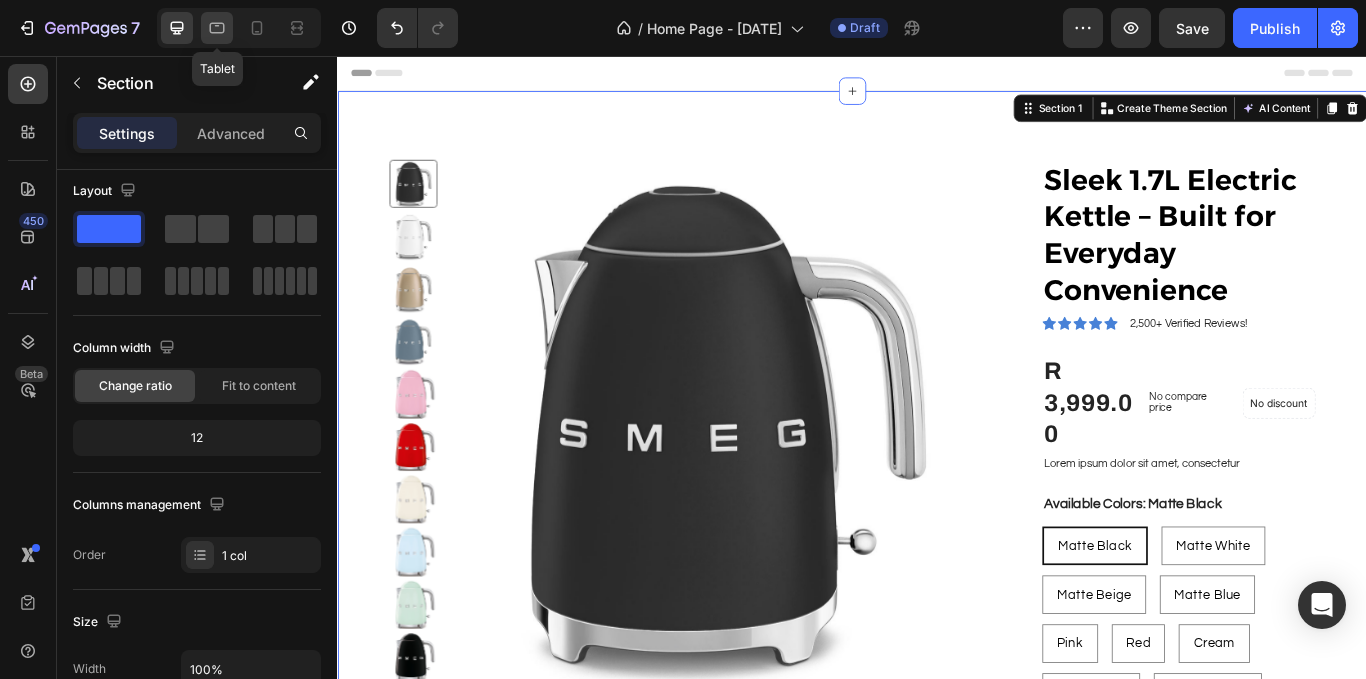 click 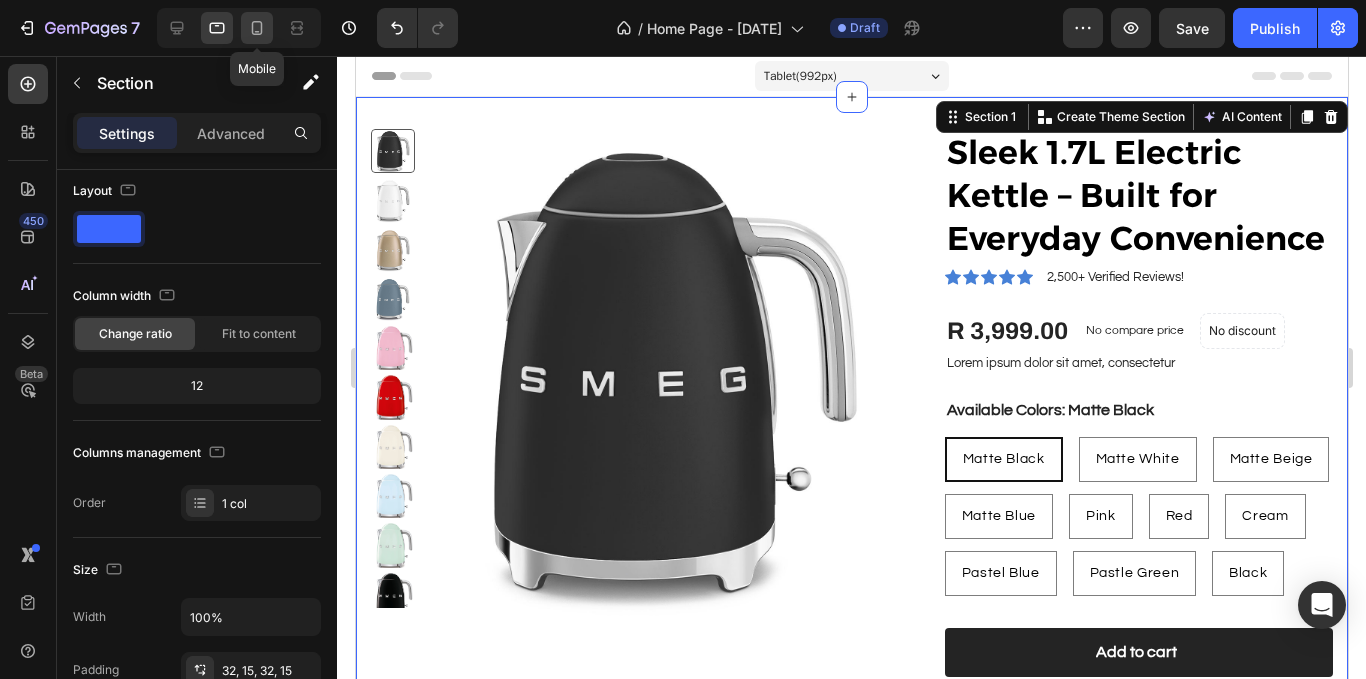 click 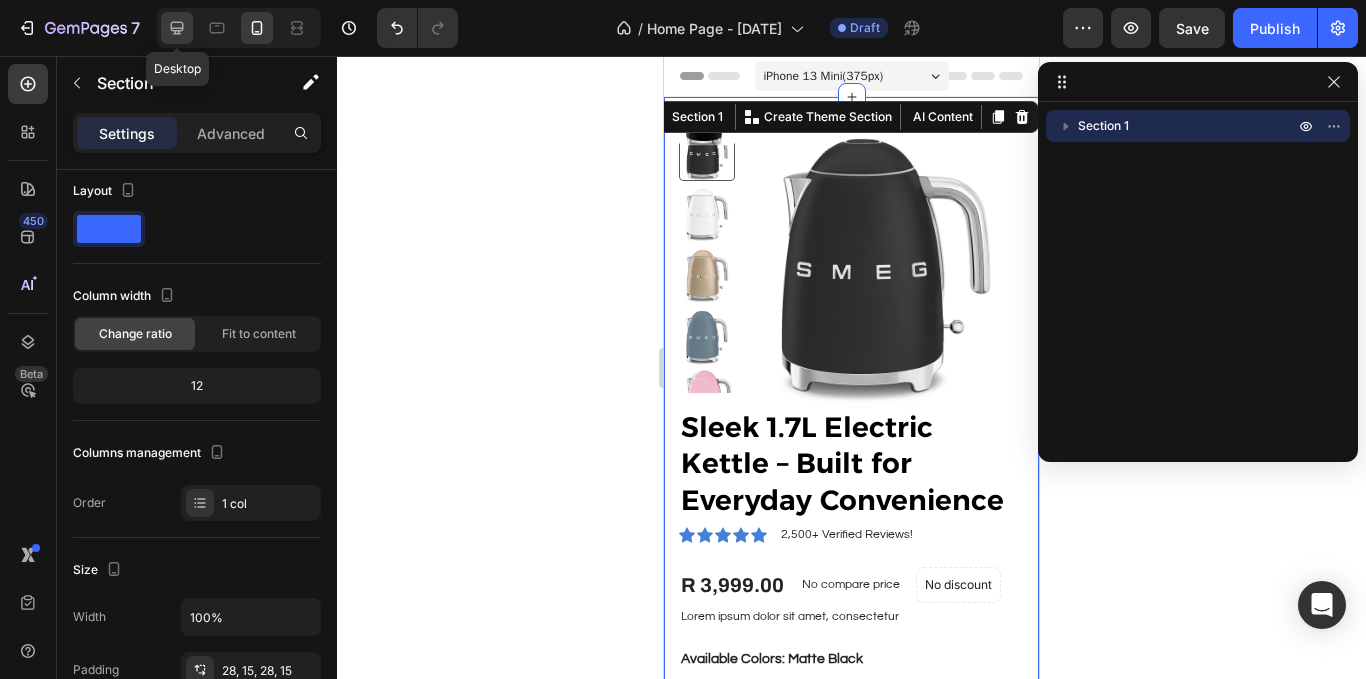 click 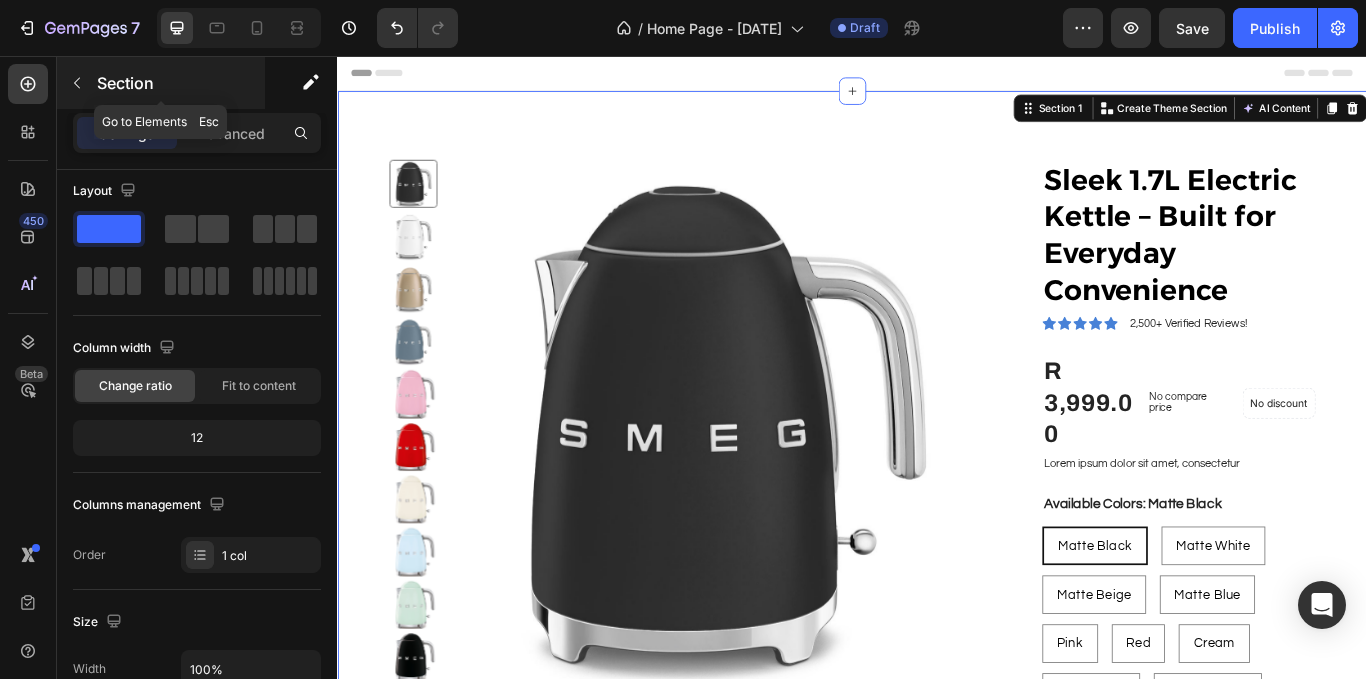 click 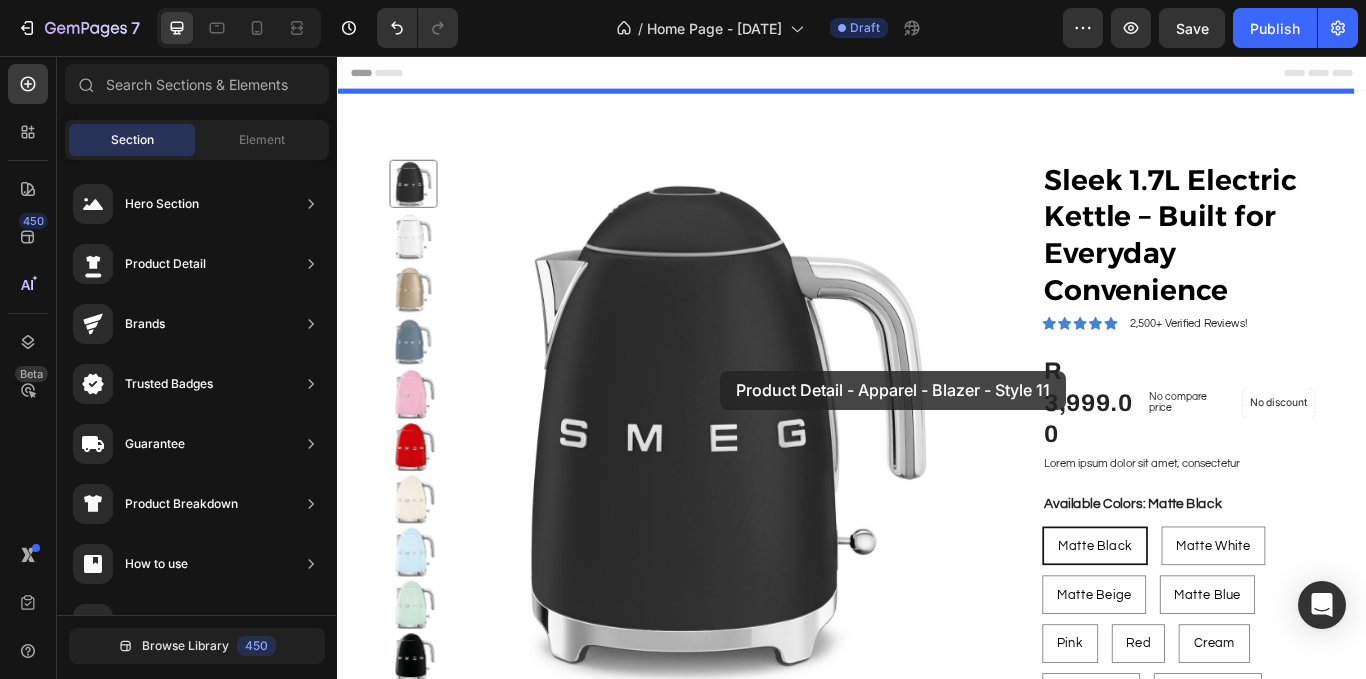 drag, startPoint x: 831, startPoint y: 407, endPoint x: 784, endPoint y: 423, distance: 49.648766 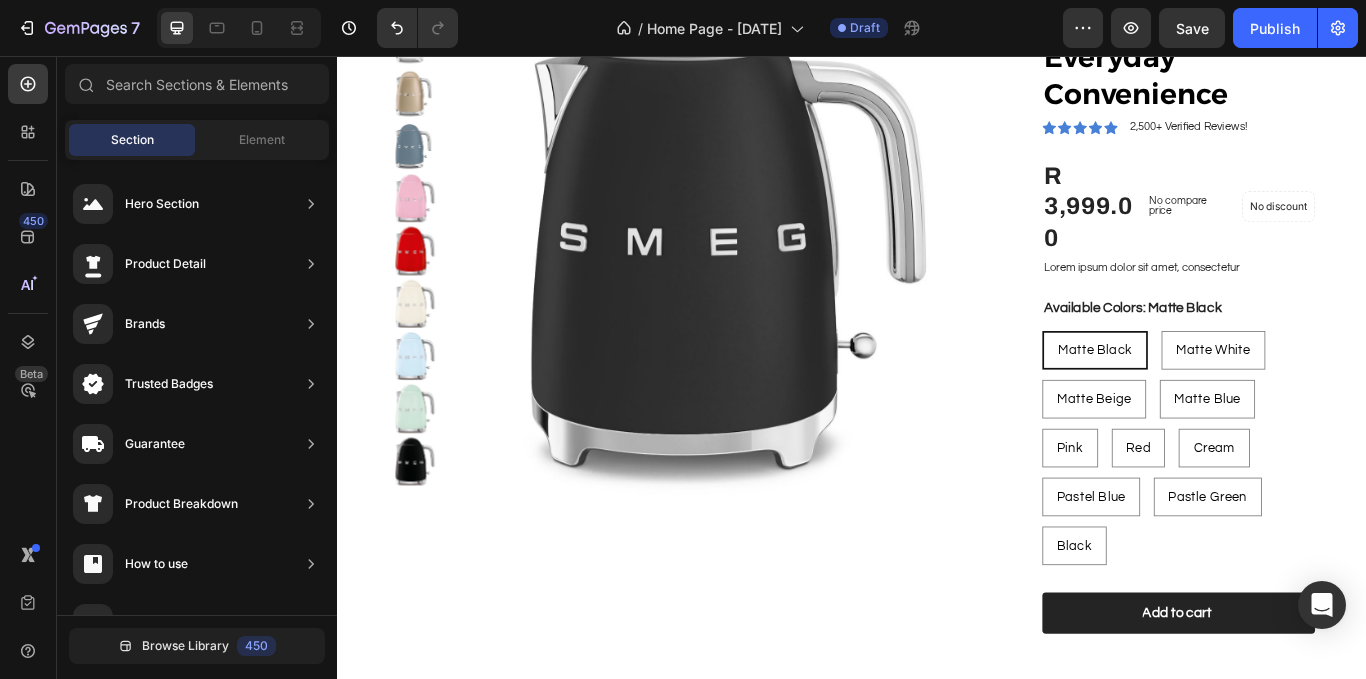 scroll, scrollTop: 767, scrollLeft: 0, axis: vertical 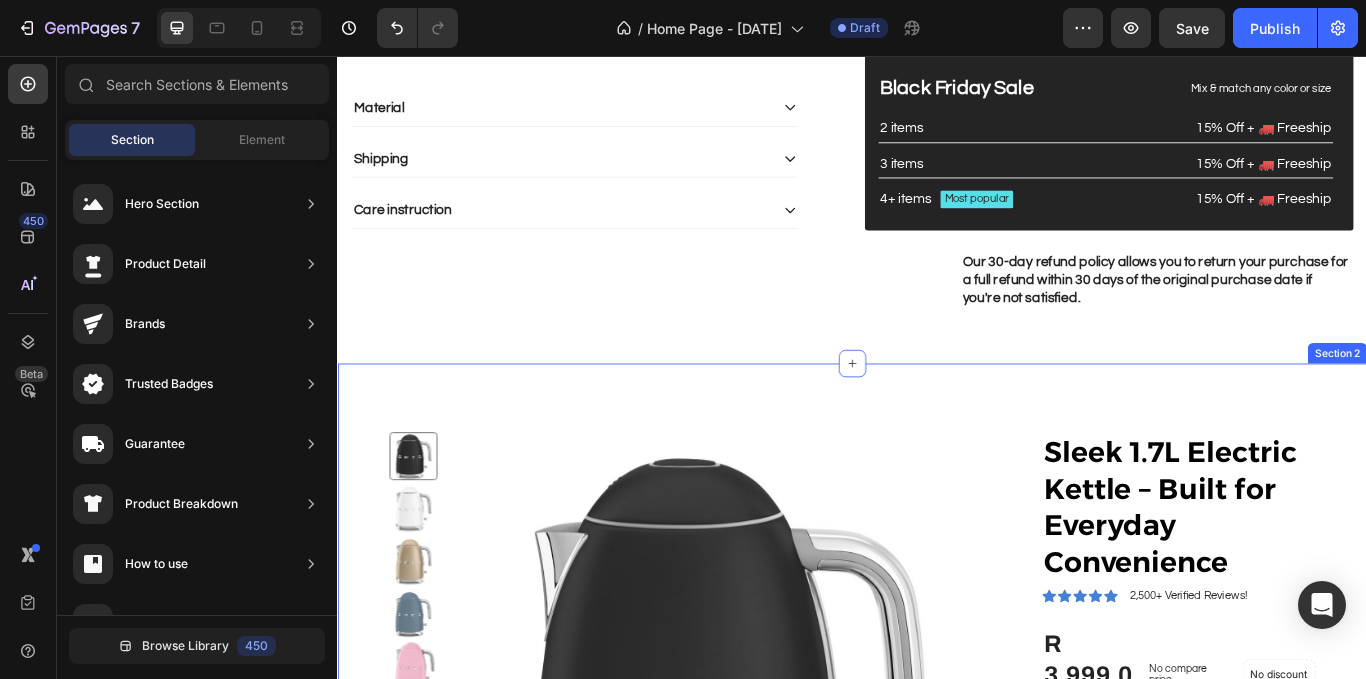 click on "R 3,999.00" at bounding box center [937, 1029] 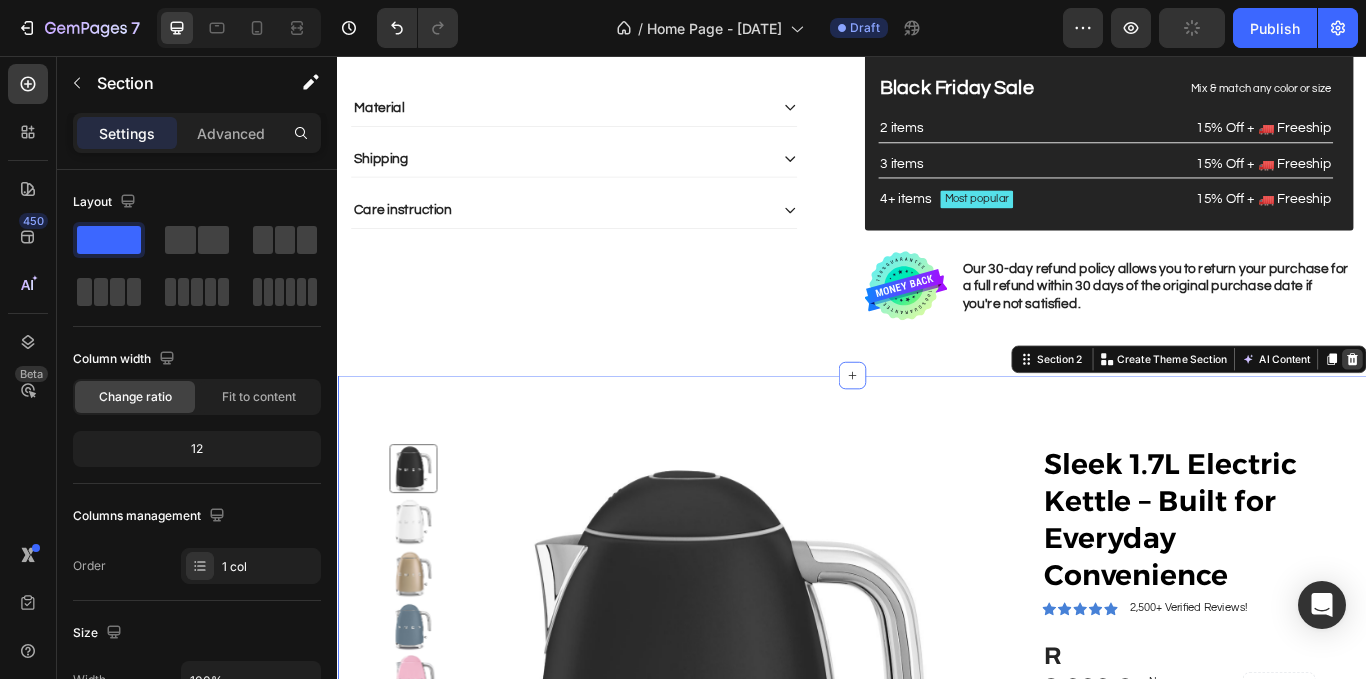 click 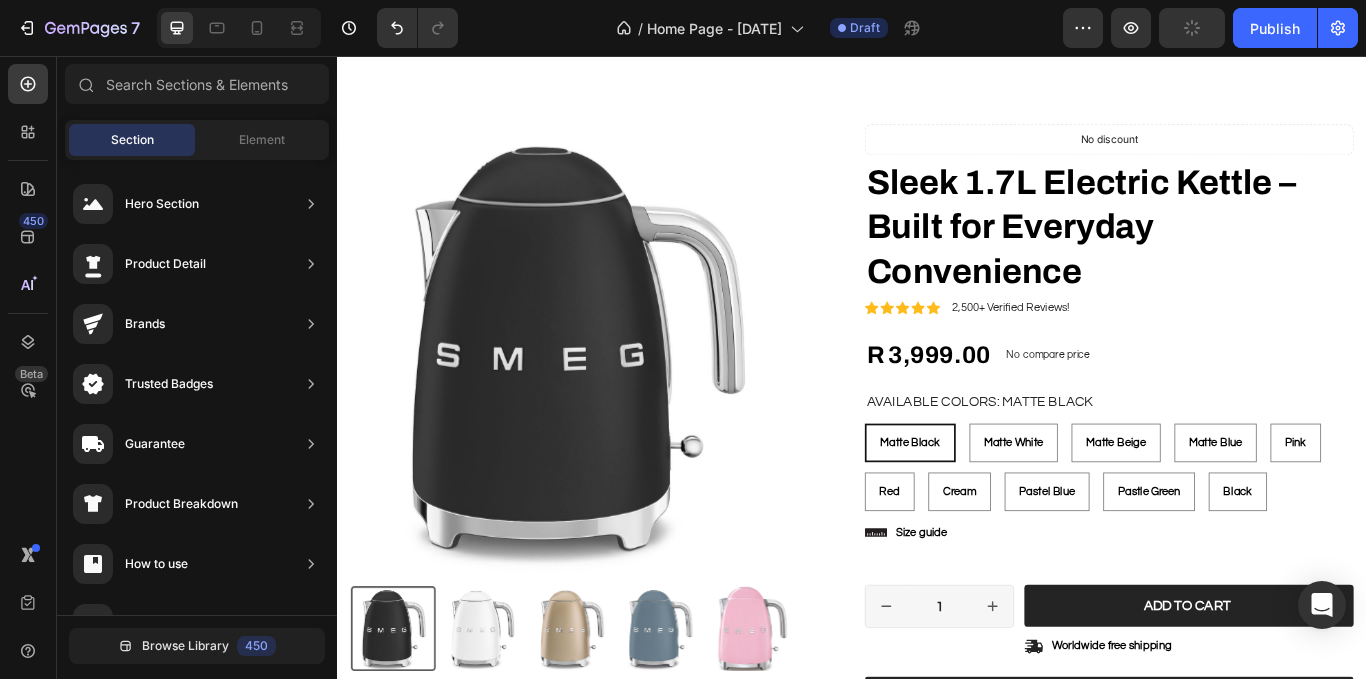 scroll, scrollTop: 38, scrollLeft: 0, axis: vertical 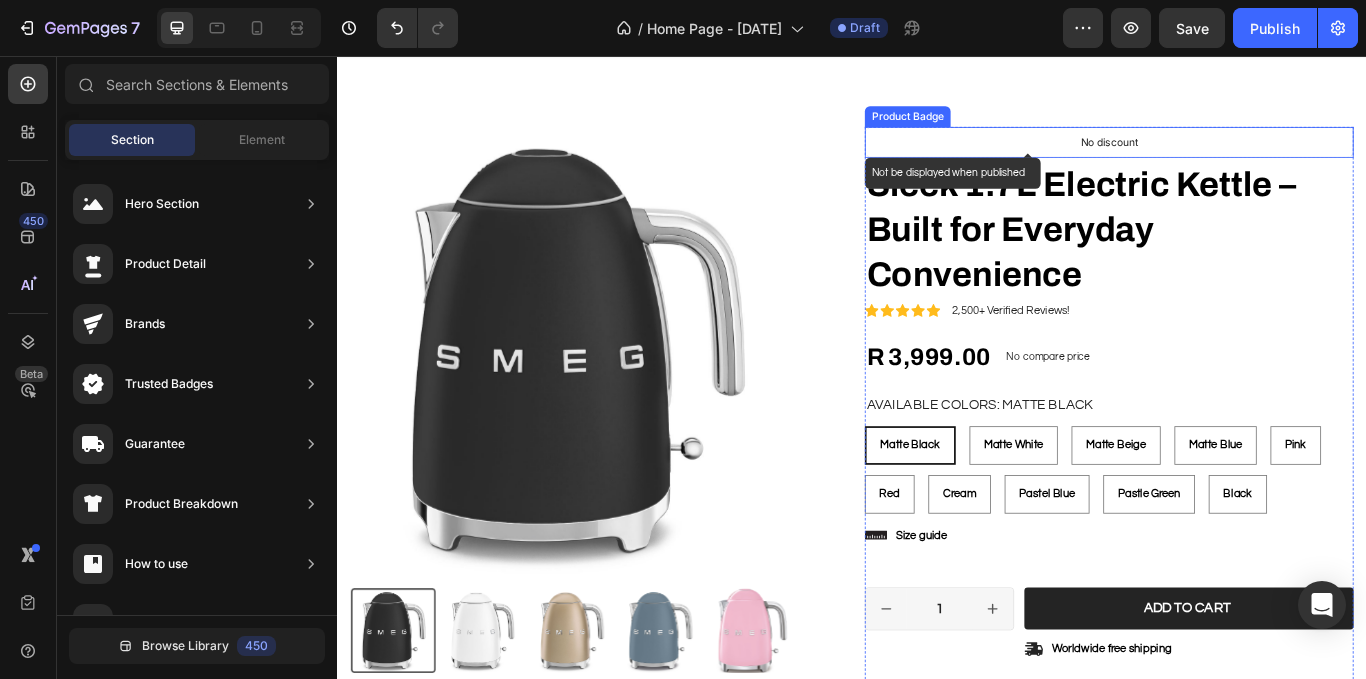 click on "No discount" at bounding box center [1237, 157] 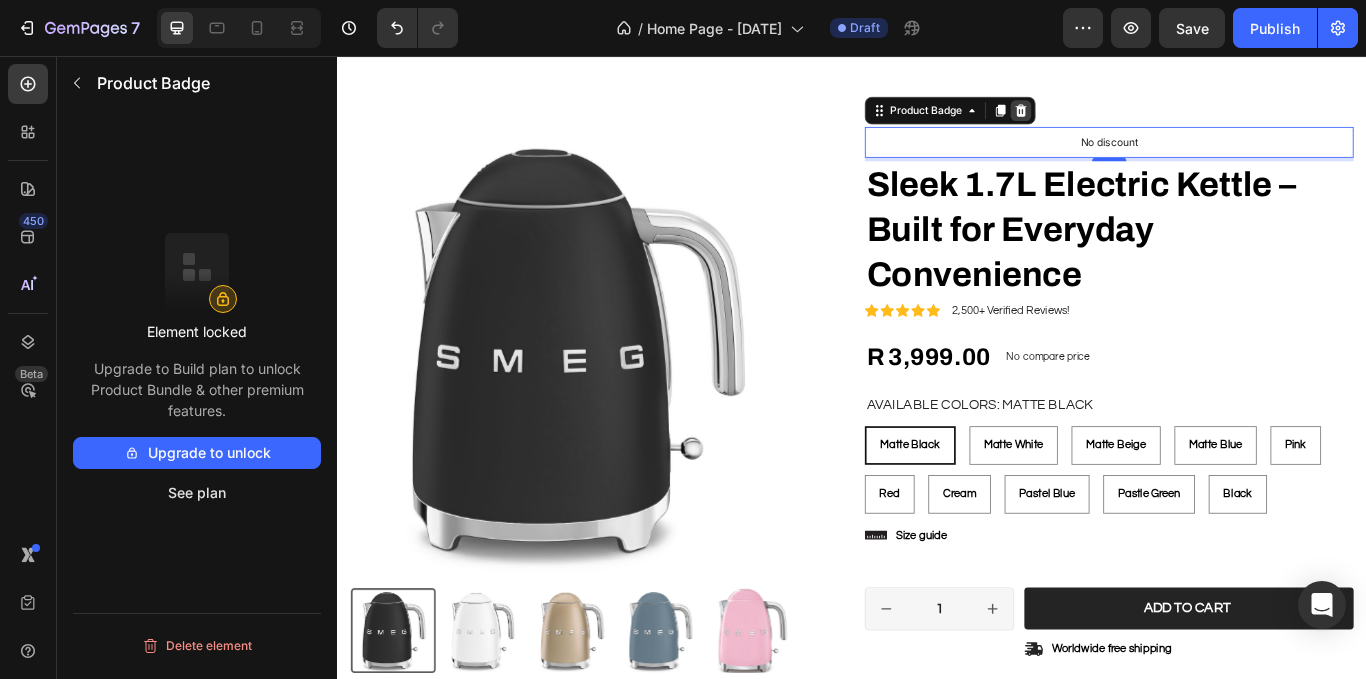 drag, startPoint x: 1124, startPoint y: 121, endPoint x: 1392, endPoint y: 61, distance: 274.6343 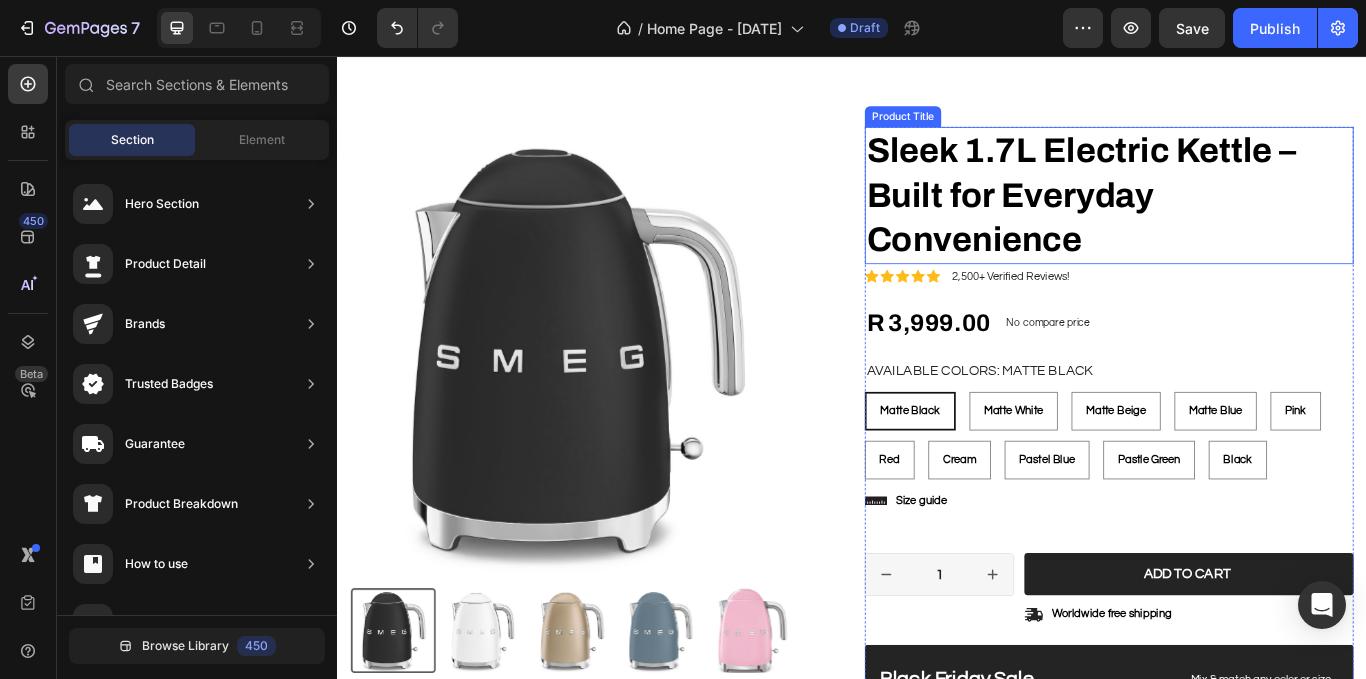 click on "Sleek 1.7L Electric Kettle – Built for Everyday Convenience" at bounding box center [1237, 219] 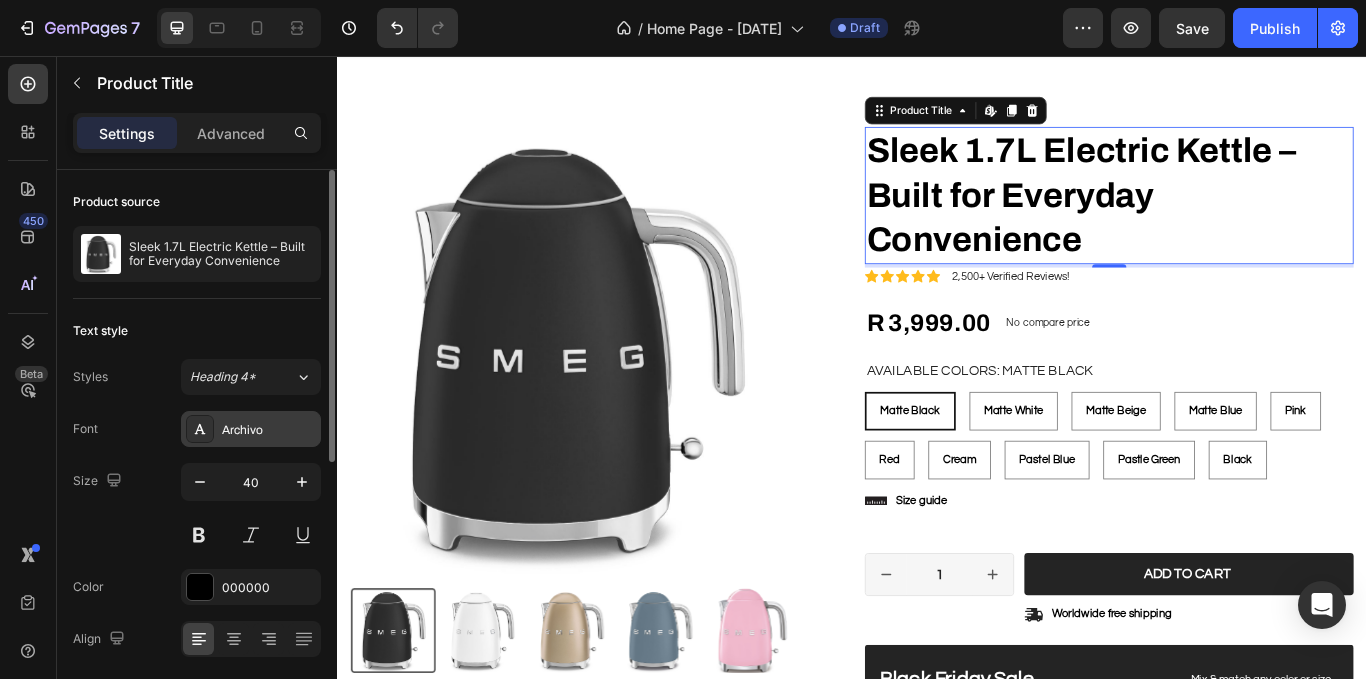 click on "Archivo" at bounding box center [251, 429] 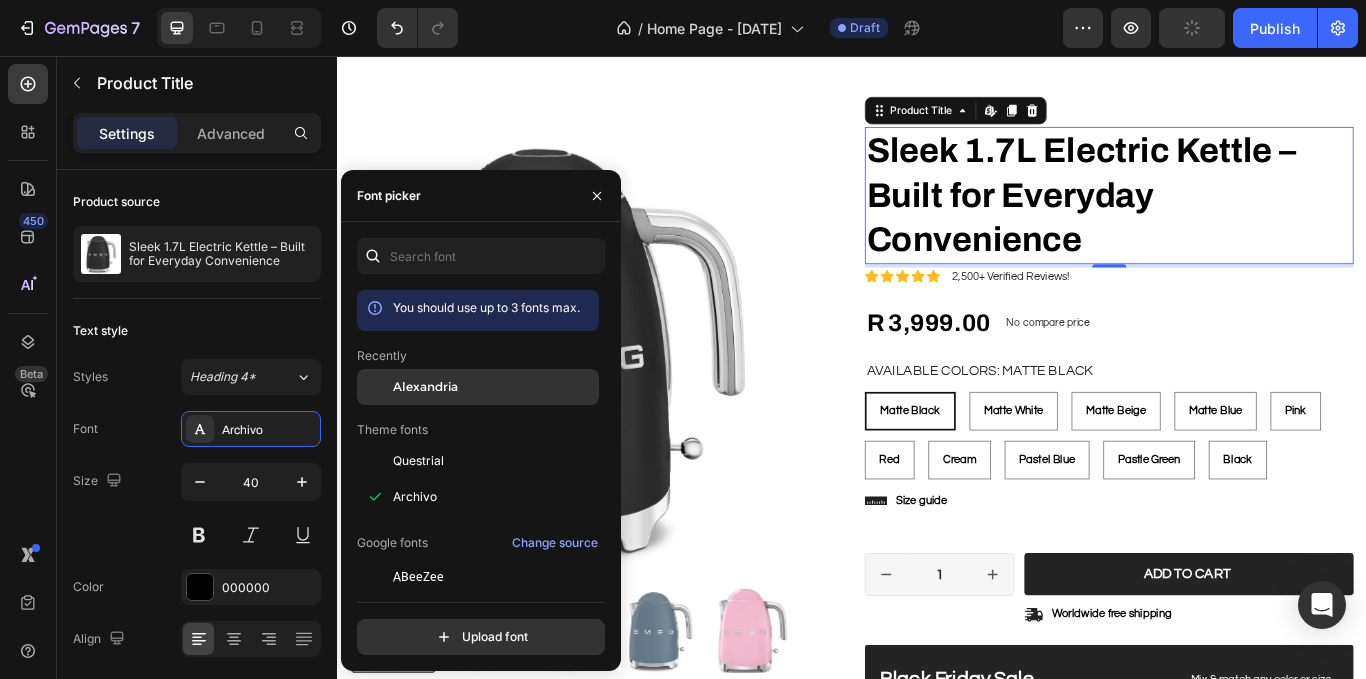 click on "Alexandria" at bounding box center (425, 387) 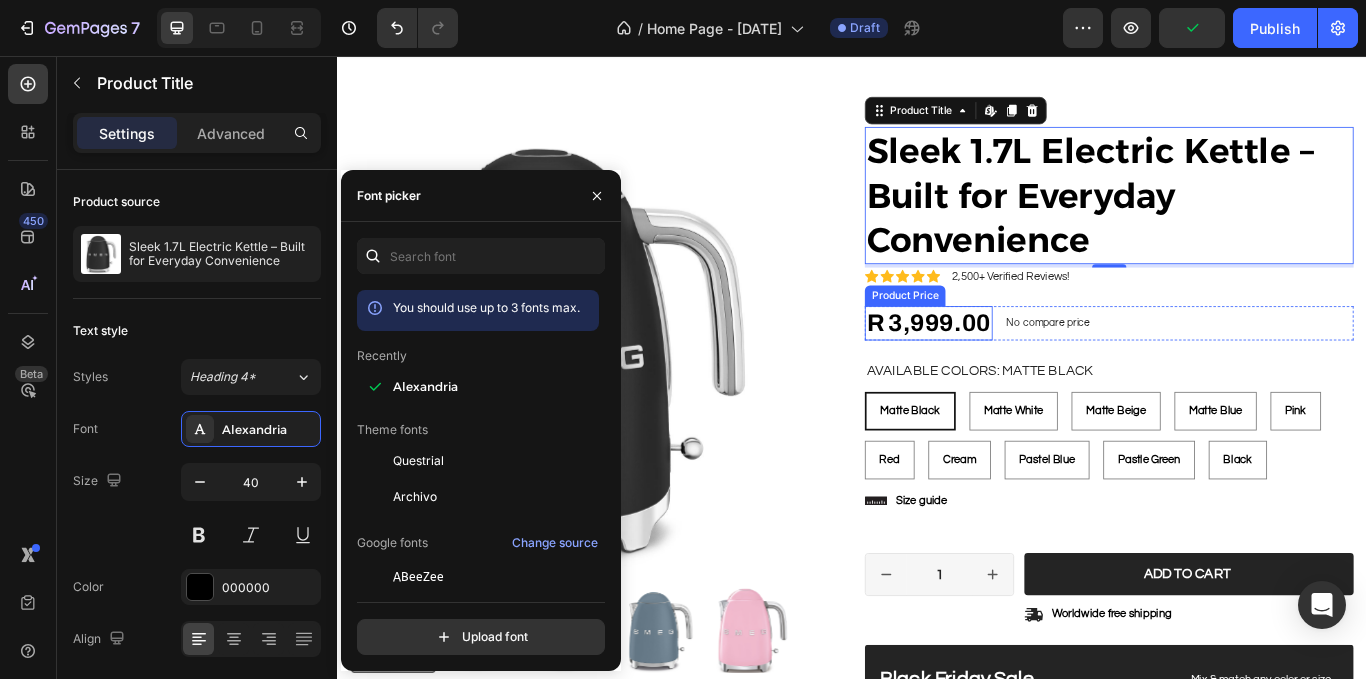 click on "R 3,999.00" at bounding box center (1026, 367) 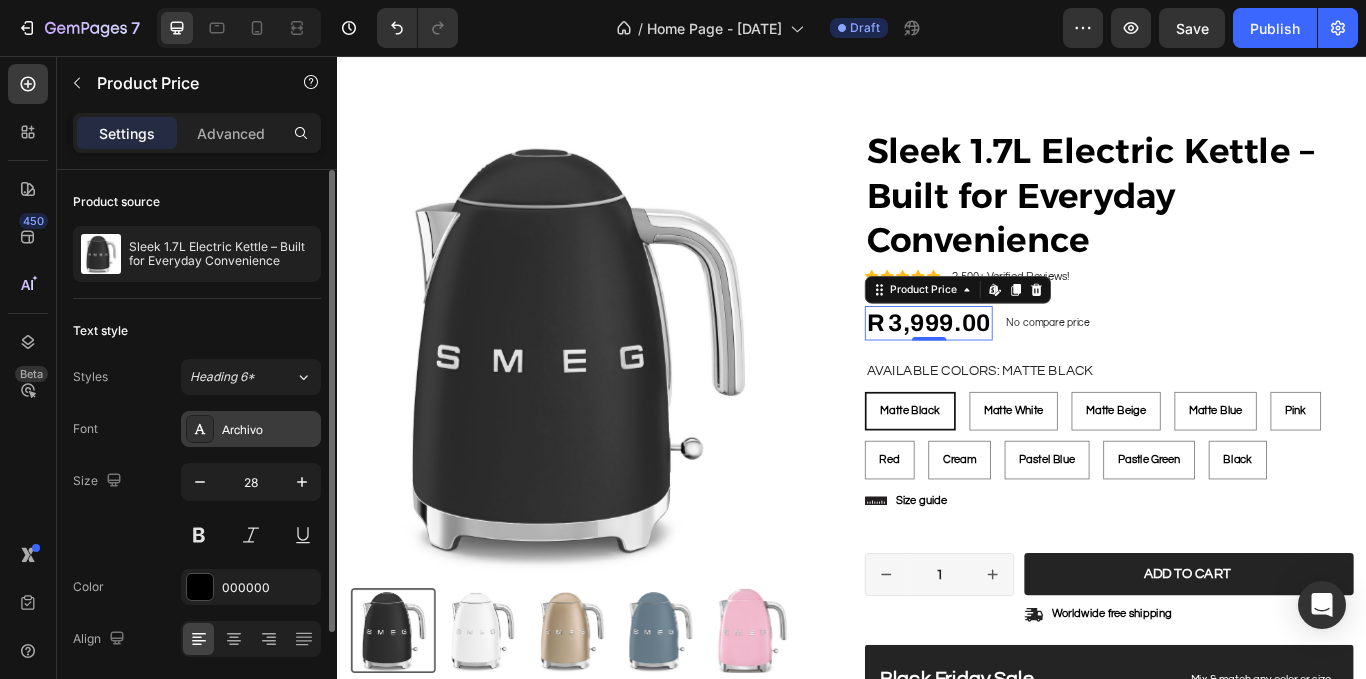 click on "Archivo" at bounding box center [251, 429] 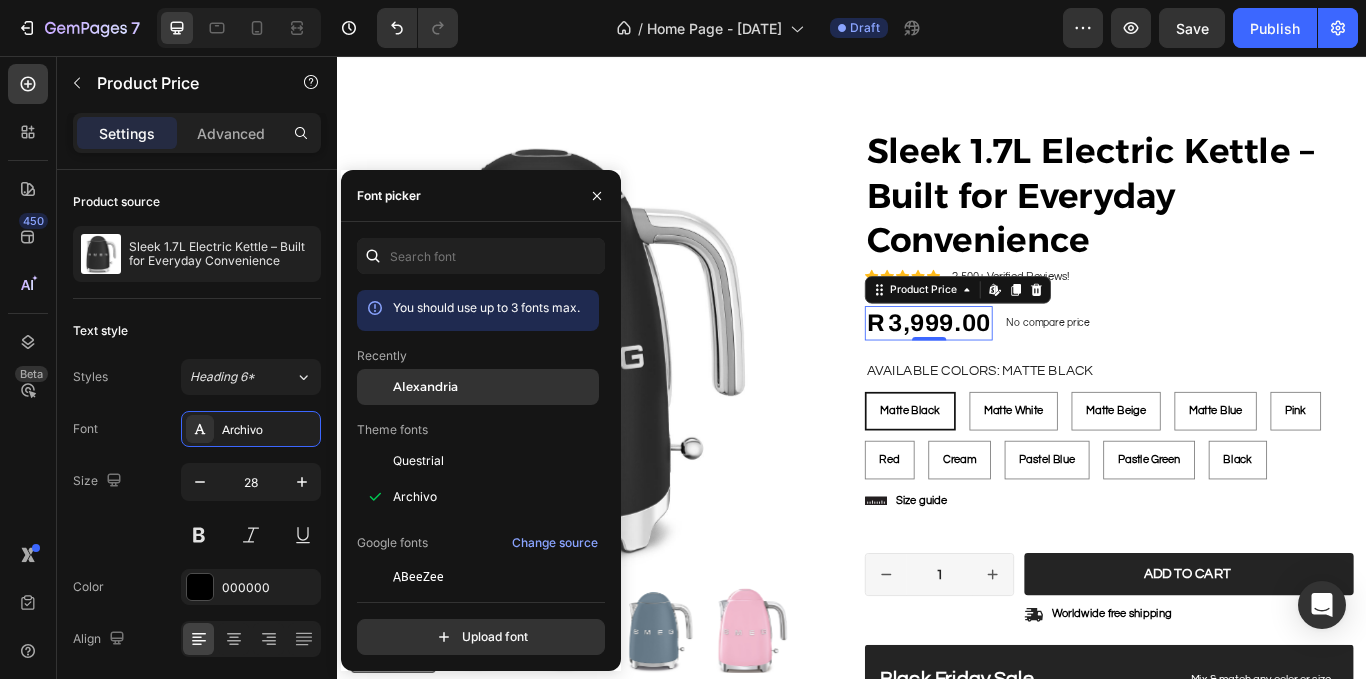 click on "Alexandria" at bounding box center [425, 387] 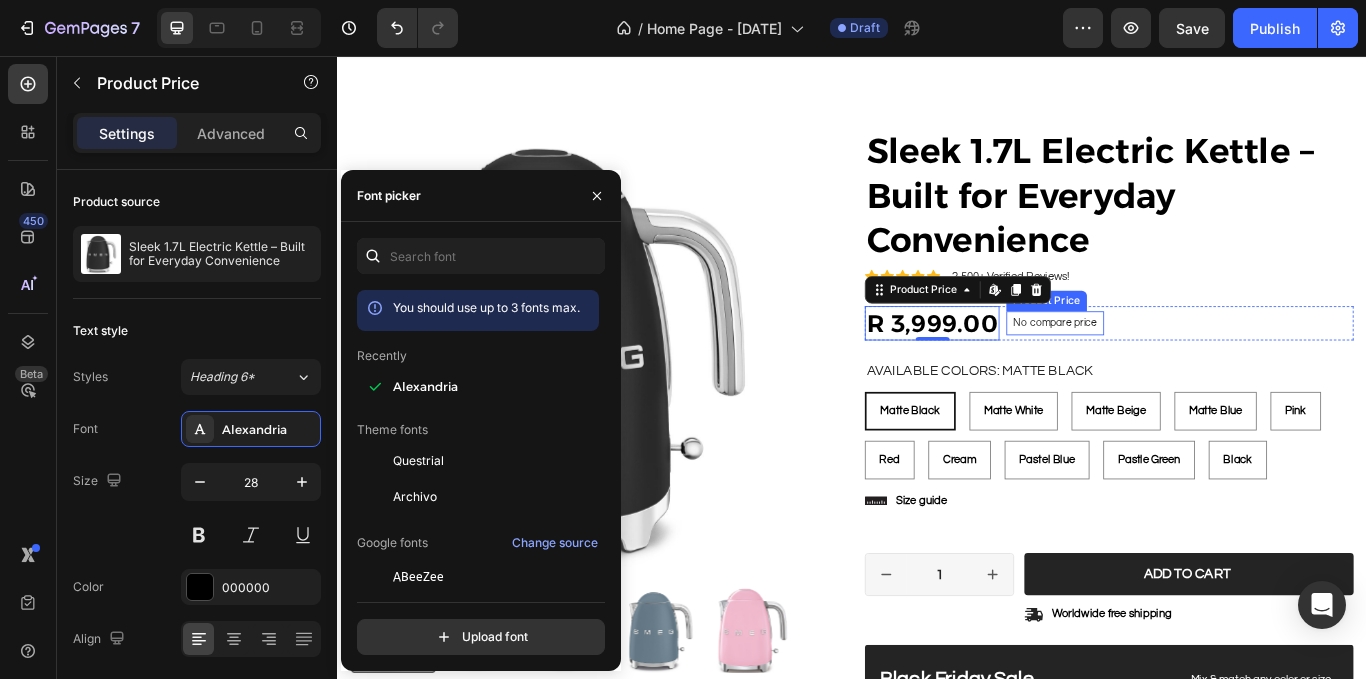 click on "No compare price" at bounding box center (1174, 368) 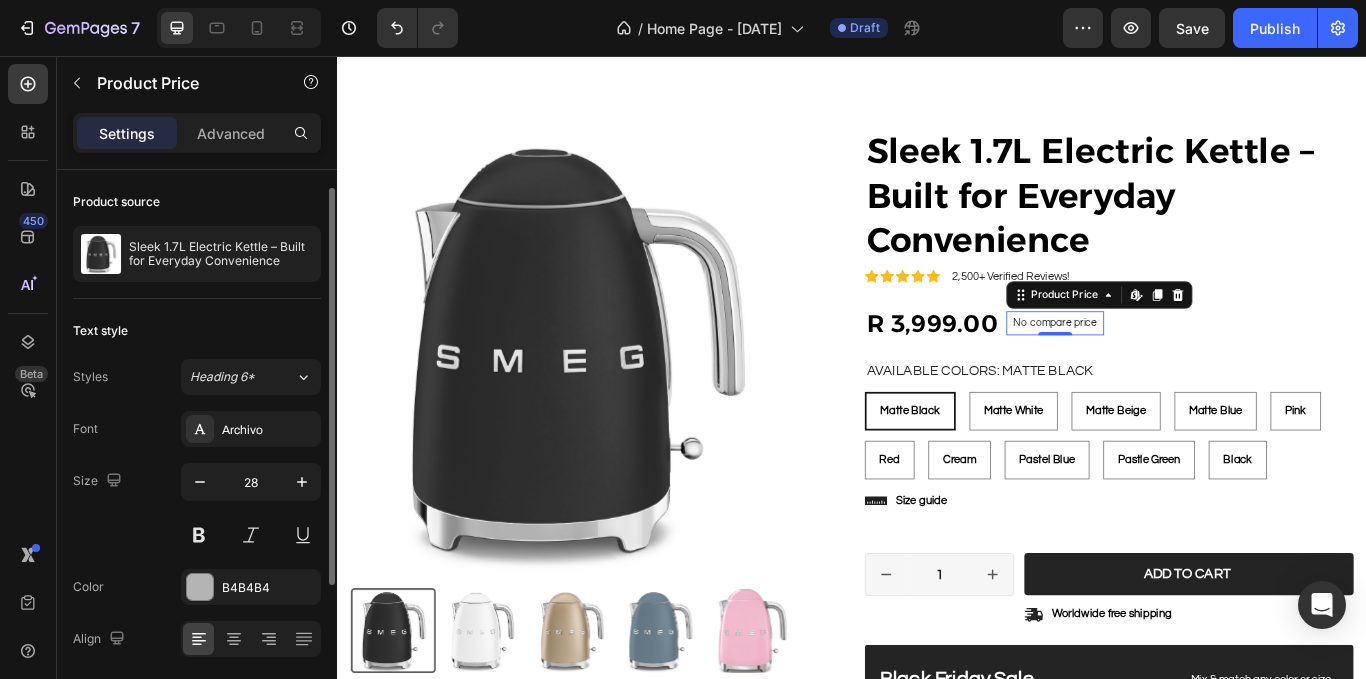 scroll, scrollTop: 11, scrollLeft: 0, axis: vertical 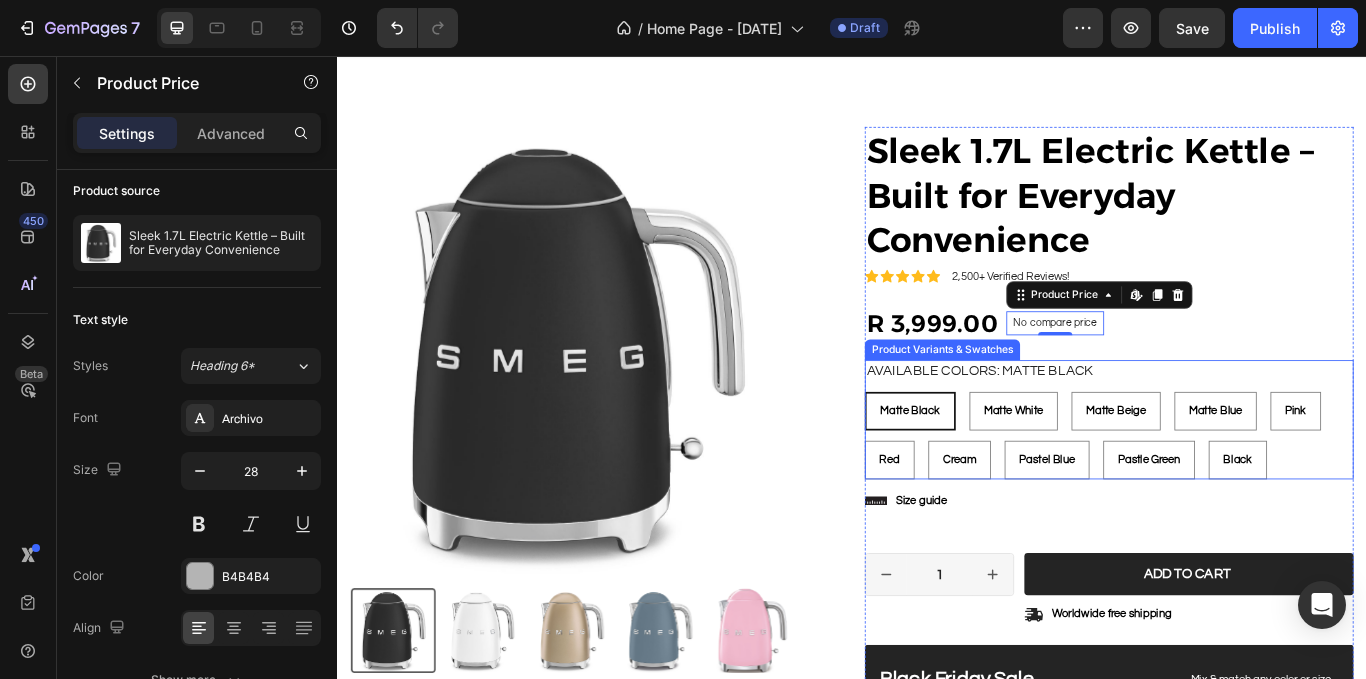 click on "Available Colors: Matte Black" at bounding box center (1086, 423) 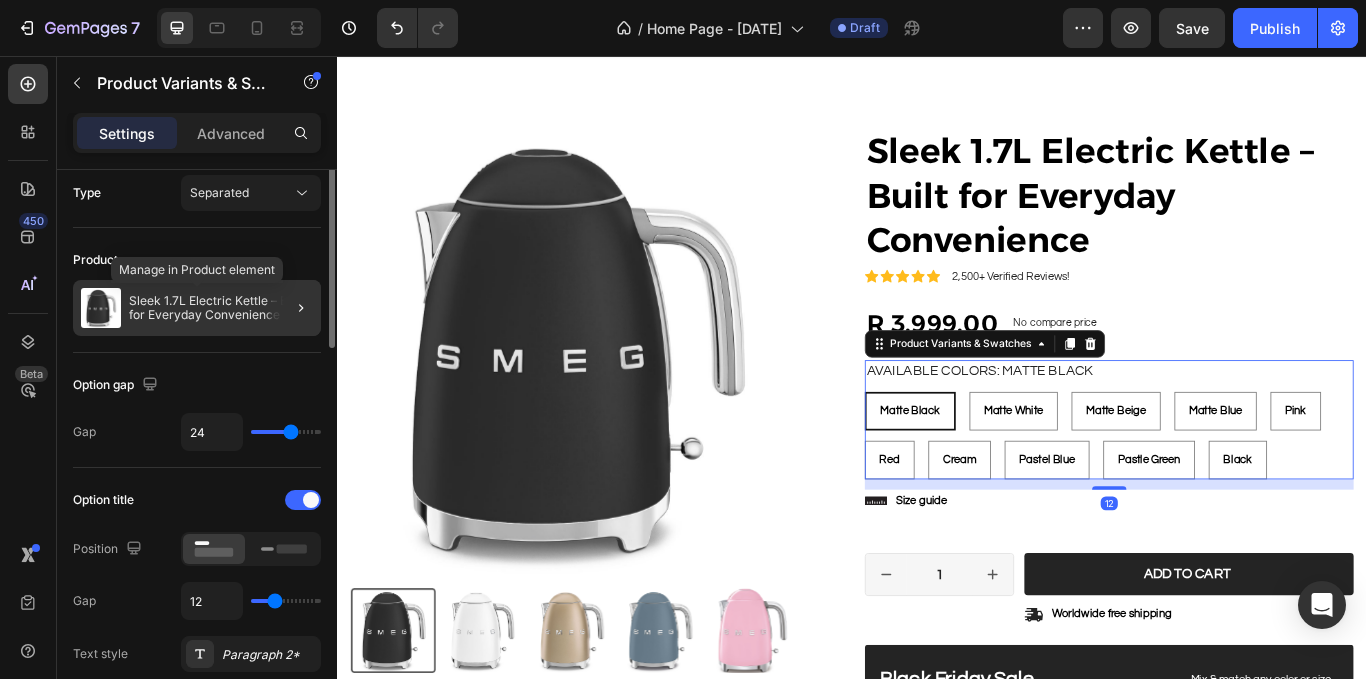 scroll, scrollTop: 0, scrollLeft: 0, axis: both 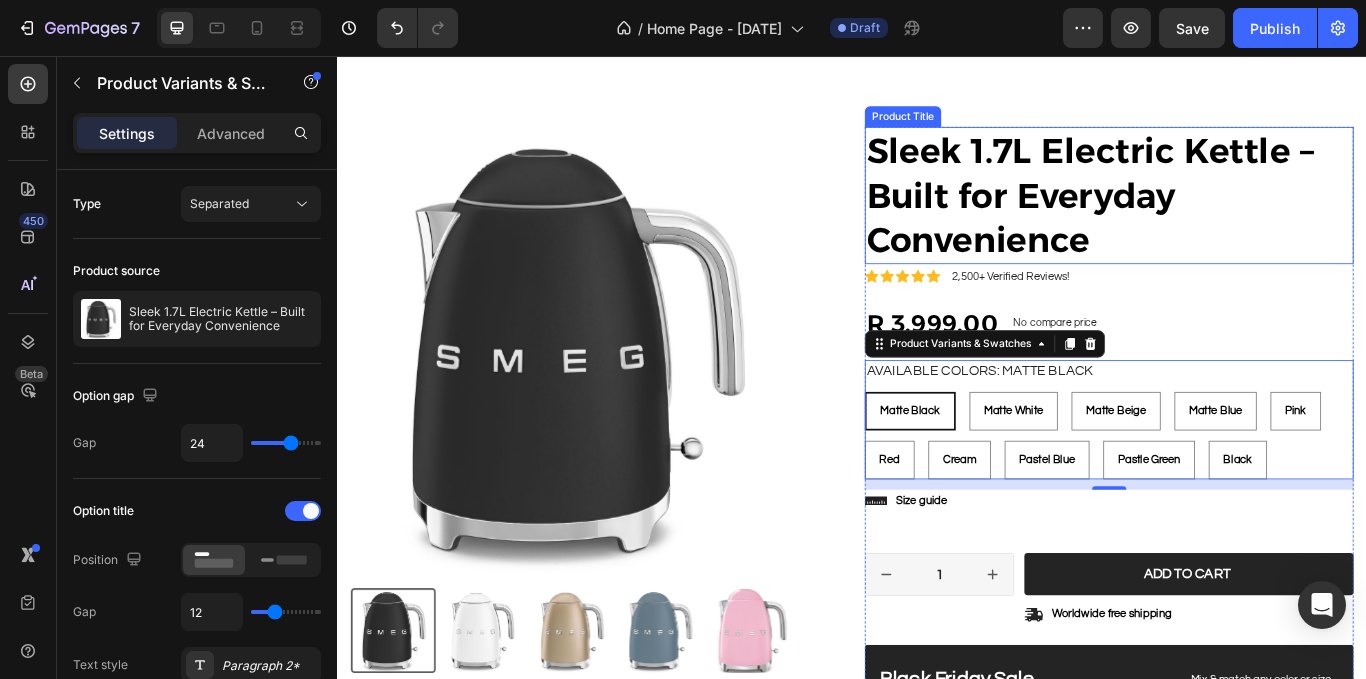 click on "Sleek 1.7L Electric Kettle – Built for Everyday Convenience" at bounding box center [1237, 219] 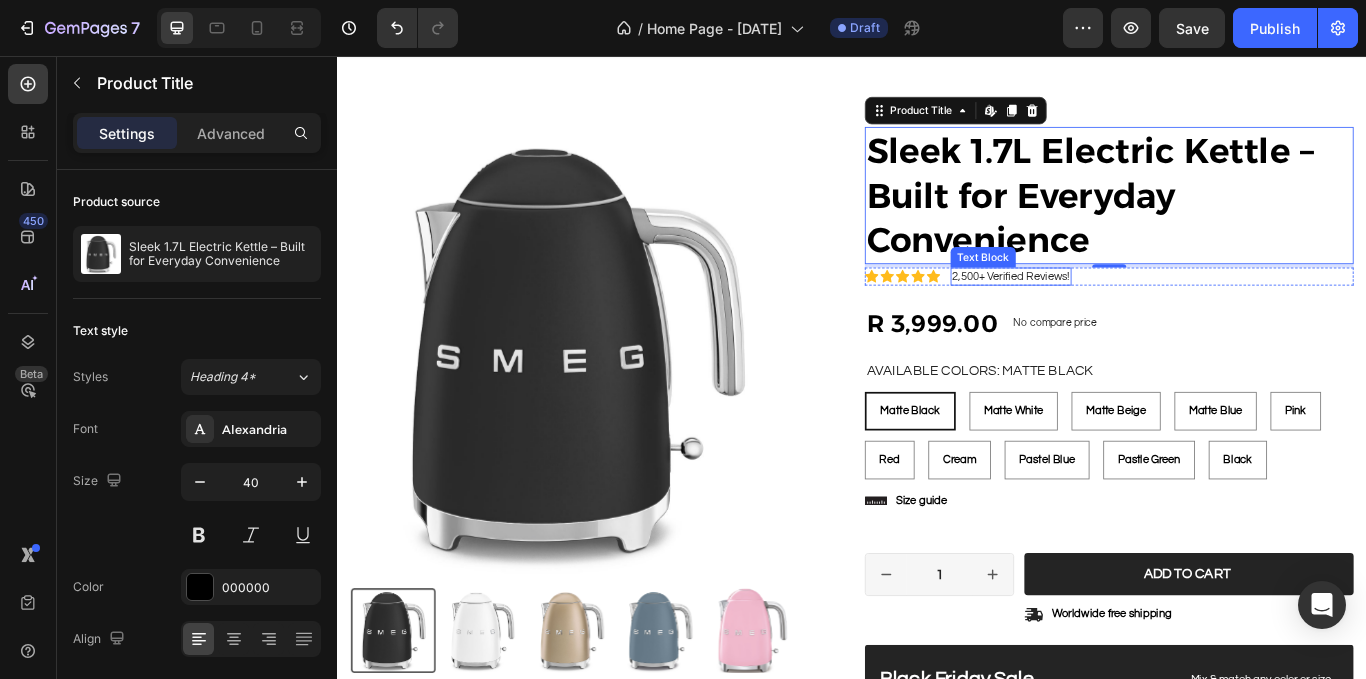 click on "2,500+ Verified Reviews!" at bounding box center (1122, 313) 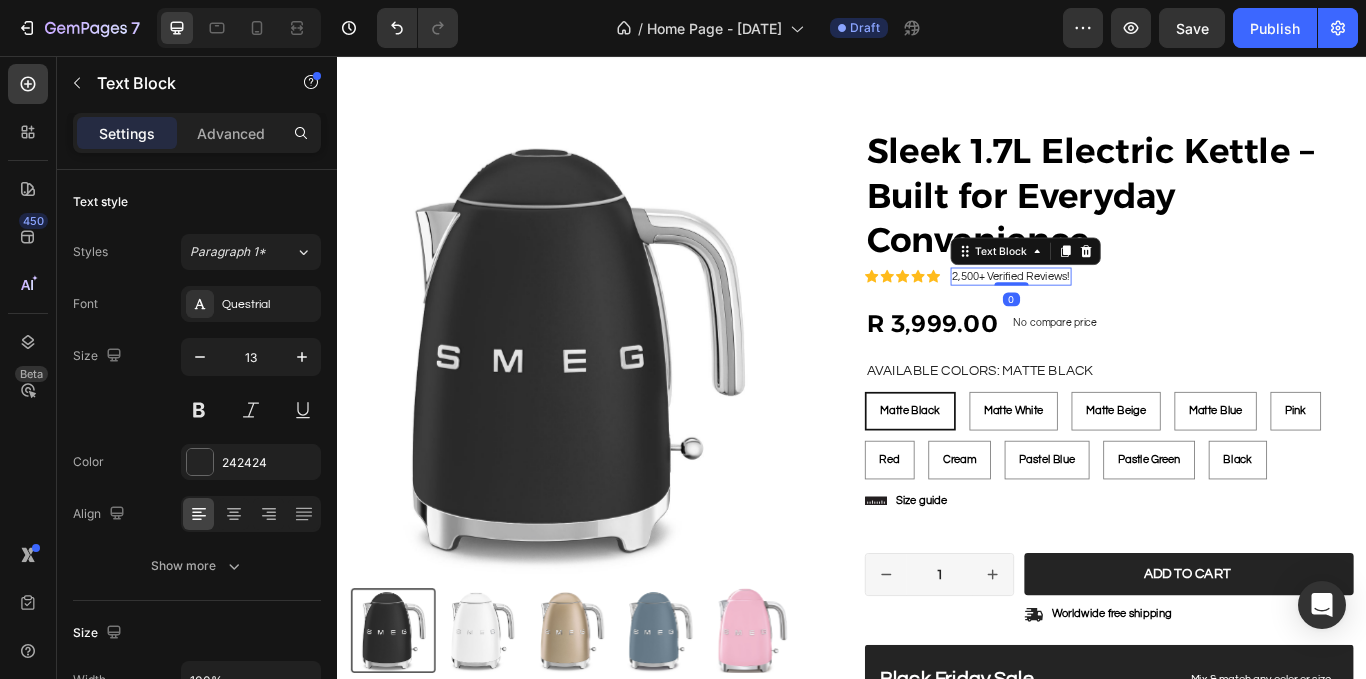 click on "2,500+ Verified Reviews!" at bounding box center [1122, 313] 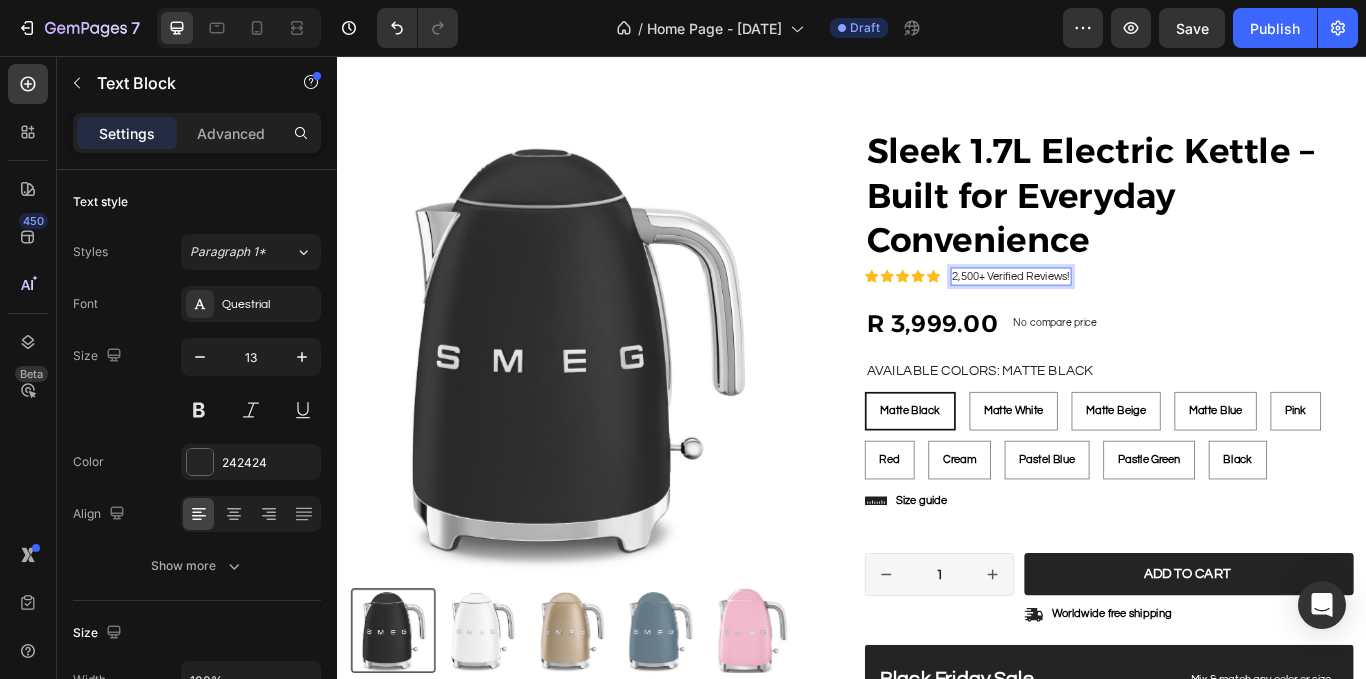 click on "2,500+ Verified Reviews!" at bounding box center [1122, 313] 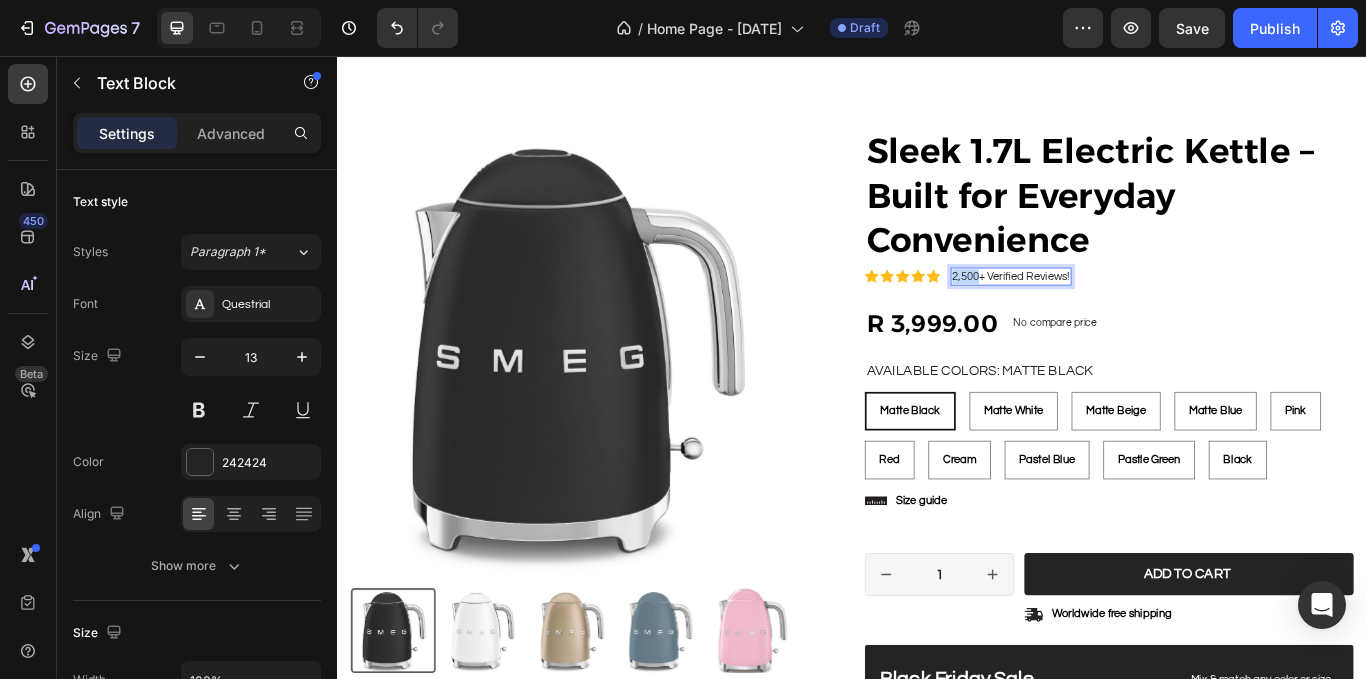 click on "2,500+ Verified Reviews!" at bounding box center [1122, 313] 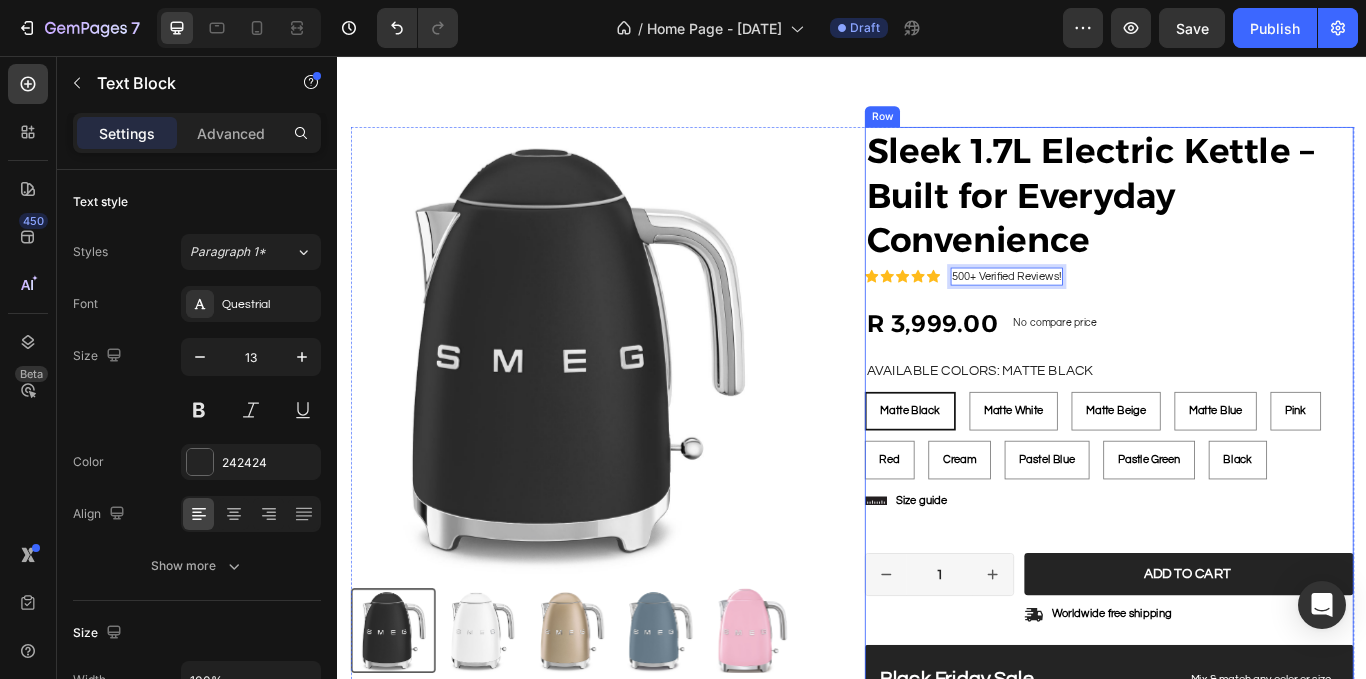 click on "R 3,999.00" at bounding box center (1237, 596) 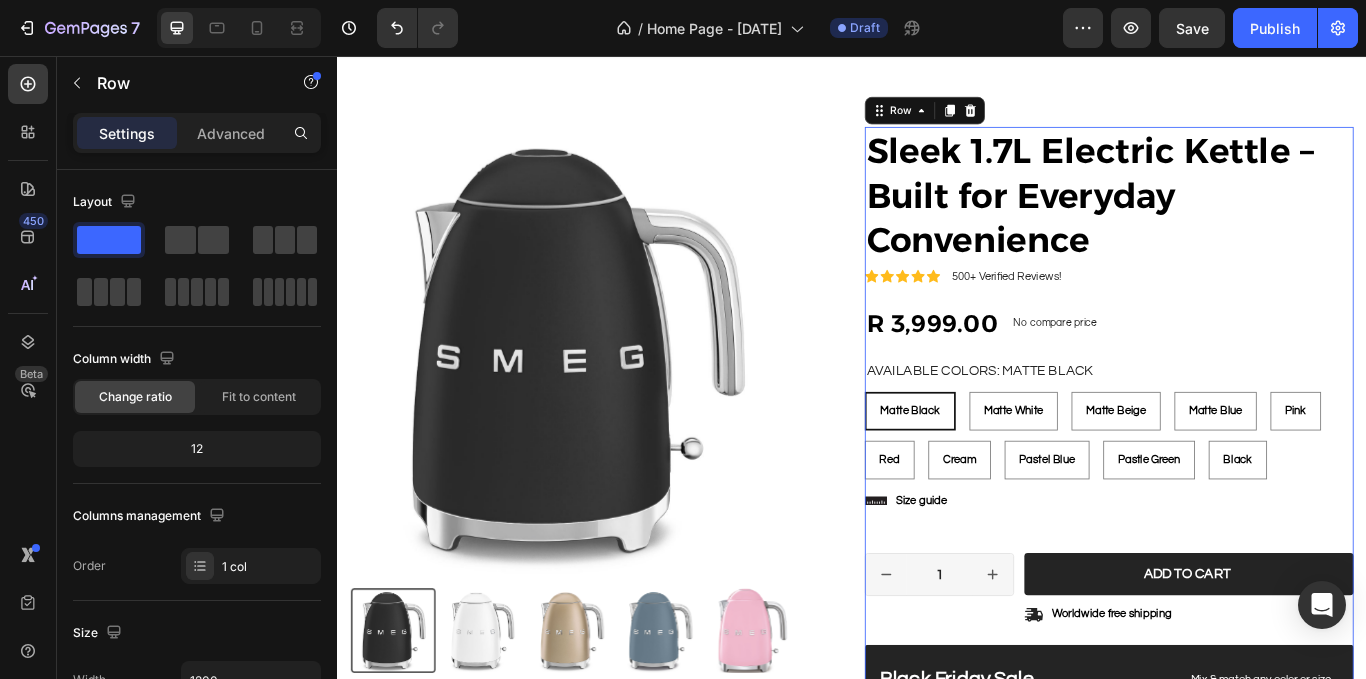 click on "500+ Verified Reviews!" at bounding box center [1117, 313] 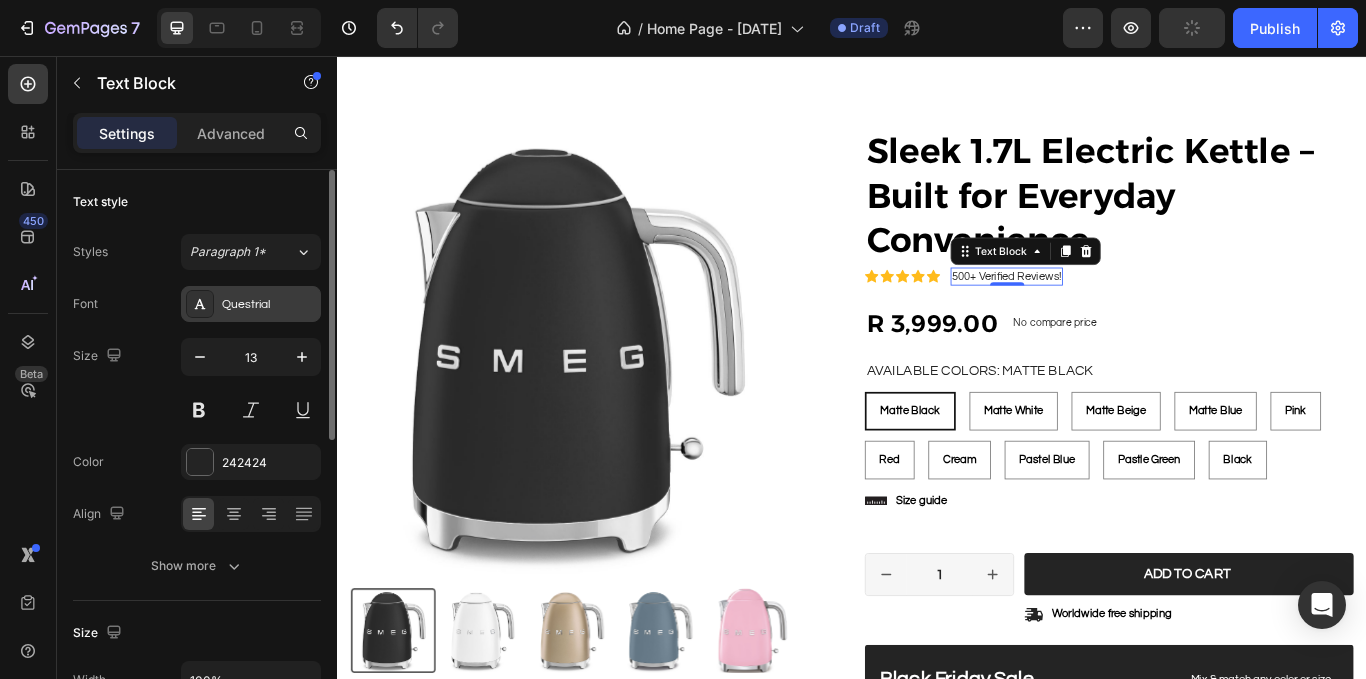 click on "Questrial" at bounding box center [269, 305] 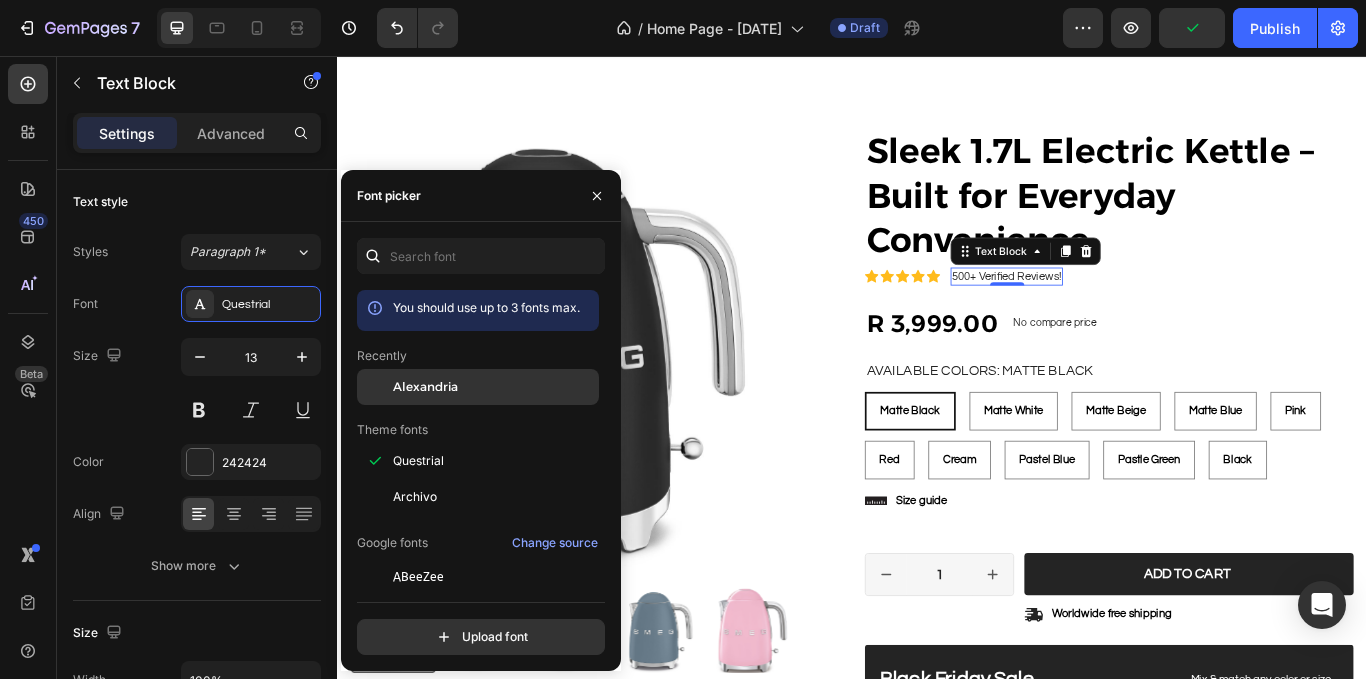 click on "Alexandria" at bounding box center (425, 387) 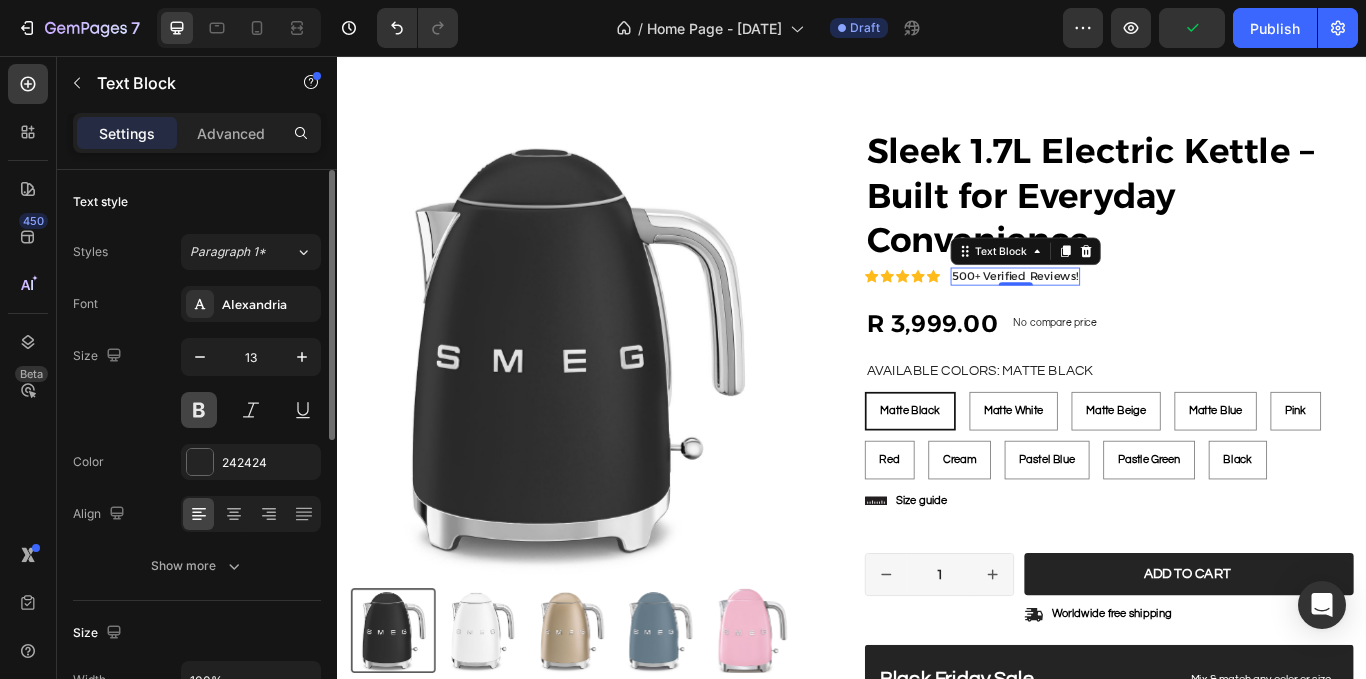click at bounding box center (199, 410) 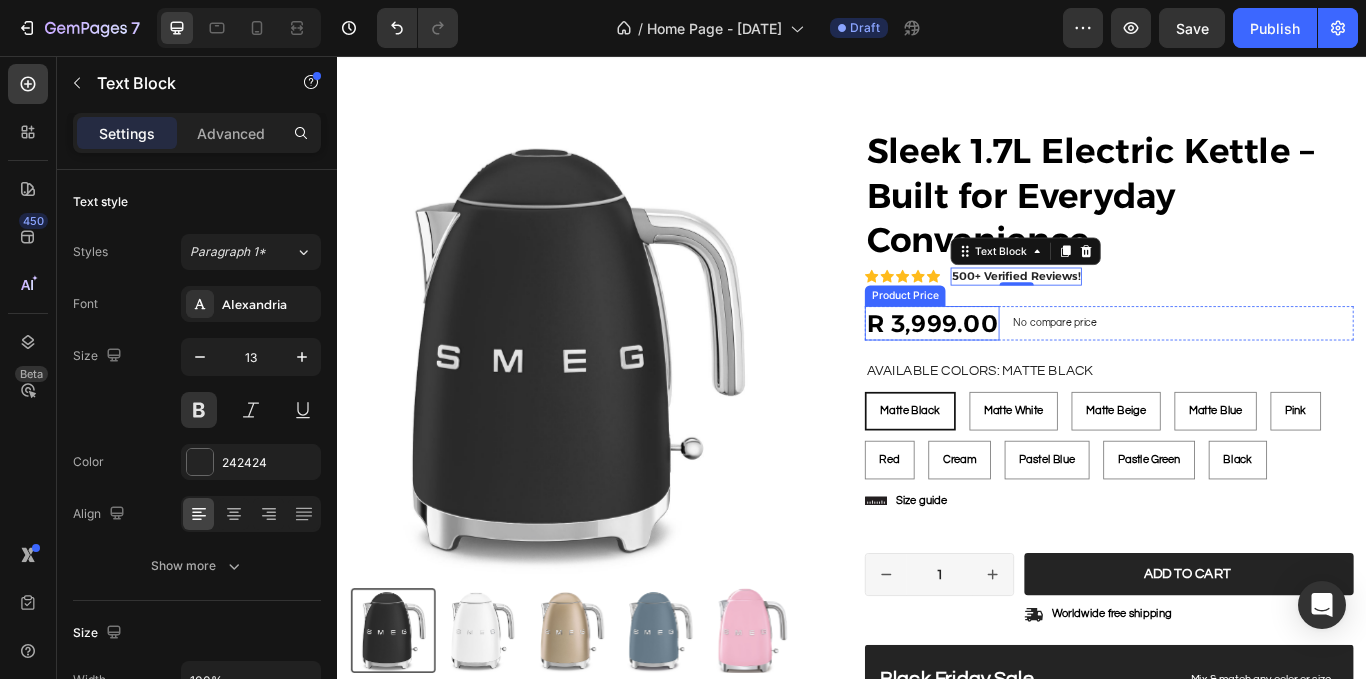 click on "R 3,999.00" at bounding box center [1030, 368] 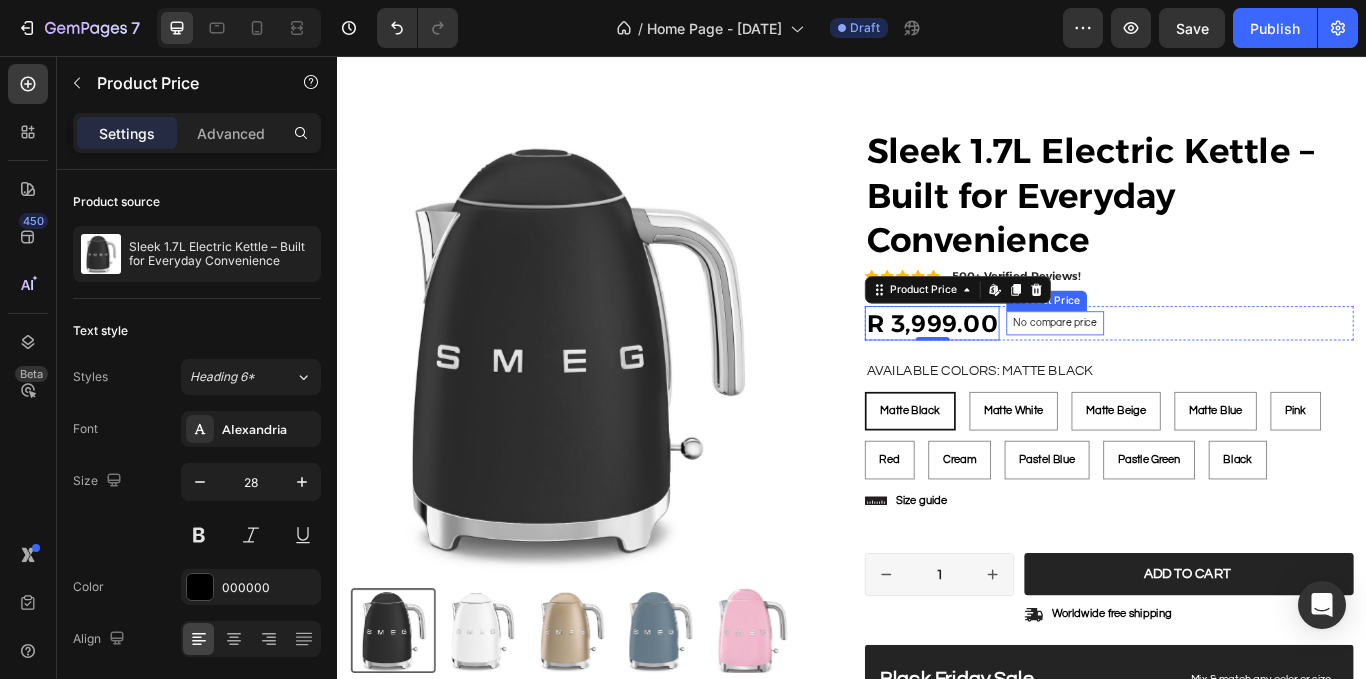 click on "No compare price" at bounding box center (1174, 368) 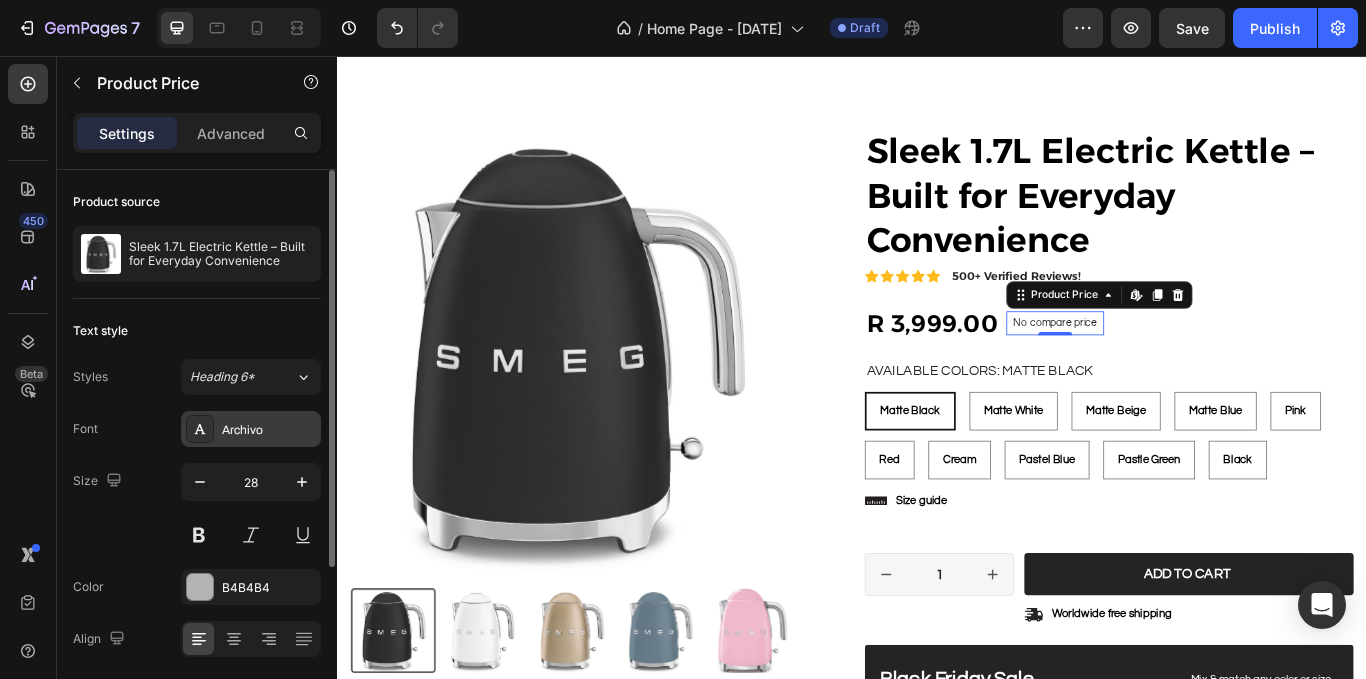 click on "Archivo" at bounding box center [251, 429] 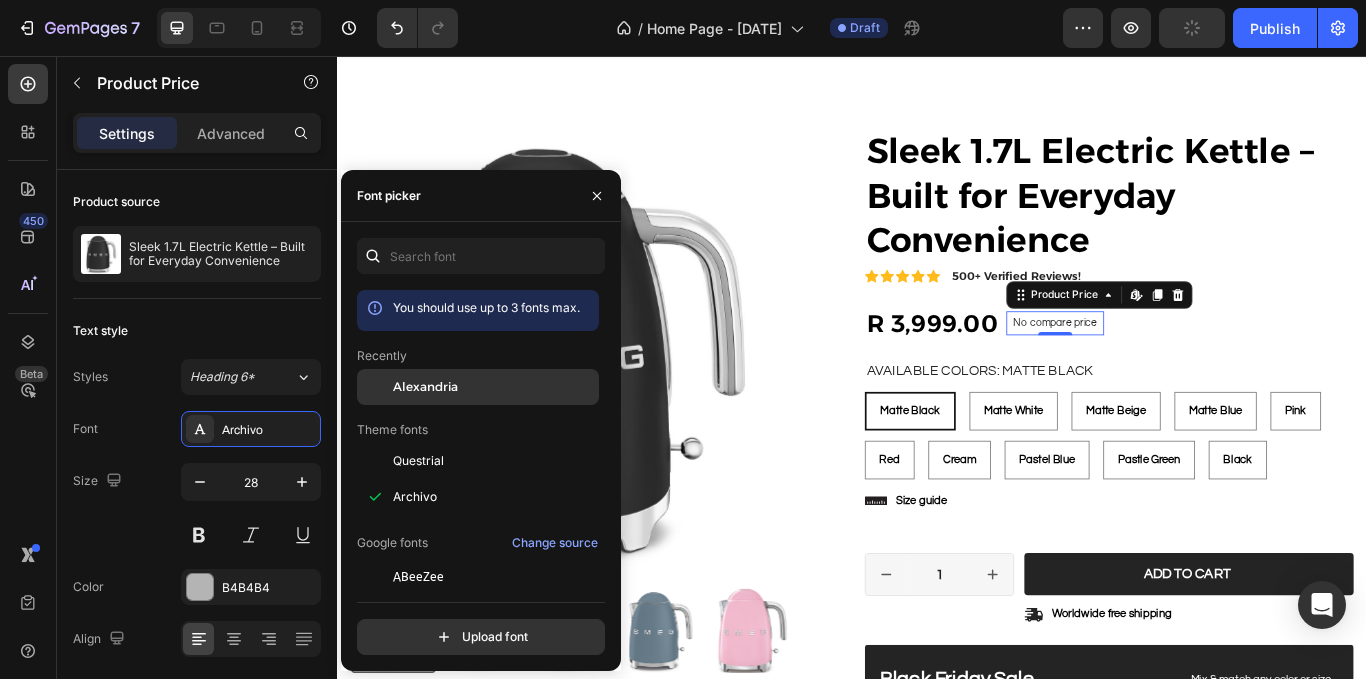 click on "Alexandria" 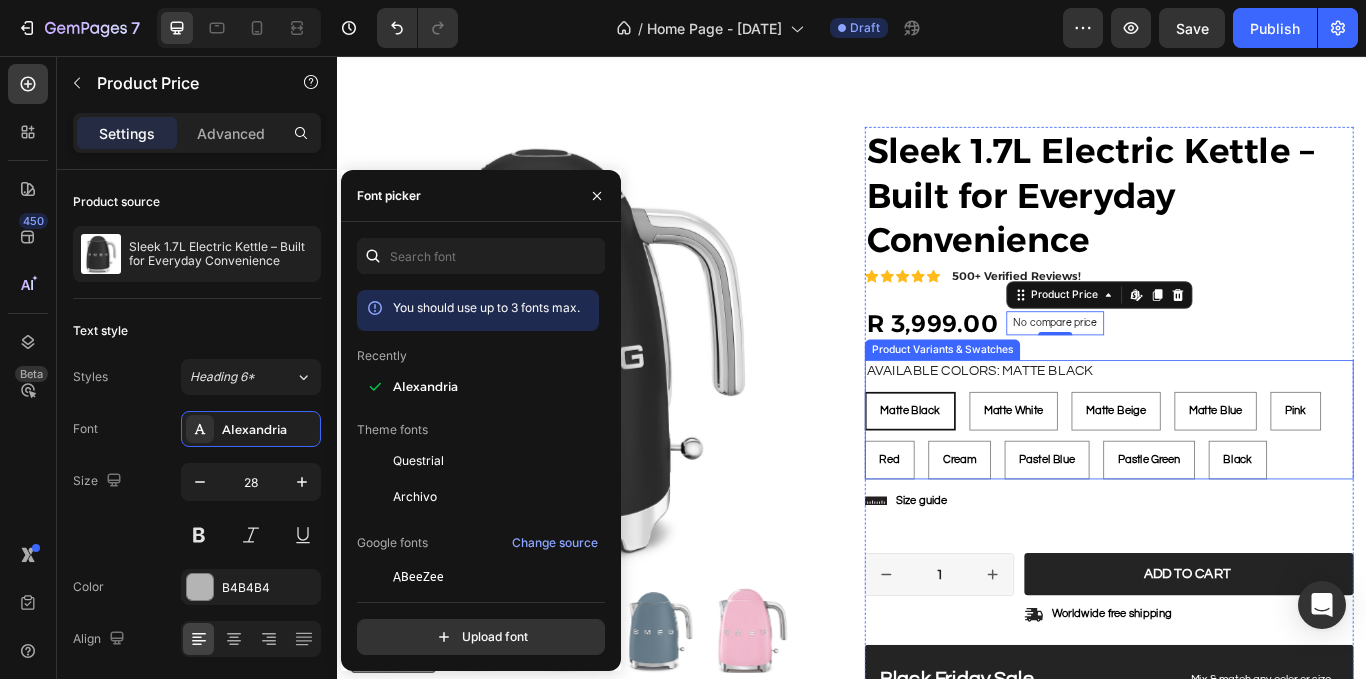 click on "Available Colors: Matte Black Matte Black Matte Black     Matte Black Matte White Matte White     Matte White Matte Beige Matte Beige     Matte Beige Matte Blue Matte Blue     Matte Blue Pink Pink     Pink Red Red     Red Cream Cream     Cream Pastel Blue Pastel Blue     Pastel Blue Pastle Green Pastle Green     Pastle Green Black Black     Black" at bounding box center [1237, 480] 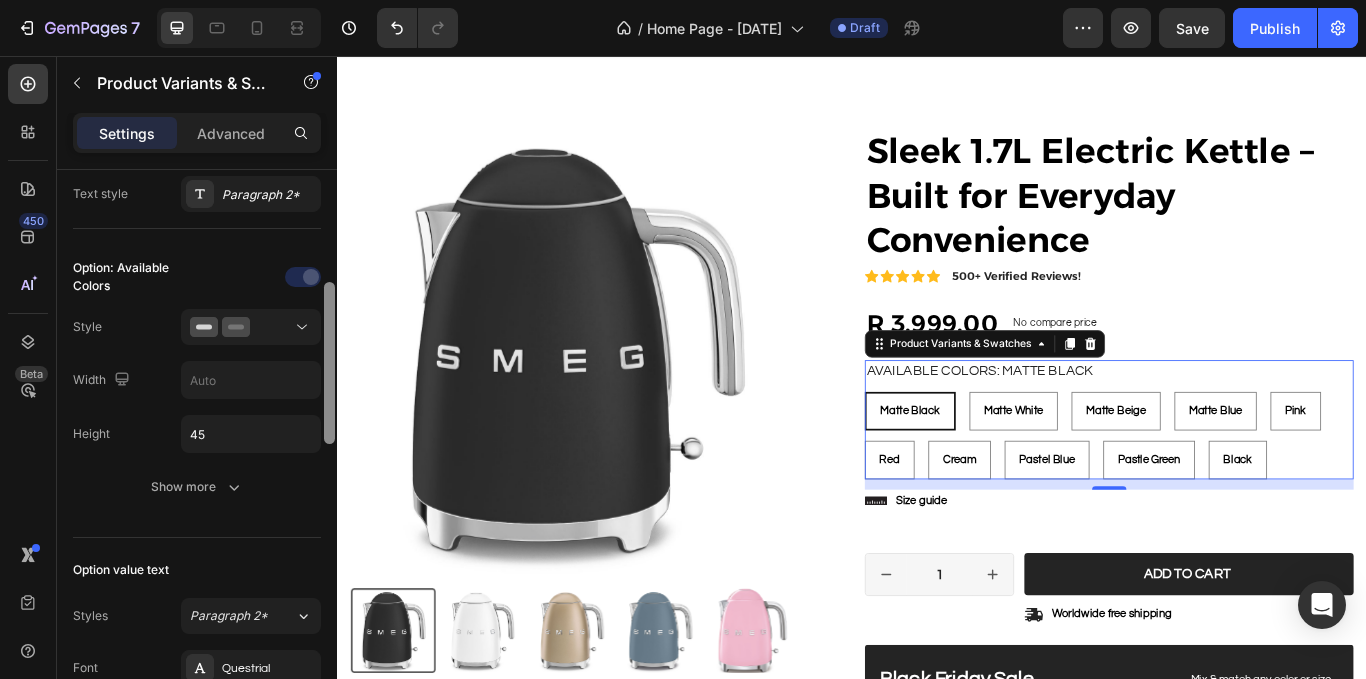 scroll, scrollTop: 437, scrollLeft: 0, axis: vertical 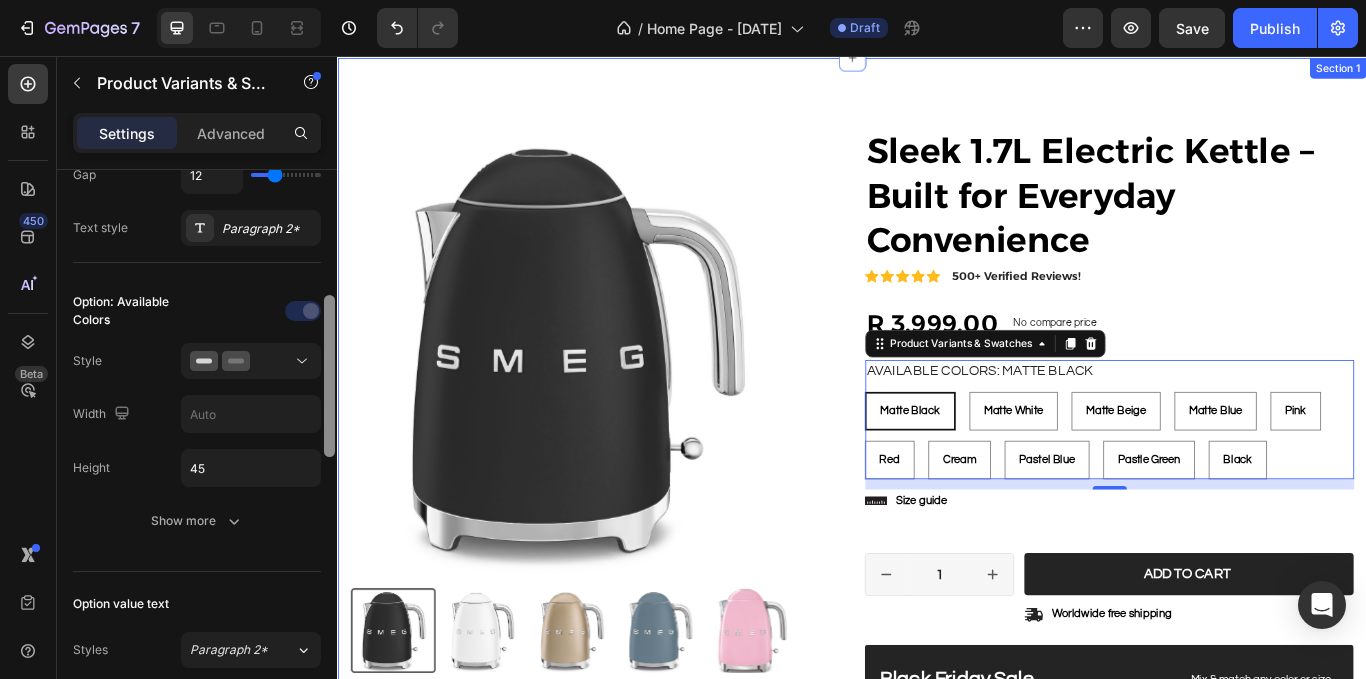 drag, startPoint x: 666, startPoint y: 359, endPoint x: 340, endPoint y: 387, distance: 327.20026 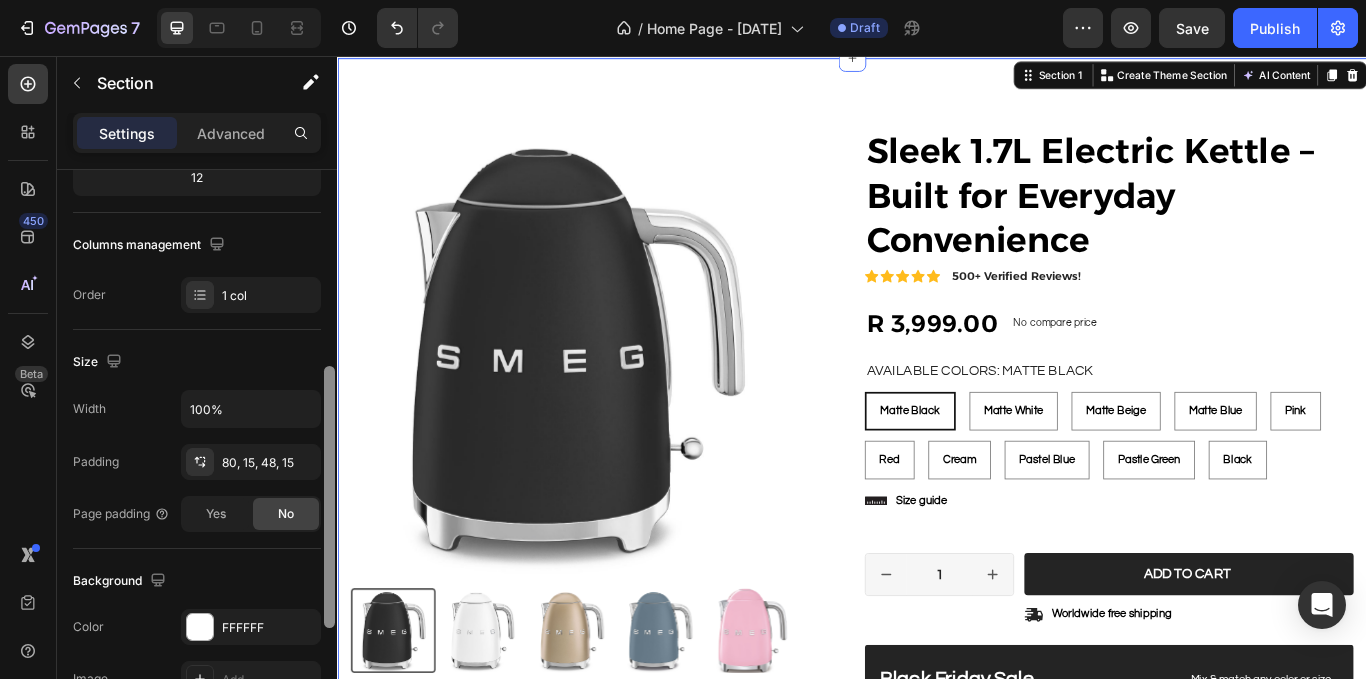 scroll, scrollTop: 334, scrollLeft: 0, axis: vertical 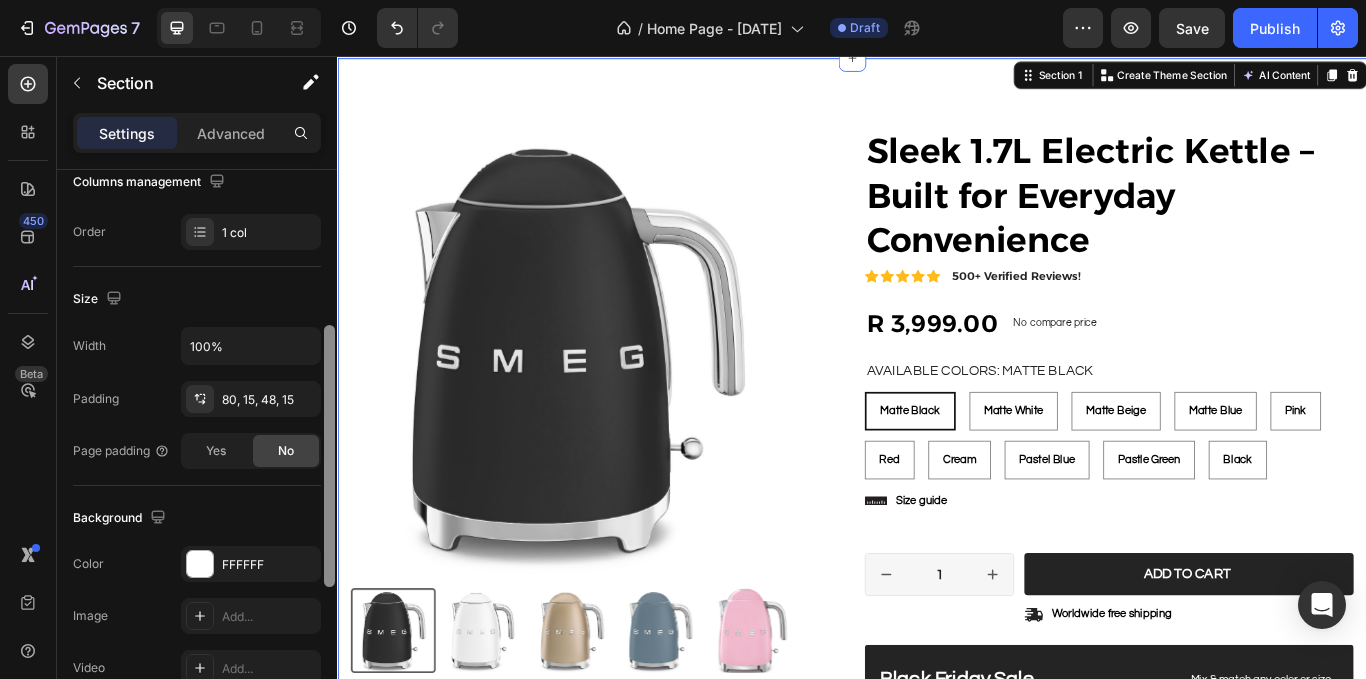 drag, startPoint x: 671, startPoint y: 426, endPoint x: 343, endPoint y: 643, distance: 393.28488 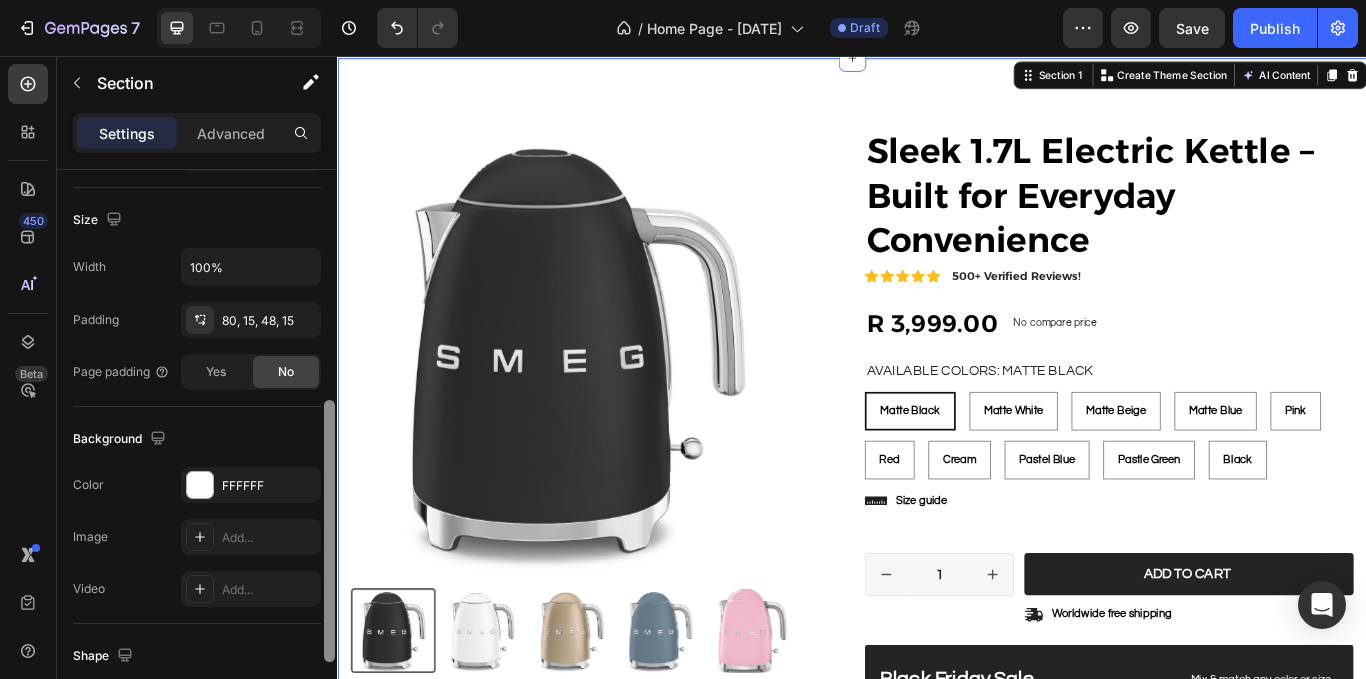 scroll, scrollTop: 385, scrollLeft: 0, axis: vertical 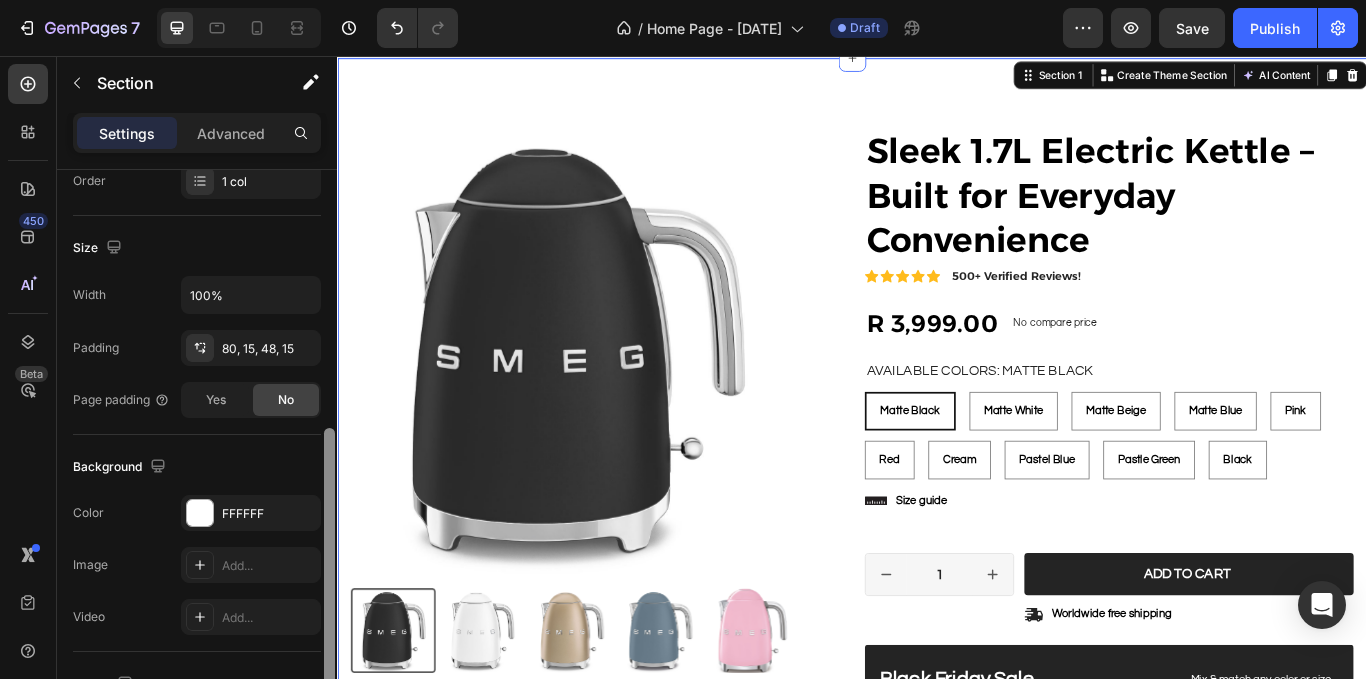 drag, startPoint x: 332, startPoint y: 542, endPoint x: 334, endPoint y: 438, distance: 104.019226 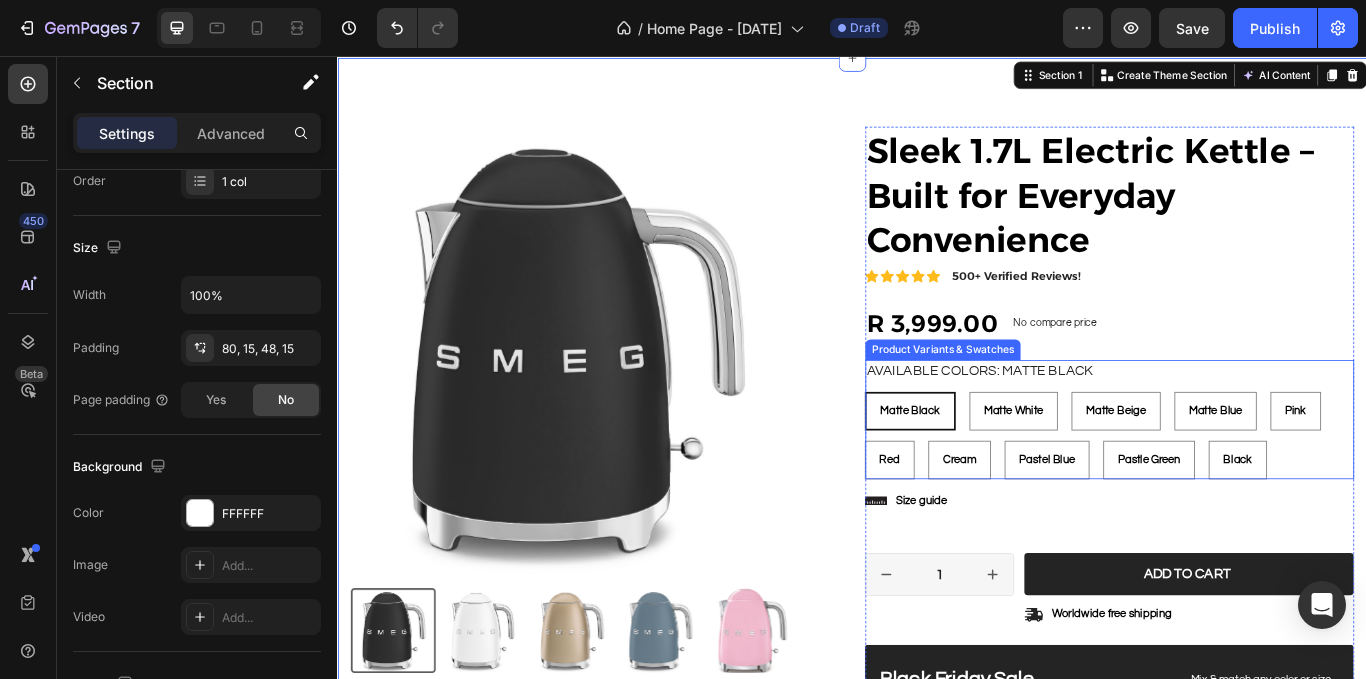click on "Available Colors: Matte Black Matte Black Matte Black     Matte Black Matte White Matte White     Matte White Matte Beige Matte Beige     Matte Beige Matte Blue Matte Blue     Matte Blue Pink Pink     Pink Red Red     Red Cream Cream     Cream Pastel Blue Pastel Blue     Pastel Blue Pastle Green Pastle Green     Pastle Green Black Black     Black" at bounding box center [1237, 480] 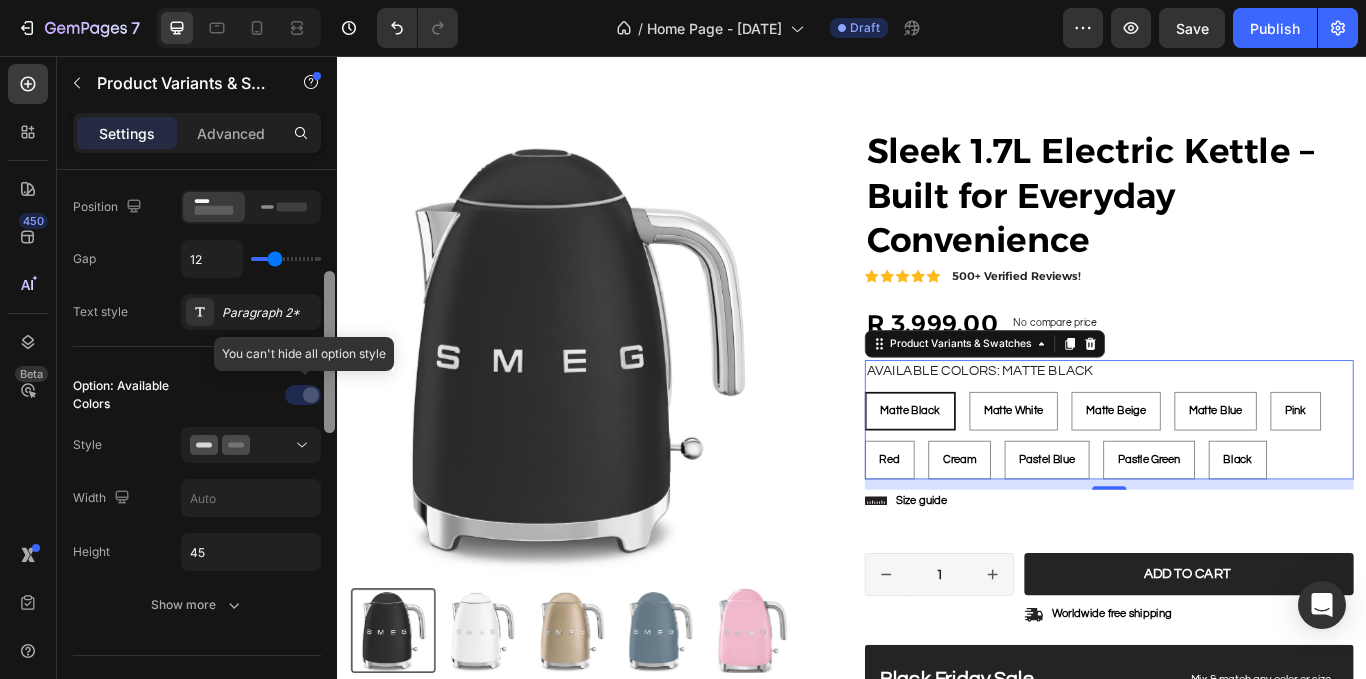scroll, scrollTop: 349, scrollLeft: 0, axis: vertical 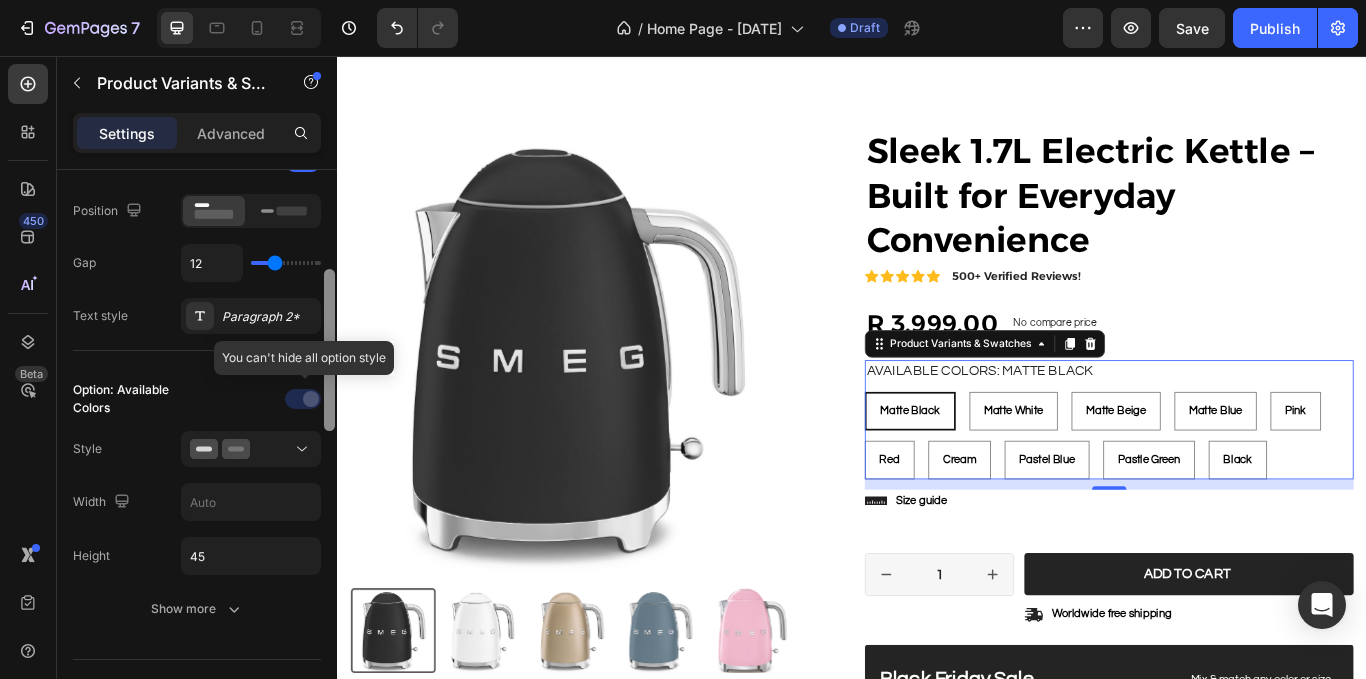 drag, startPoint x: 324, startPoint y: 286, endPoint x: 333, endPoint y: 386, distance: 100.40418 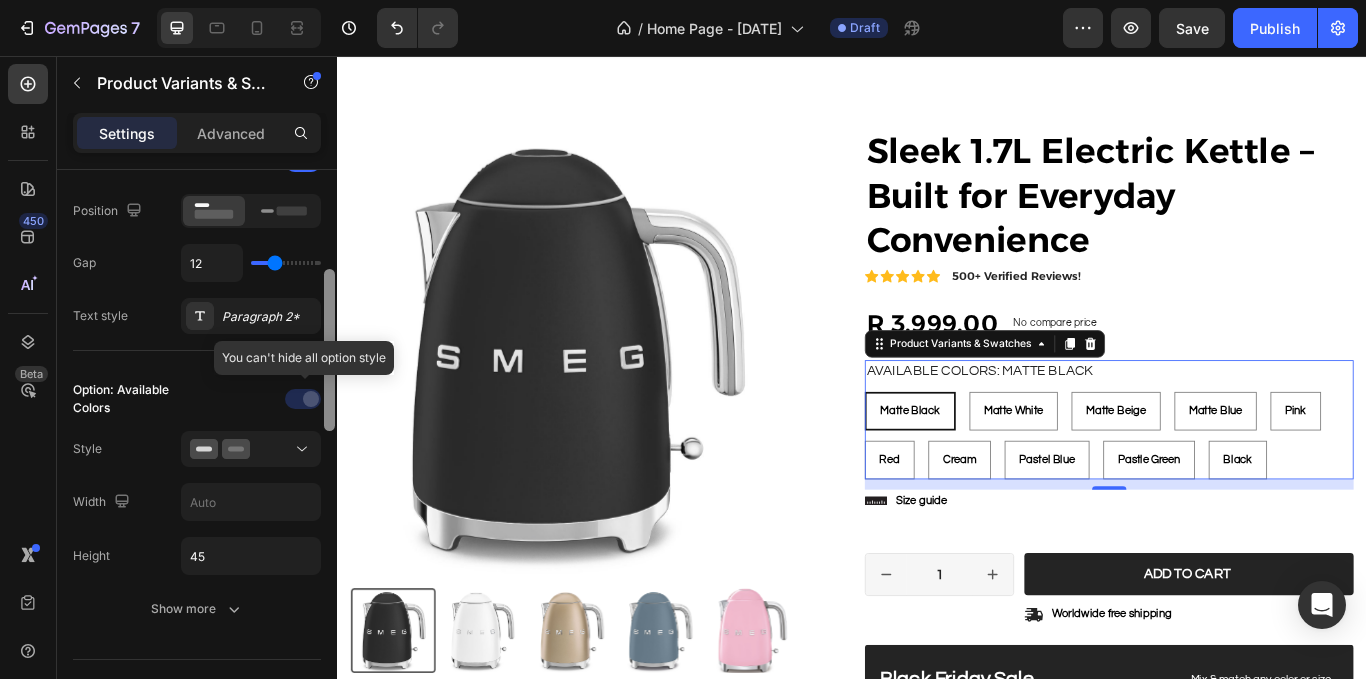 click on "Font Questrial" at bounding box center [197, 453] 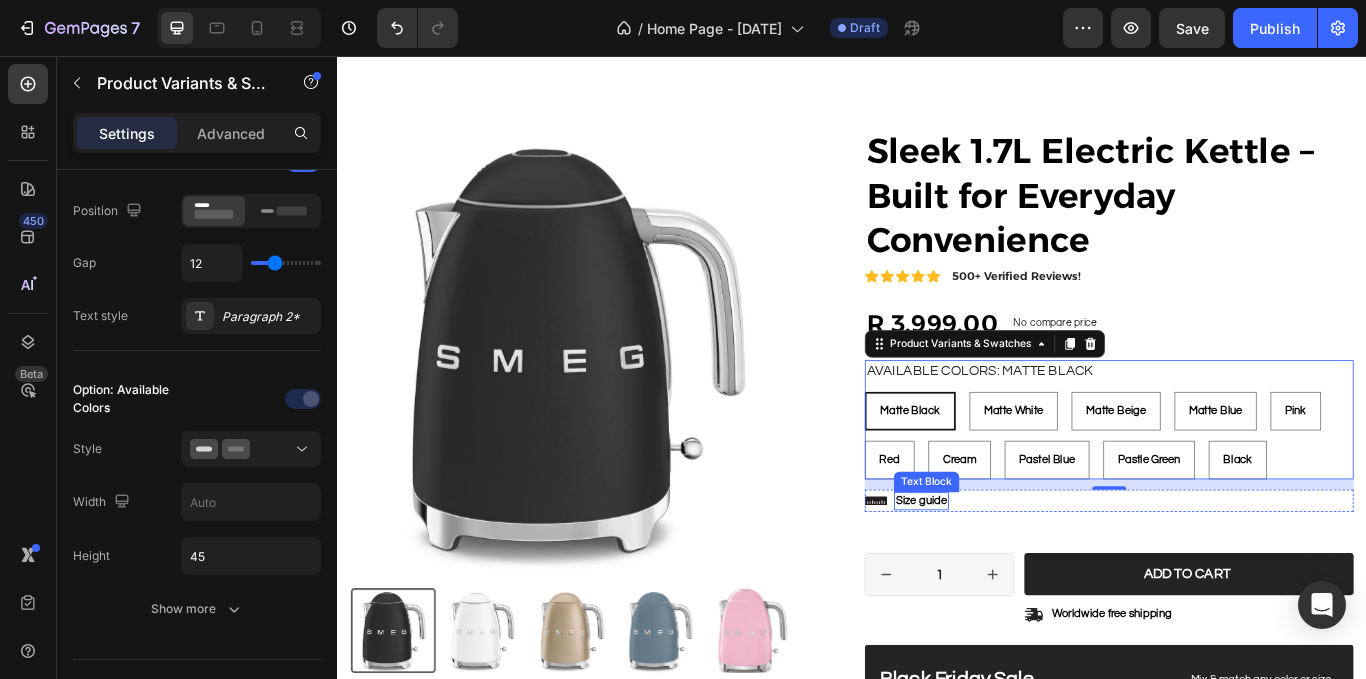 click on "Size guide" at bounding box center (1018, 575) 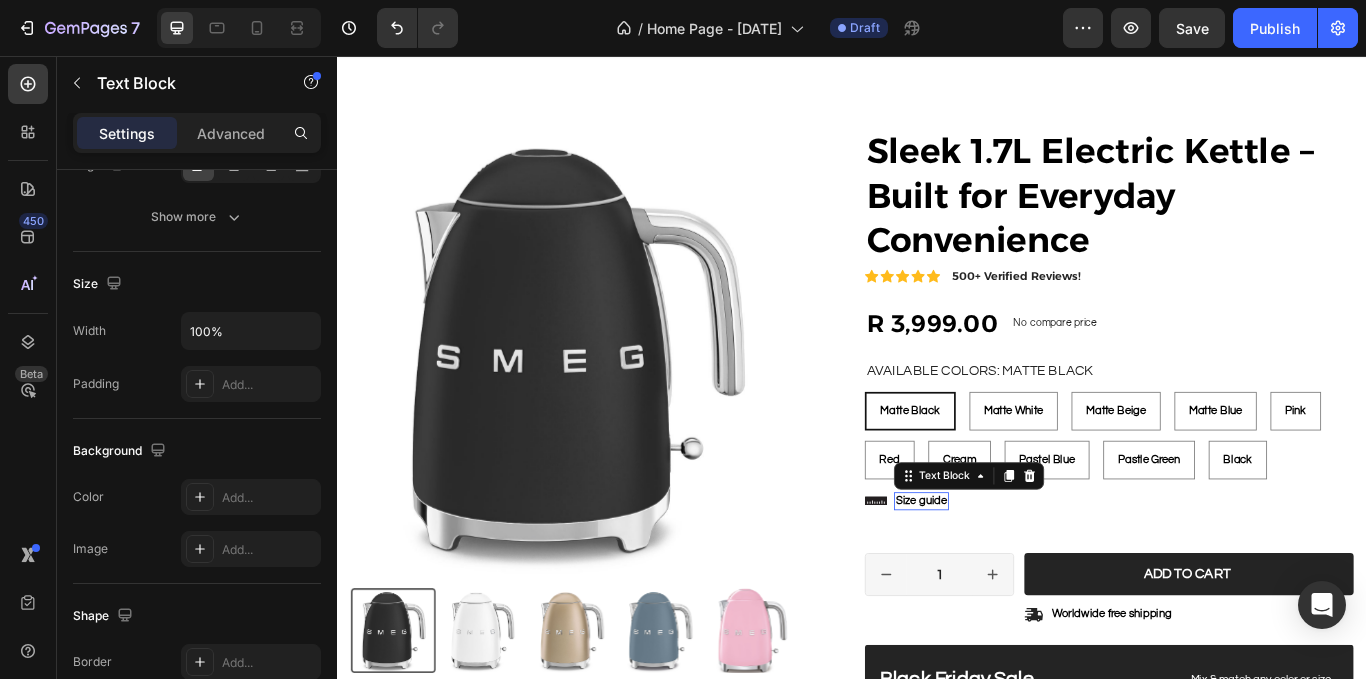 scroll, scrollTop: 0, scrollLeft: 0, axis: both 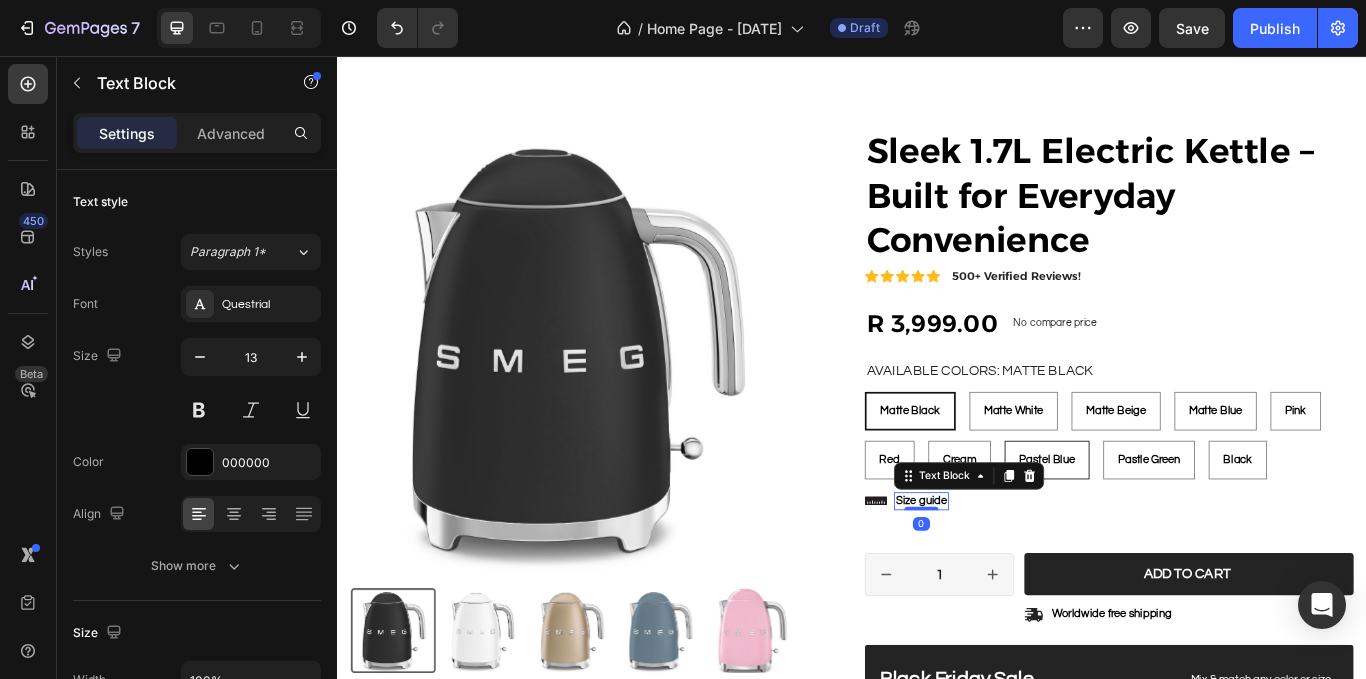 click at bounding box center [1144, 546] 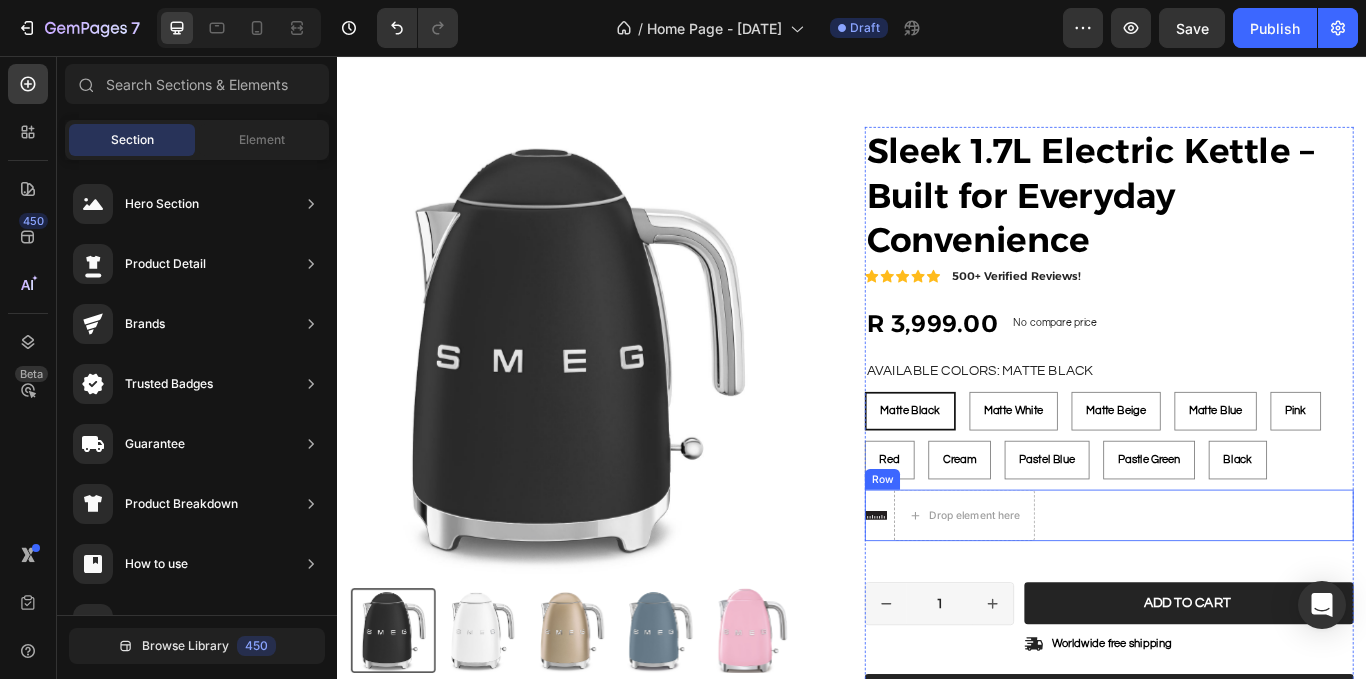 click on "Icon
Drop element here Row" at bounding box center (1237, 592) 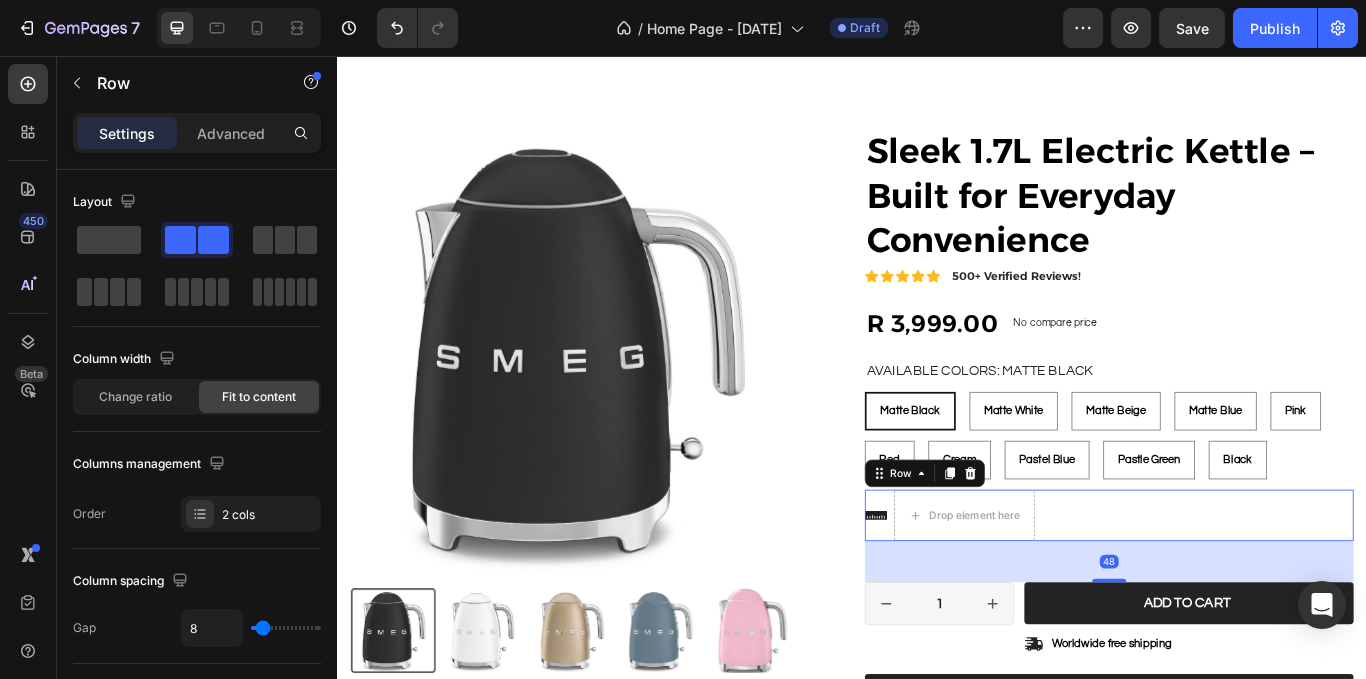 click on "Row" at bounding box center [1022, 543] 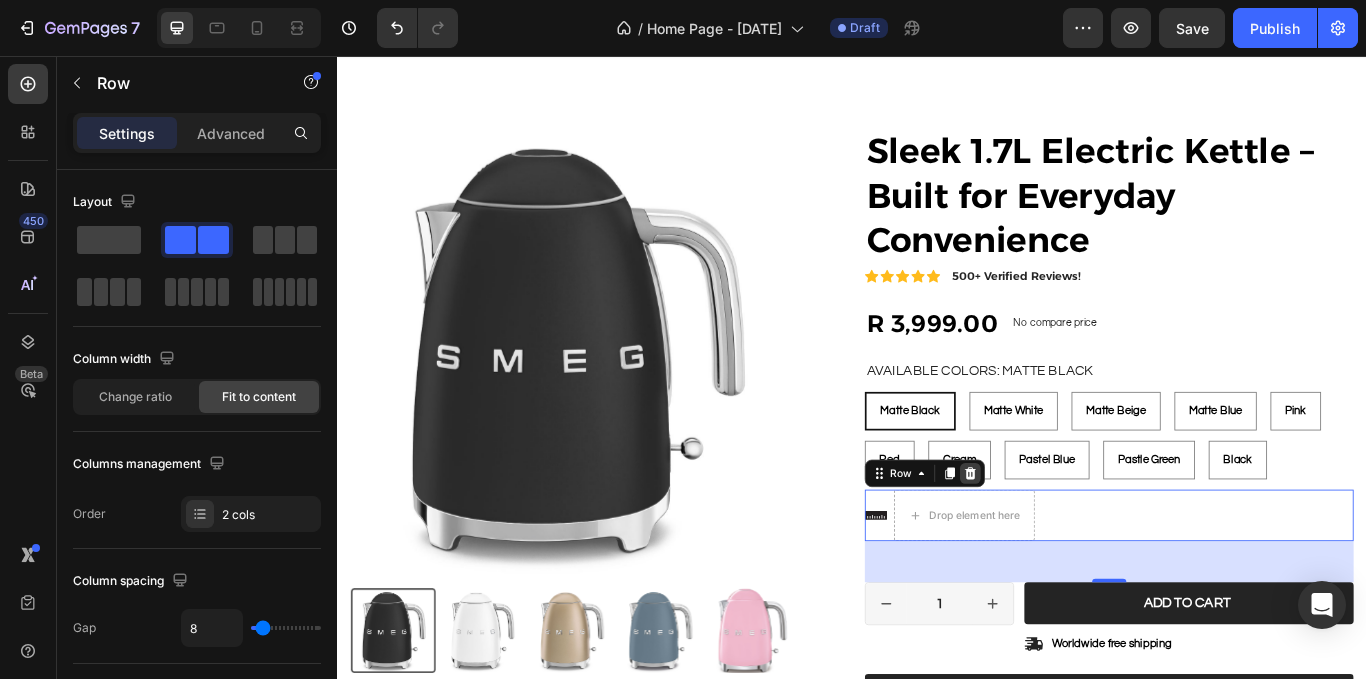 click 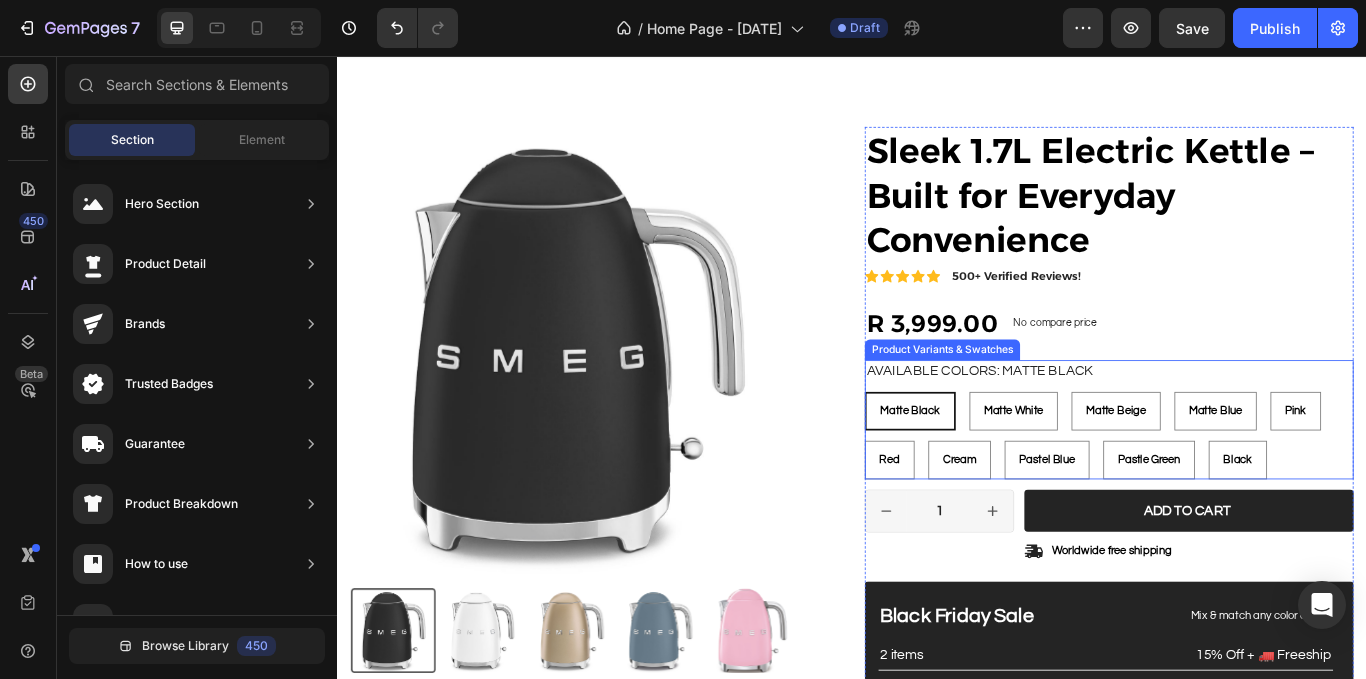 click on "Available Colors: Matte Black Matte Black Matte Black     Matte Black Matte White Matte White     Matte White Matte Beige Matte Beige     Matte Beige Matte Blue Matte Blue     Matte Blue Pink Pink     Pink Red Red     Red Cream Cream     Cream Pastel Blue Pastel Blue     Pastel Blue Pastle Green Pastle Green     Pastle Green Black Black     Black" at bounding box center [1237, 480] 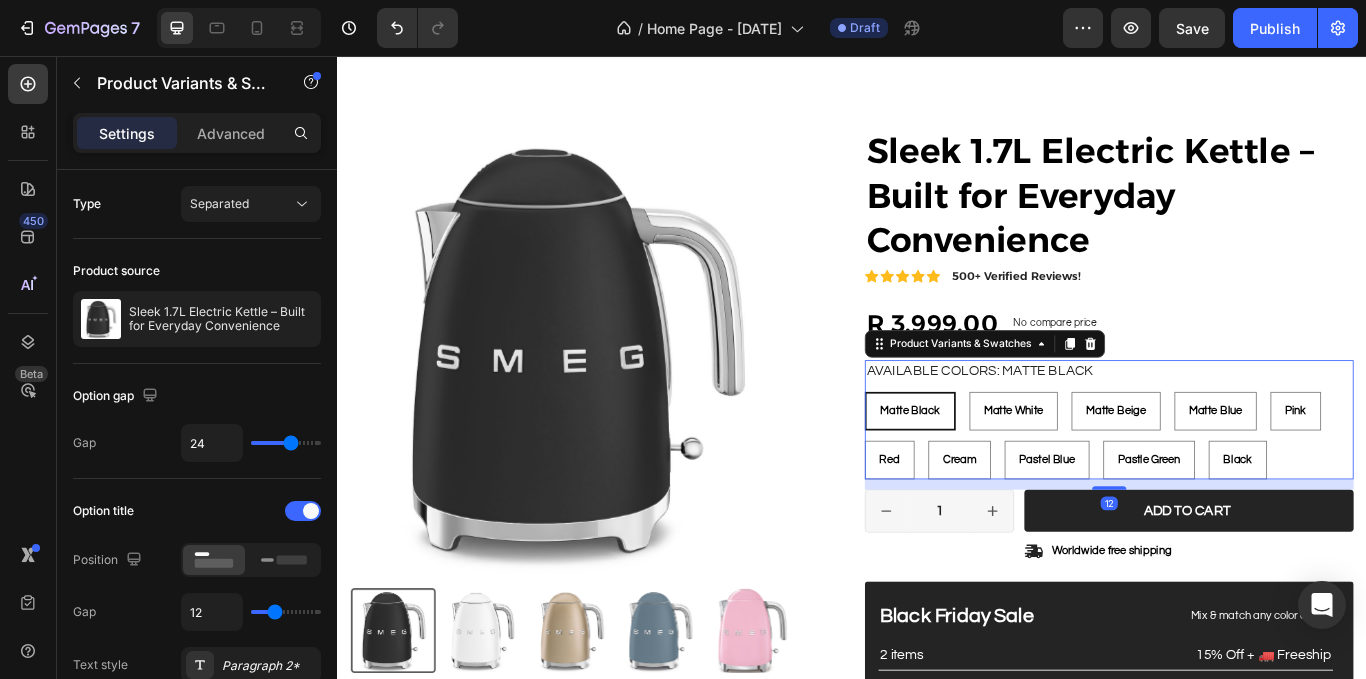 click on "Available Colors: Matte Black Matte Black Matte Black     Matte Black Matte White Matte White     Matte White Matte Beige Matte Beige     Matte Beige Matte Blue Matte Blue     Matte Blue Pink Pink     Pink Red Red     Red Cream Cream     Cream Pastel Blue Pastel Blue     Pastel Blue Pastle Green Pastle Green     Pastle Green Black Black     Black" at bounding box center [1237, 480] 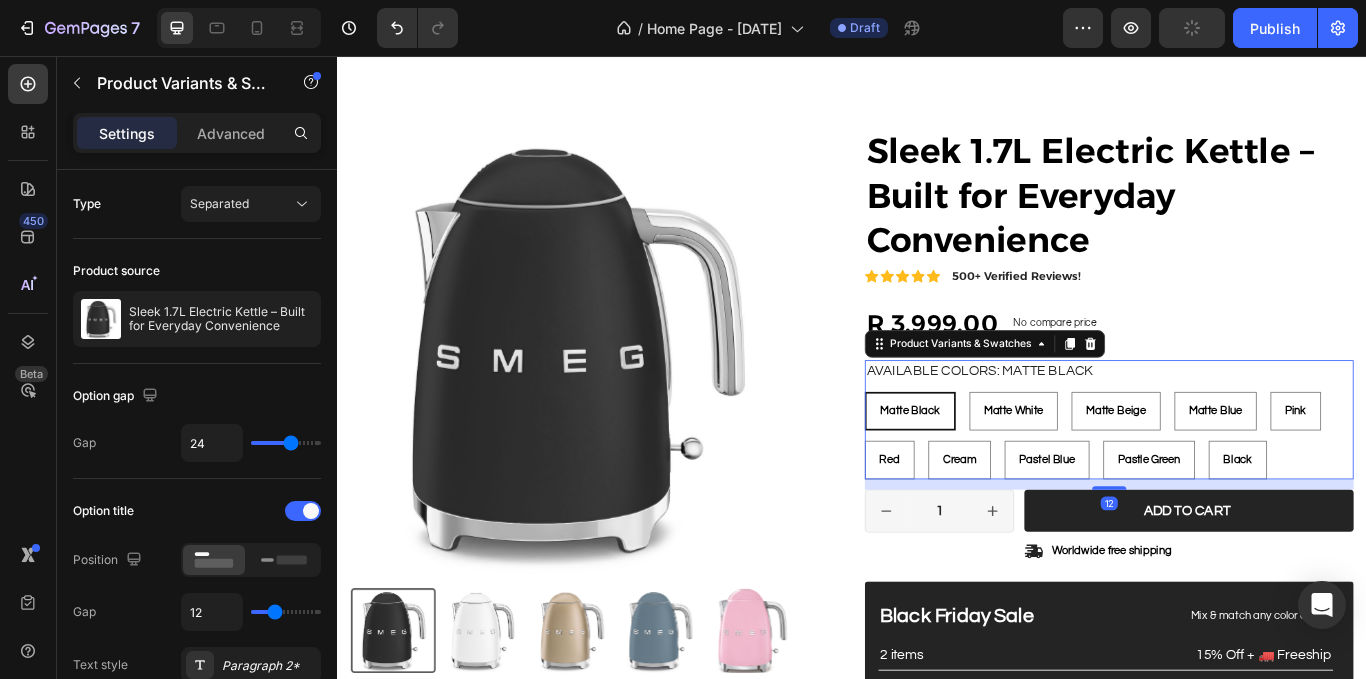 click on "Available Colors: Matte Black Matte Black Matte Black     Matte Black Matte White Matte White     Matte White Matte Beige Matte Beige     Matte Beige Matte Blue Matte Blue     Matte Blue Pink Pink     Pink Red Red     Red Cream Cream     Cream Pastel Blue Pastel Blue     Pastel Blue Pastle Green Pastle Green     Pastle Green Black Black     Black" at bounding box center (1237, 480) 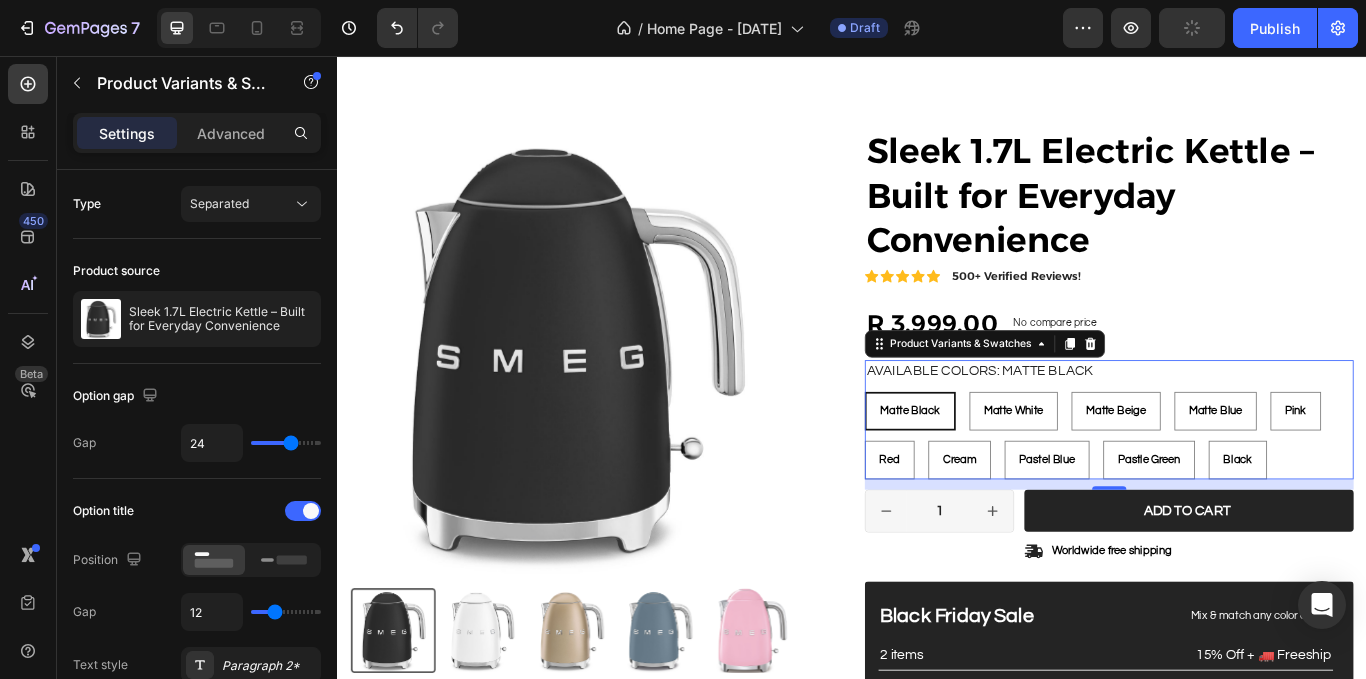 click on "Available Colors: Matte Black Matte Black Matte Black     Matte Black Matte White Matte White     Matte White Matte Beige Matte Beige     Matte Beige Matte Blue Matte Blue     Matte Blue Pink Pink     Pink Red Red     Red Cream Cream     Cream Pastel Blue Pastel Blue     Pastel Blue Pastle Green Pastle Green     Pastle Green Black Black     Black" at bounding box center [1237, 480] 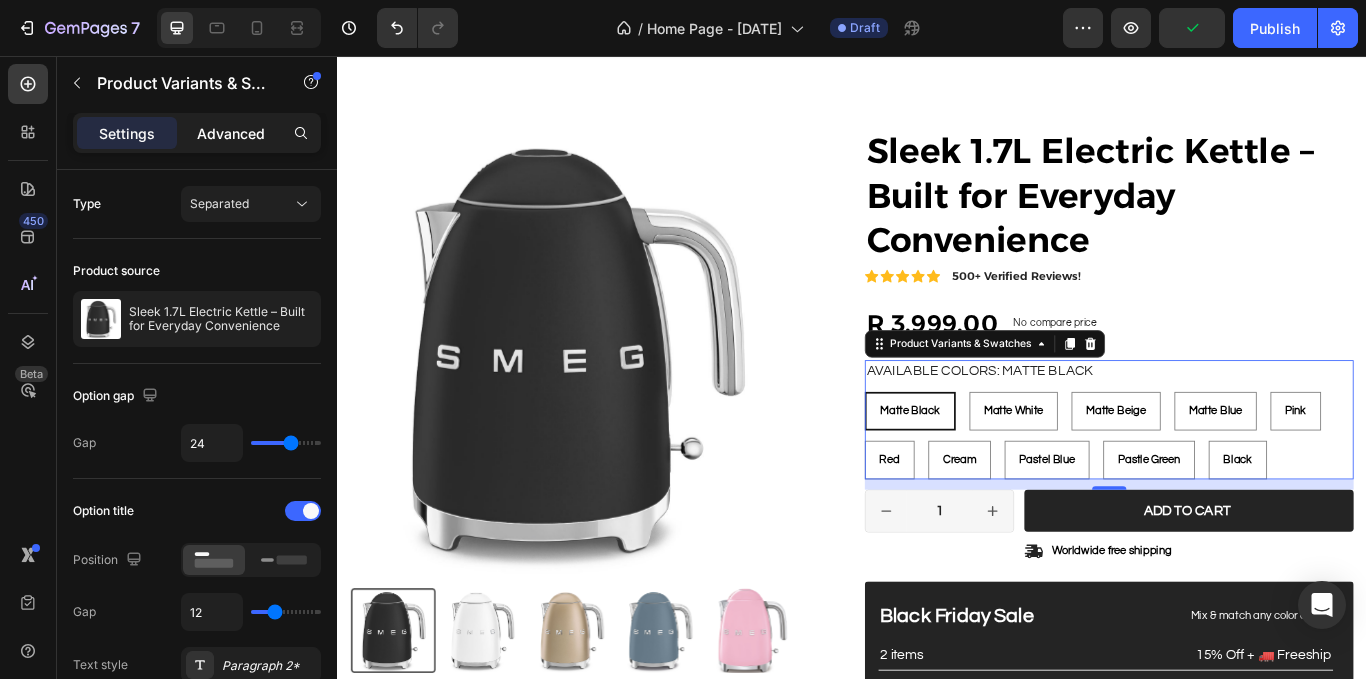 click on "Advanced" at bounding box center (231, 133) 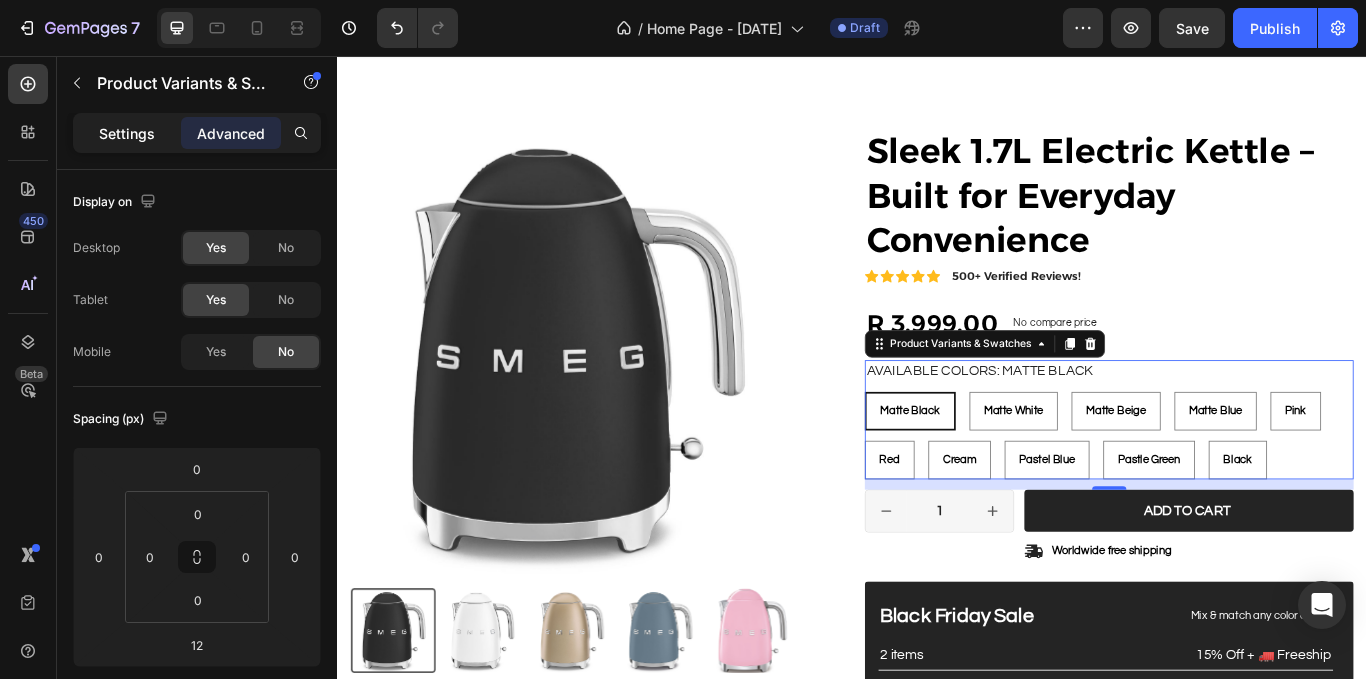 click on "Settings" at bounding box center (127, 133) 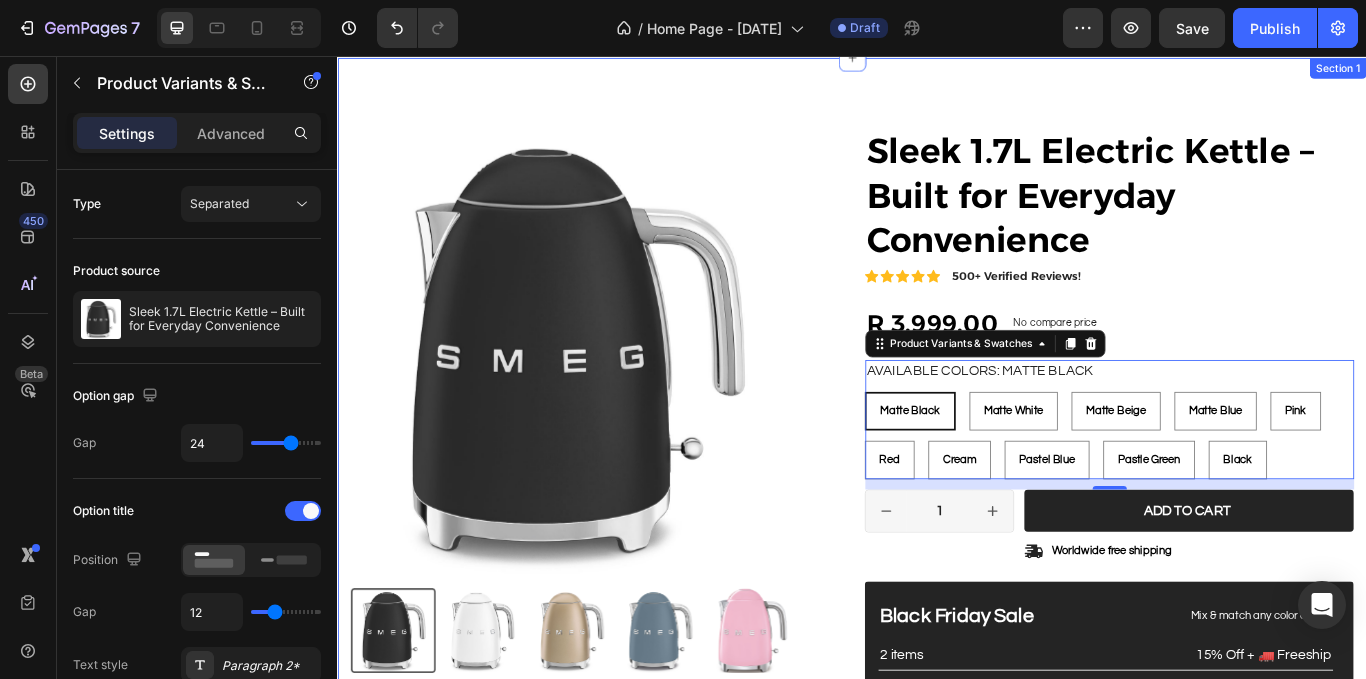 radio on "true" 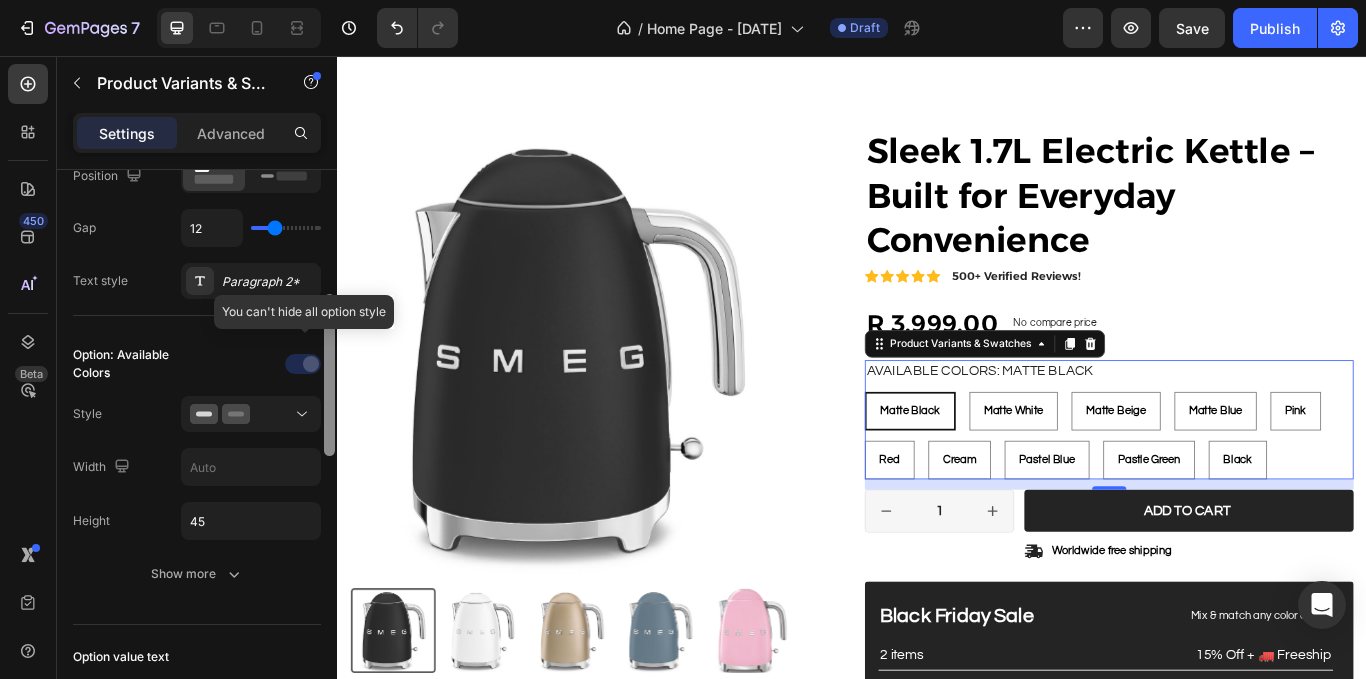 scroll, scrollTop: 395, scrollLeft: 0, axis: vertical 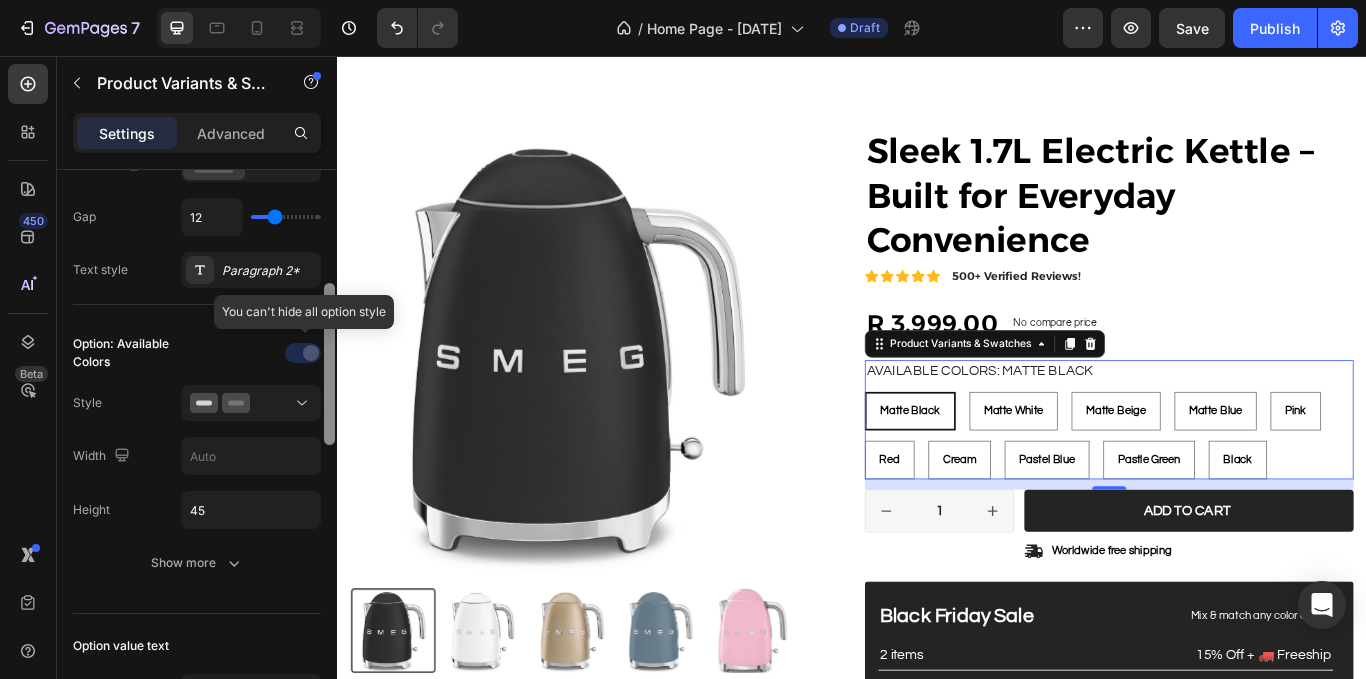 drag, startPoint x: 331, startPoint y: 236, endPoint x: 328, endPoint y: 349, distance: 113.03982 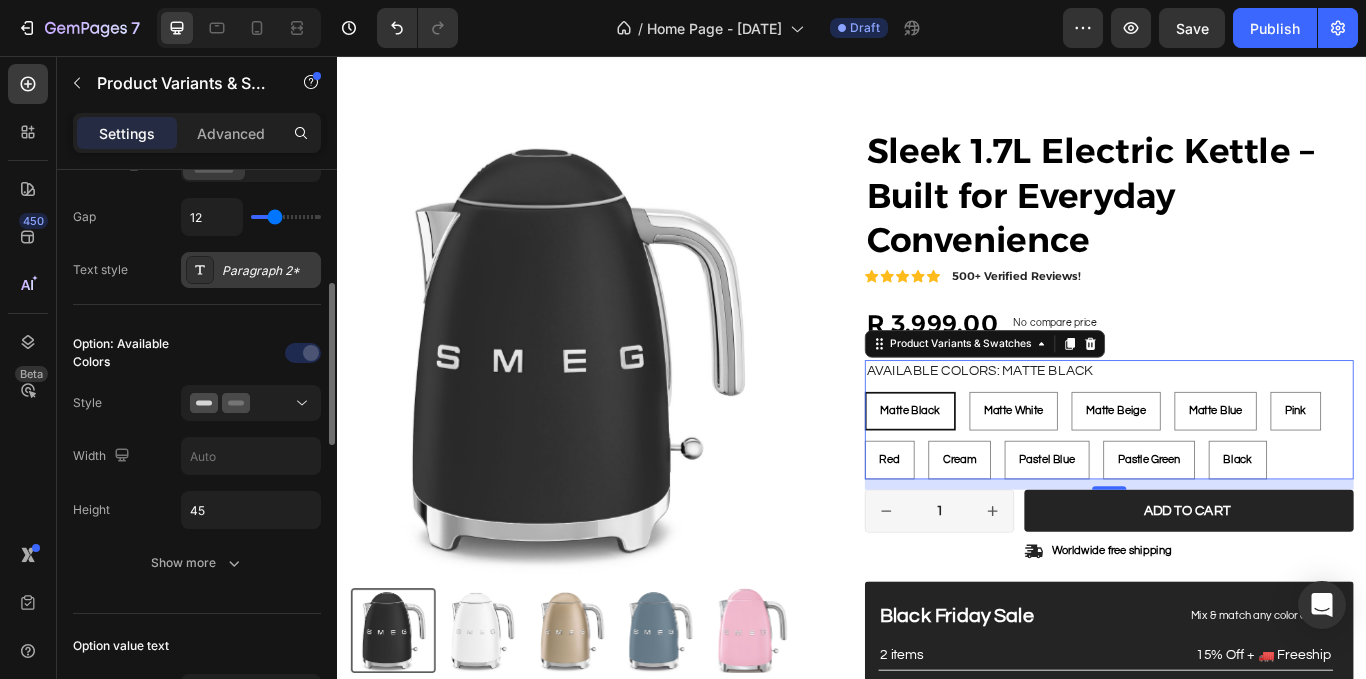 click at bounding box center (200, 270) 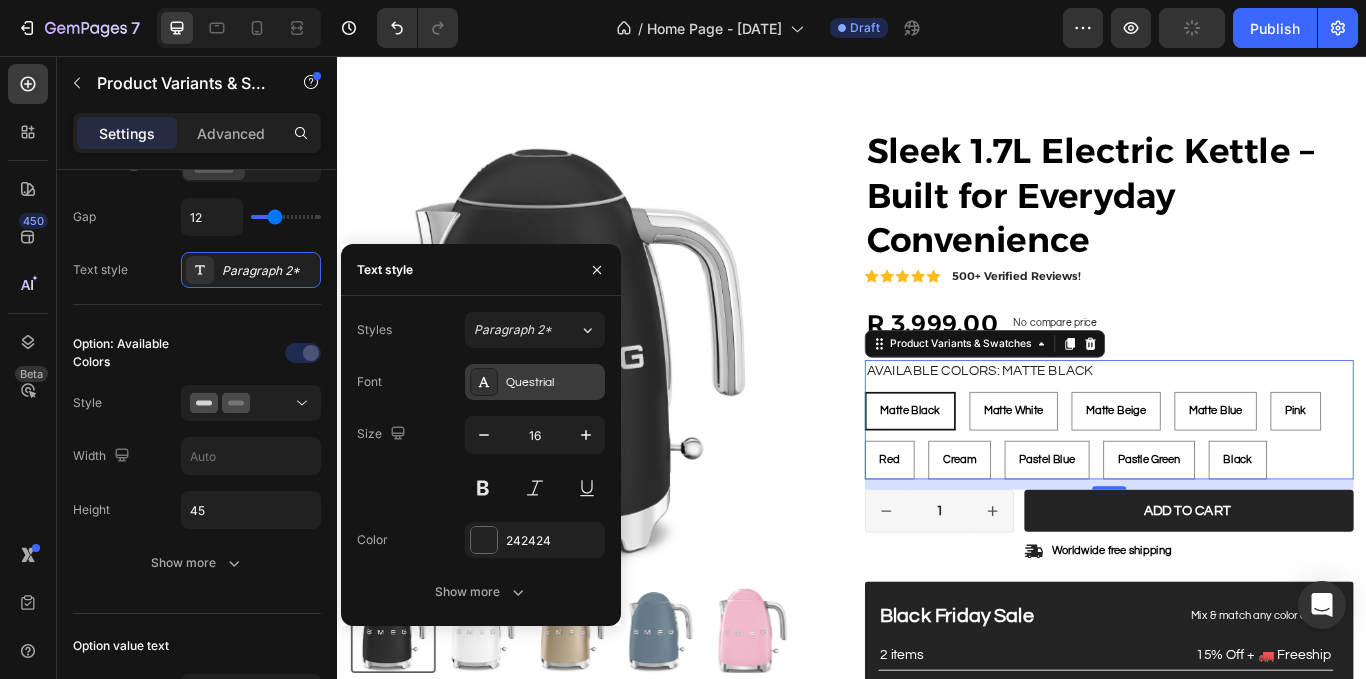 click on "Questrial" at bounding box center (535, 382) 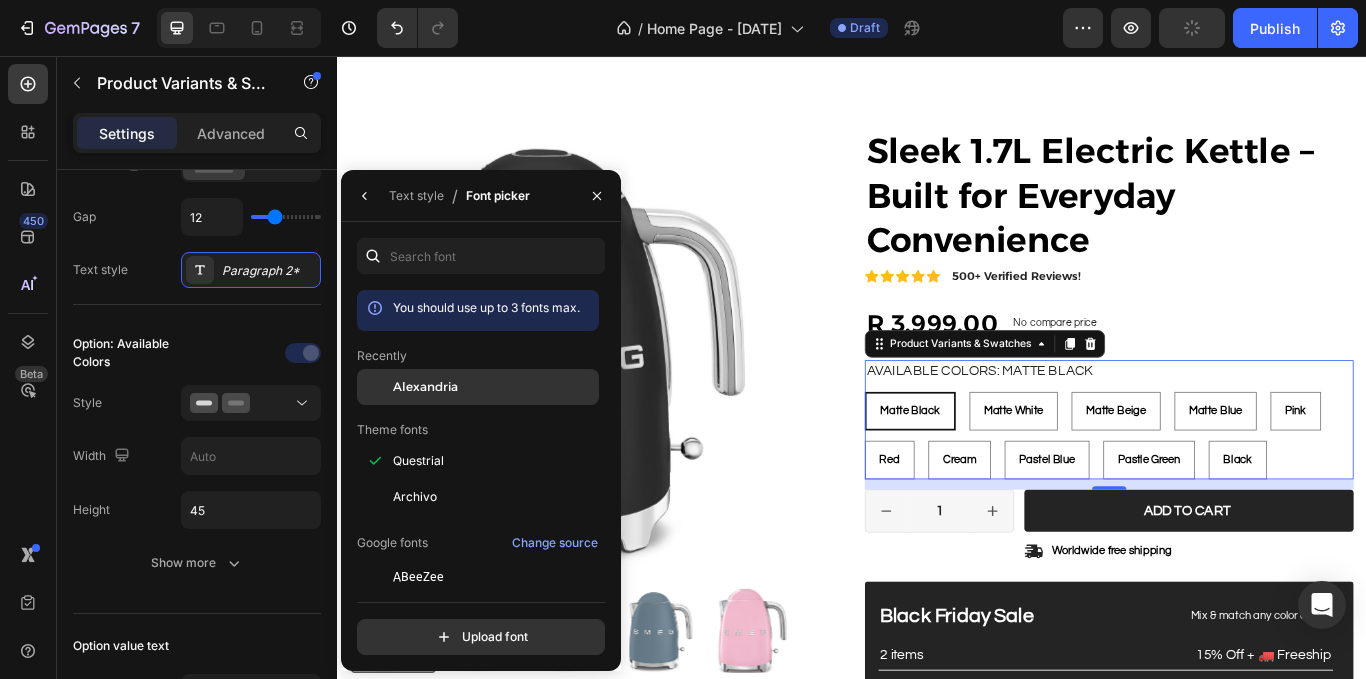 click on "Alexandria" at bounding box center [425, 387] 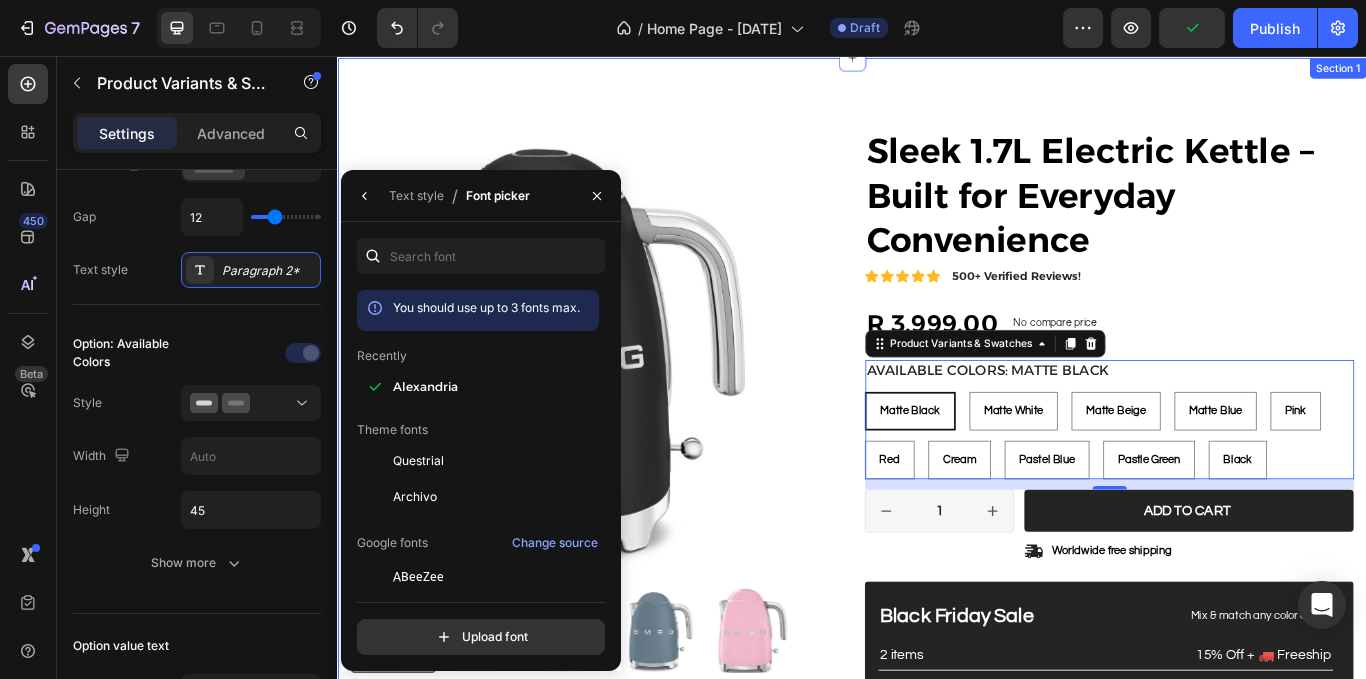 click on "R 3,999.00" at bounding box center (937, 563) 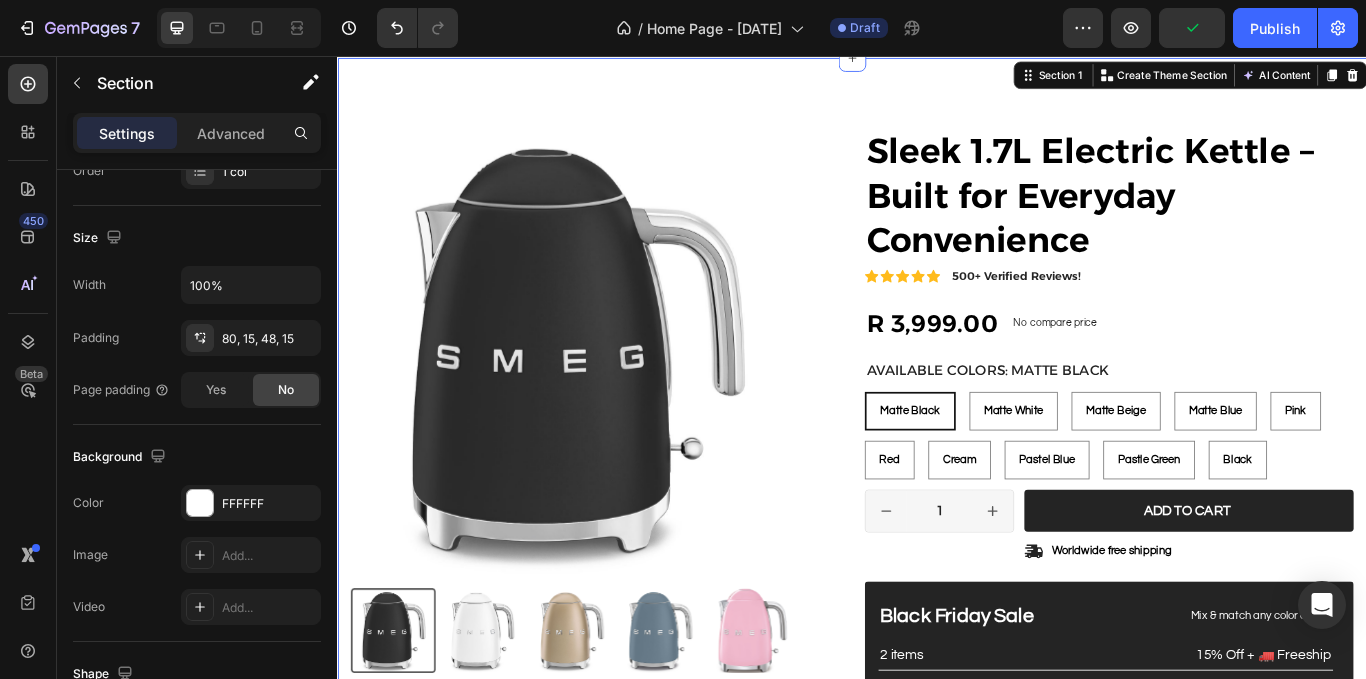 scroll, scrollTop: 0, scrollLeft: 0, axis: both 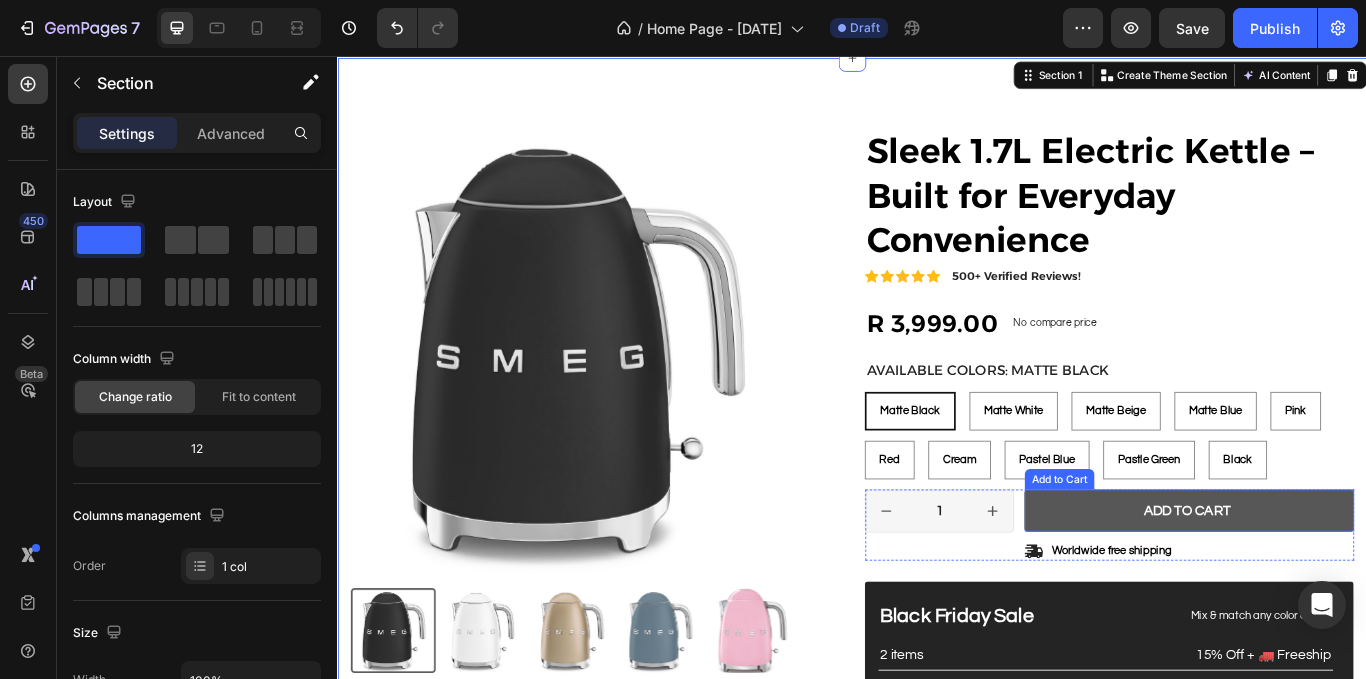 click on "Add to cart" at bounding box center (1330, 586) 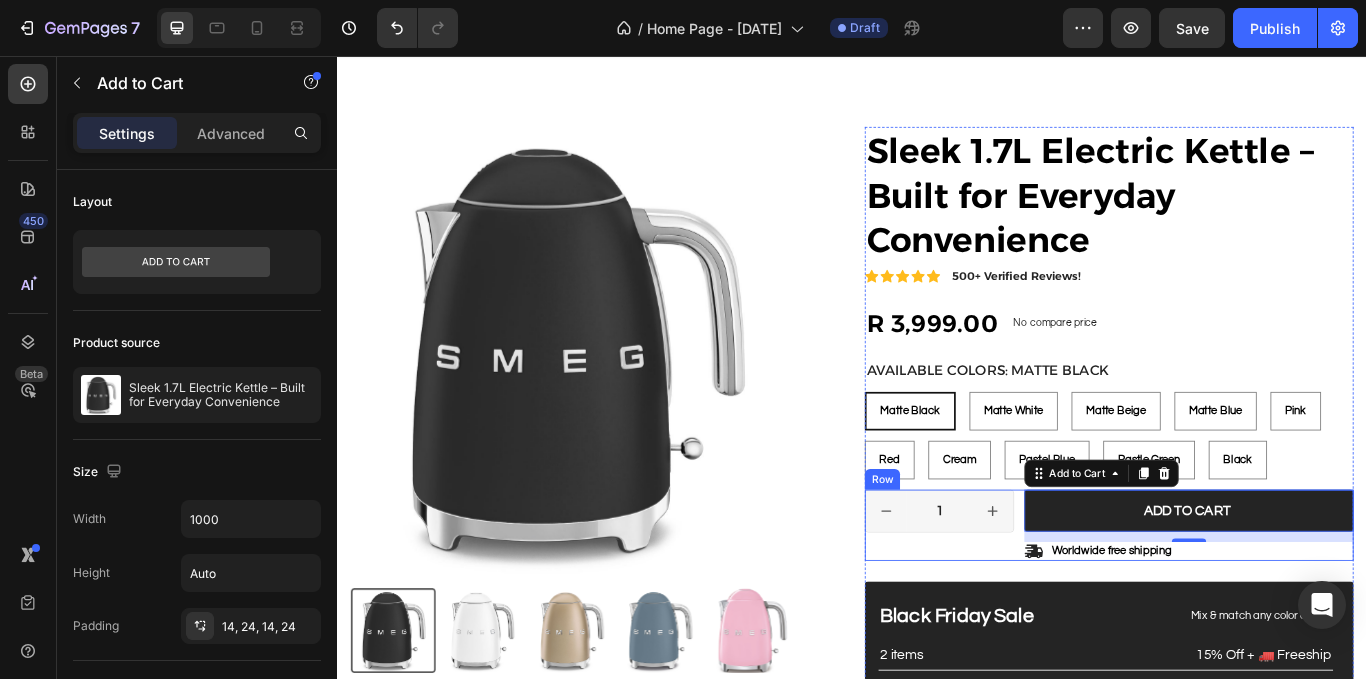 click on "1
Product Quantity Row" at bounding box center (1039, 603) 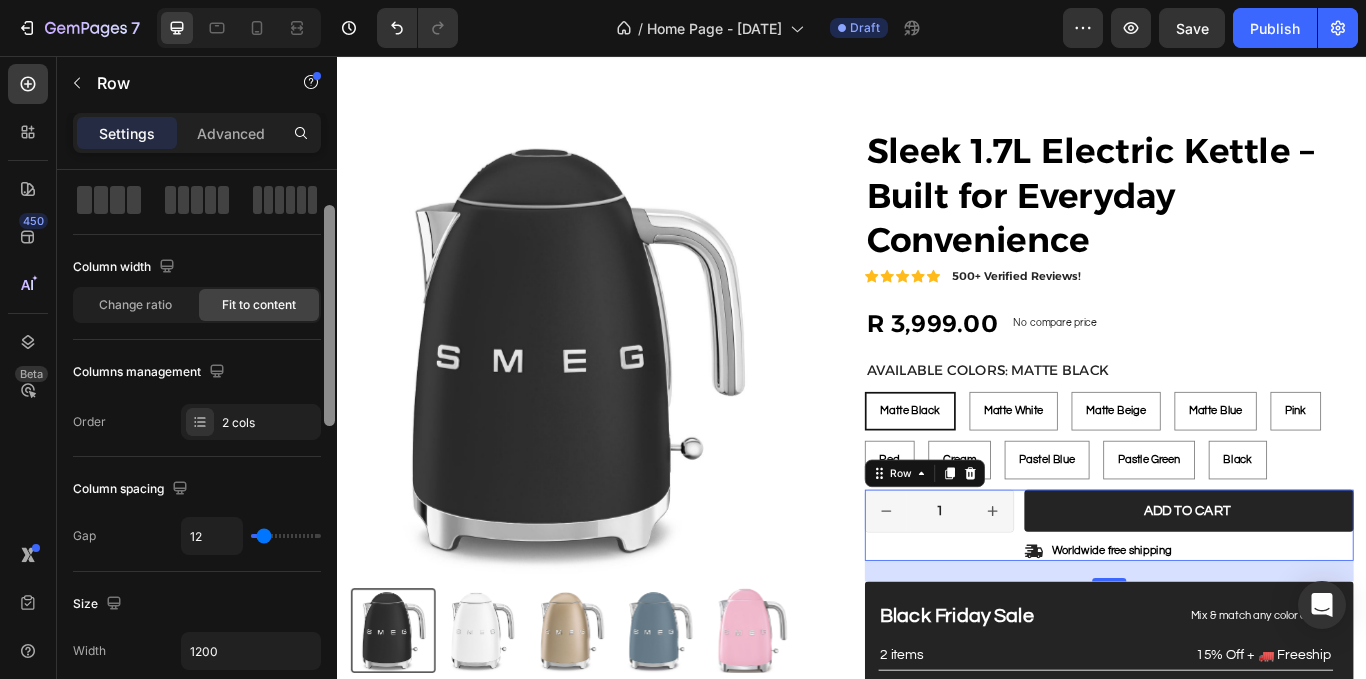 scroll, scrollTop: 89, scrollLeft: 0, axis: vertical 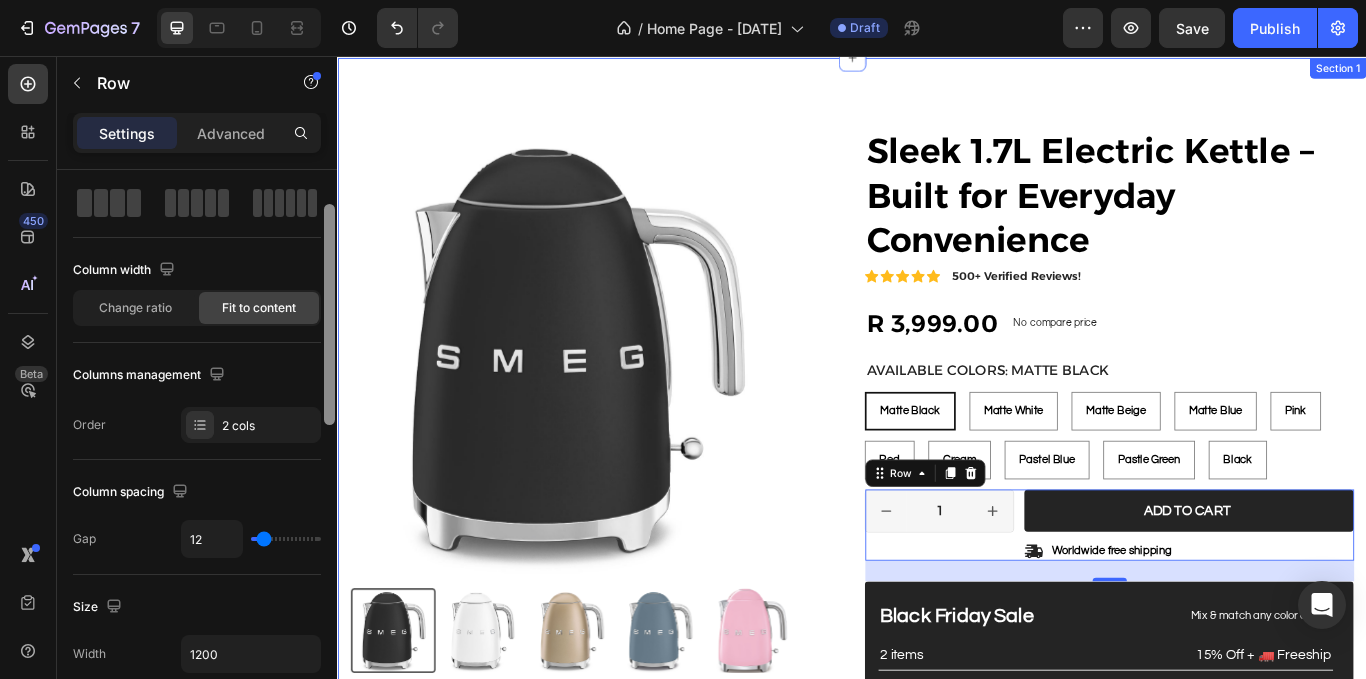 drag, startPoint x: 671, startPoint y: 386, endPoint x: 349, endPoint y: 686, distance: 440.09546 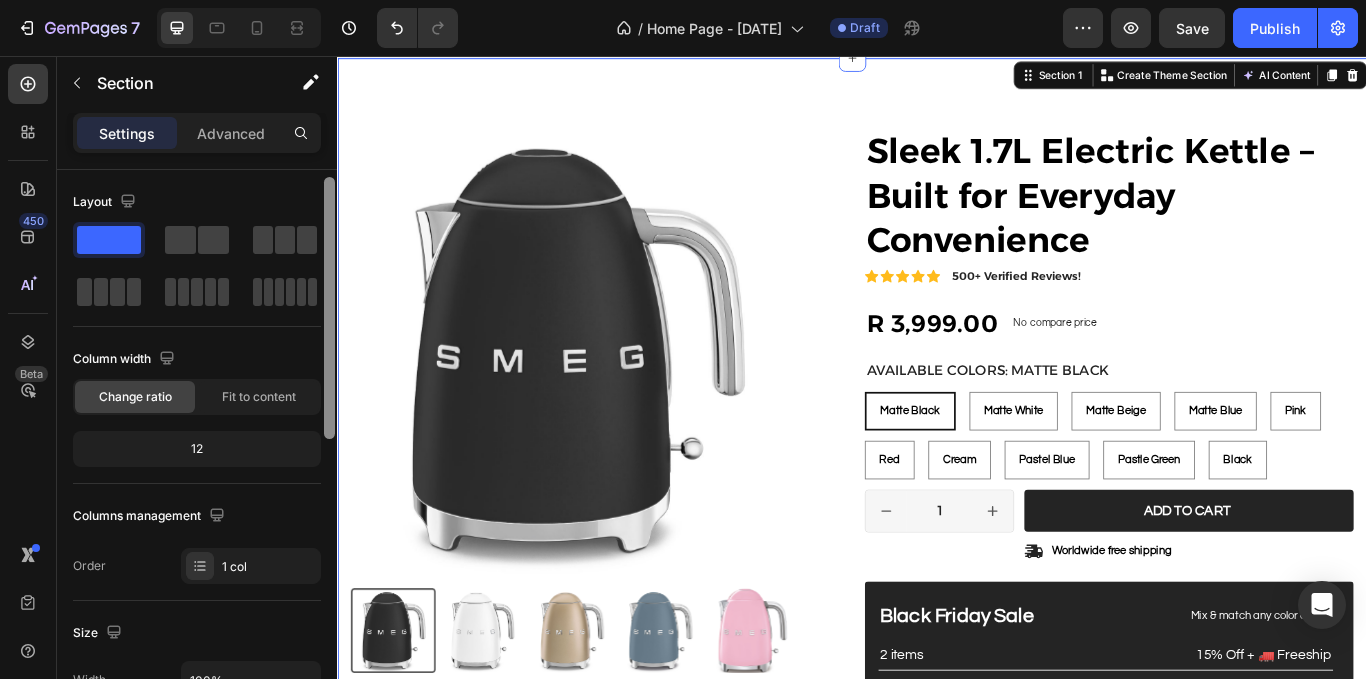 scroll, scrollTop: 0, scrollLeft: 0, axis: both 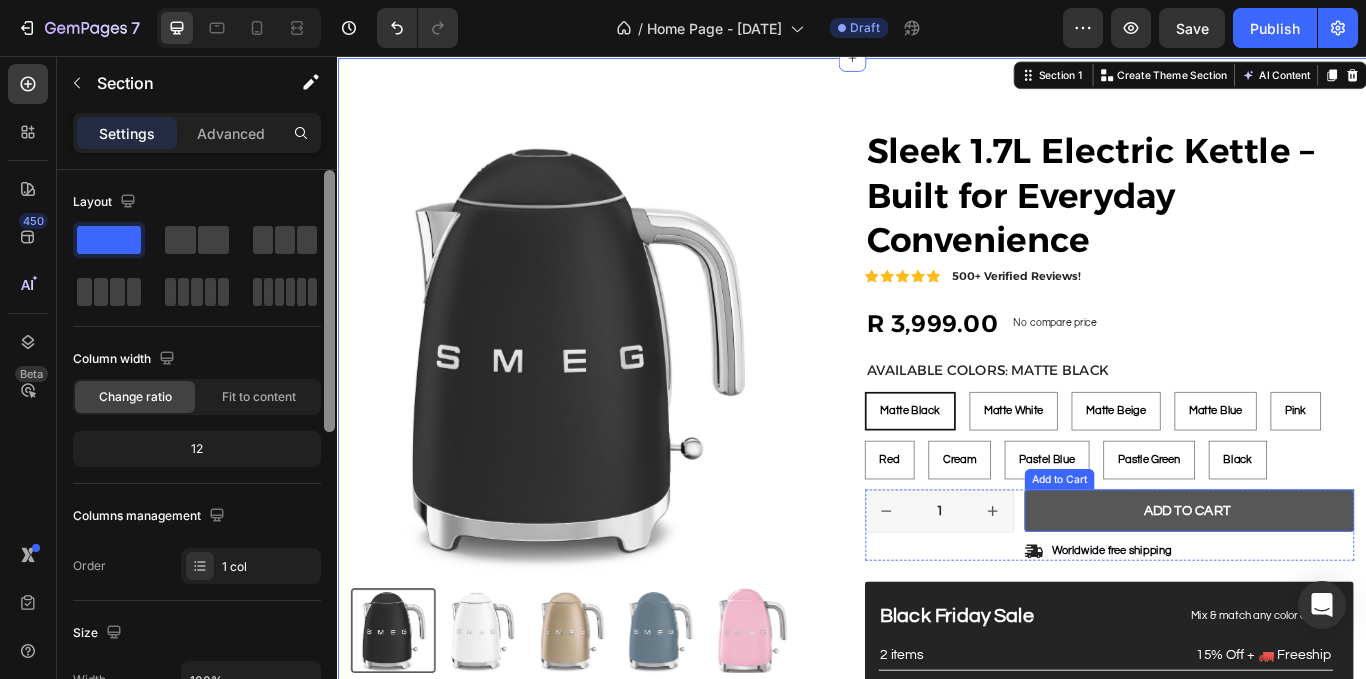 click on "Add to cart" at bounding box center (1330, 586) 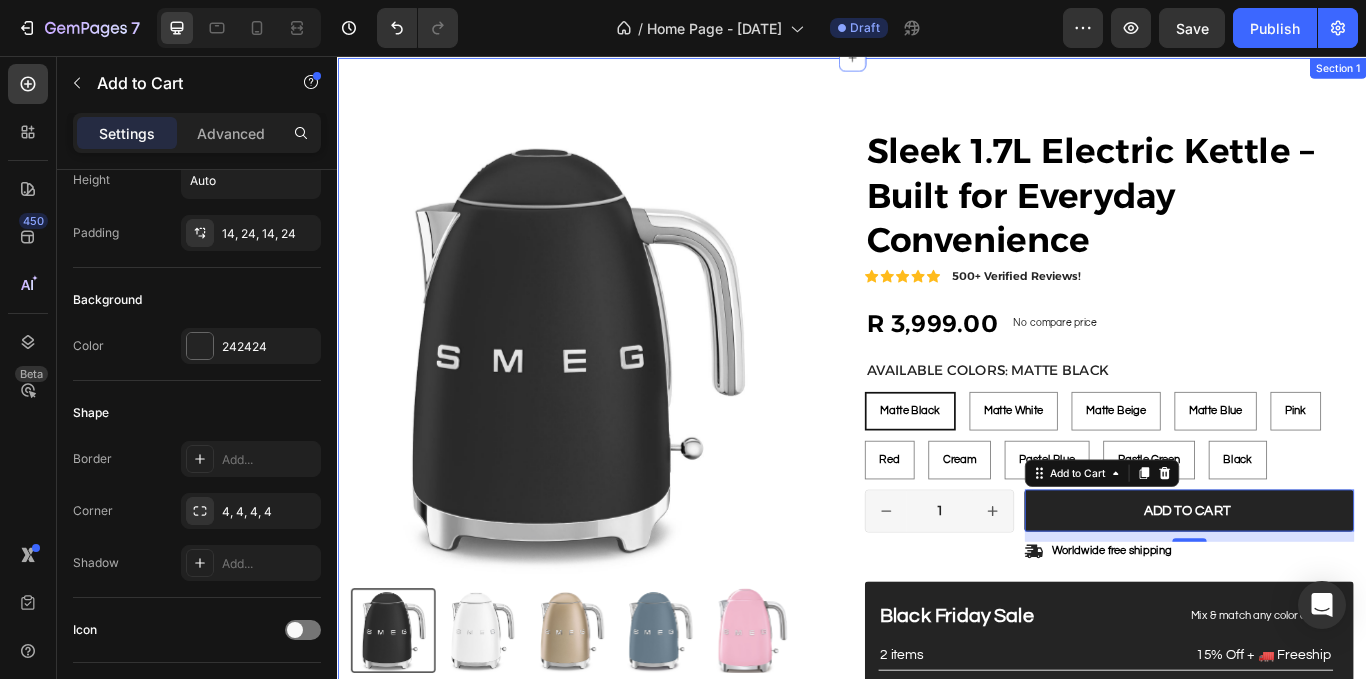 scroll, scrollTop: 492, scrollLeft: 0, axis: vertical 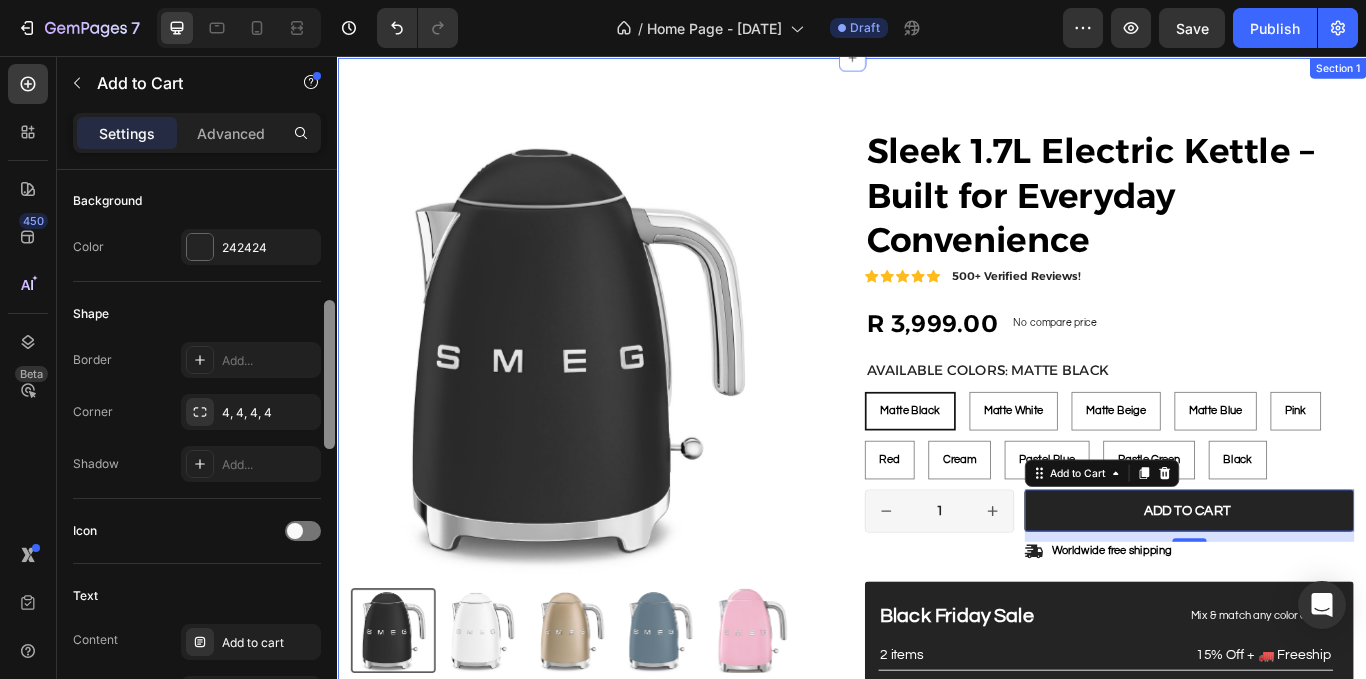 drag, startPoint x: 669, startPoint y: 348, endPoint x: 339, endPoint y: 583, distance: 405.12344 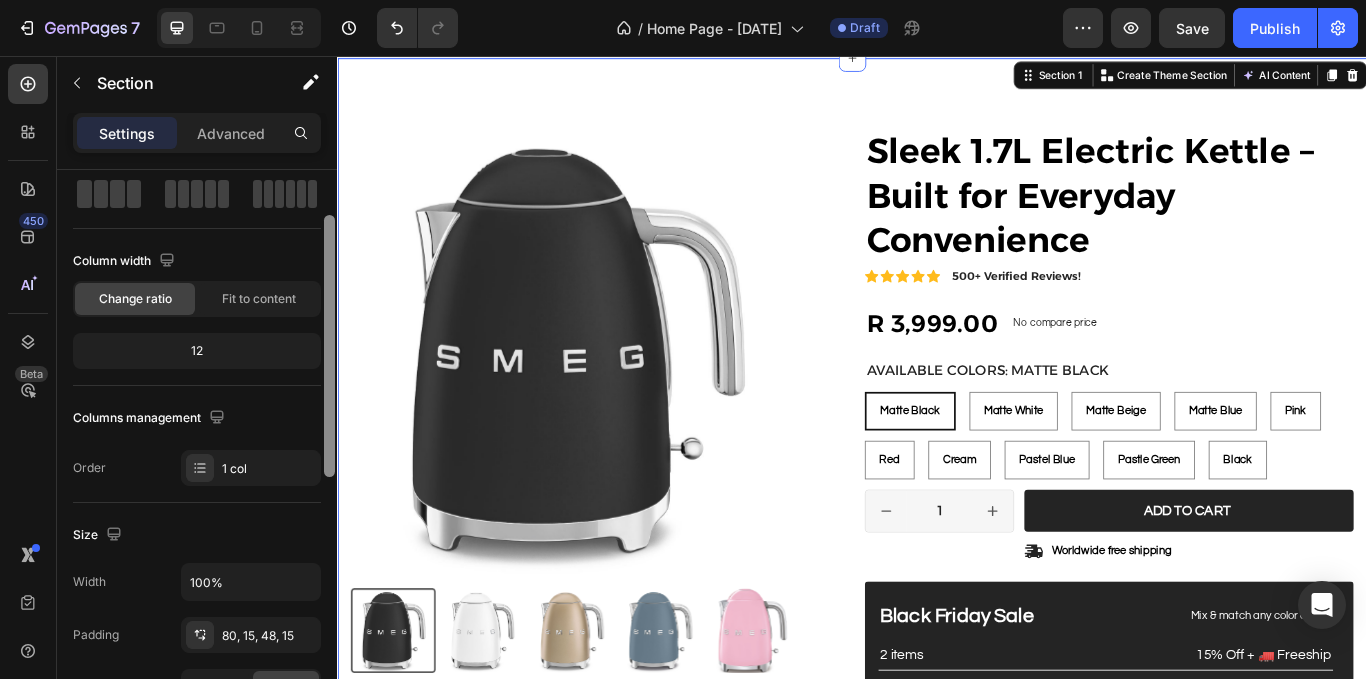 scroll, scrollTop: 0, scrollLeft: 0, axis: both 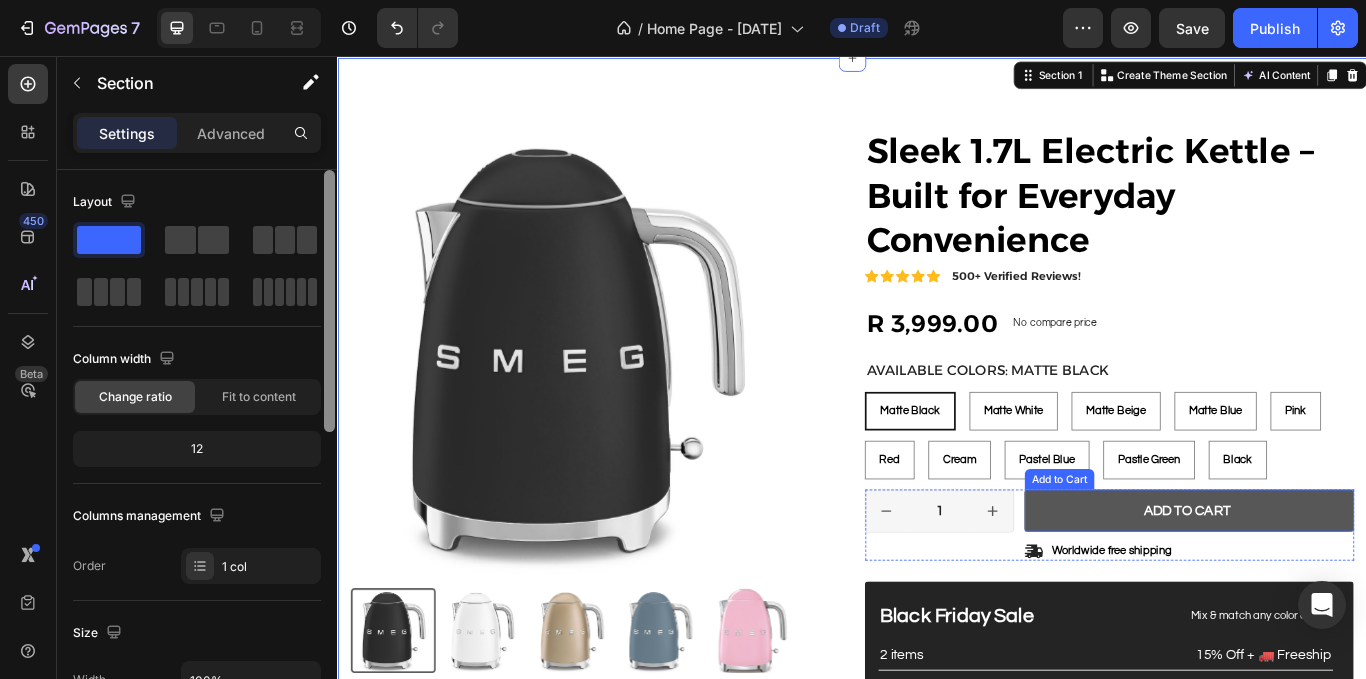 click on "Add to cart" at bounding box center [1330, 586] 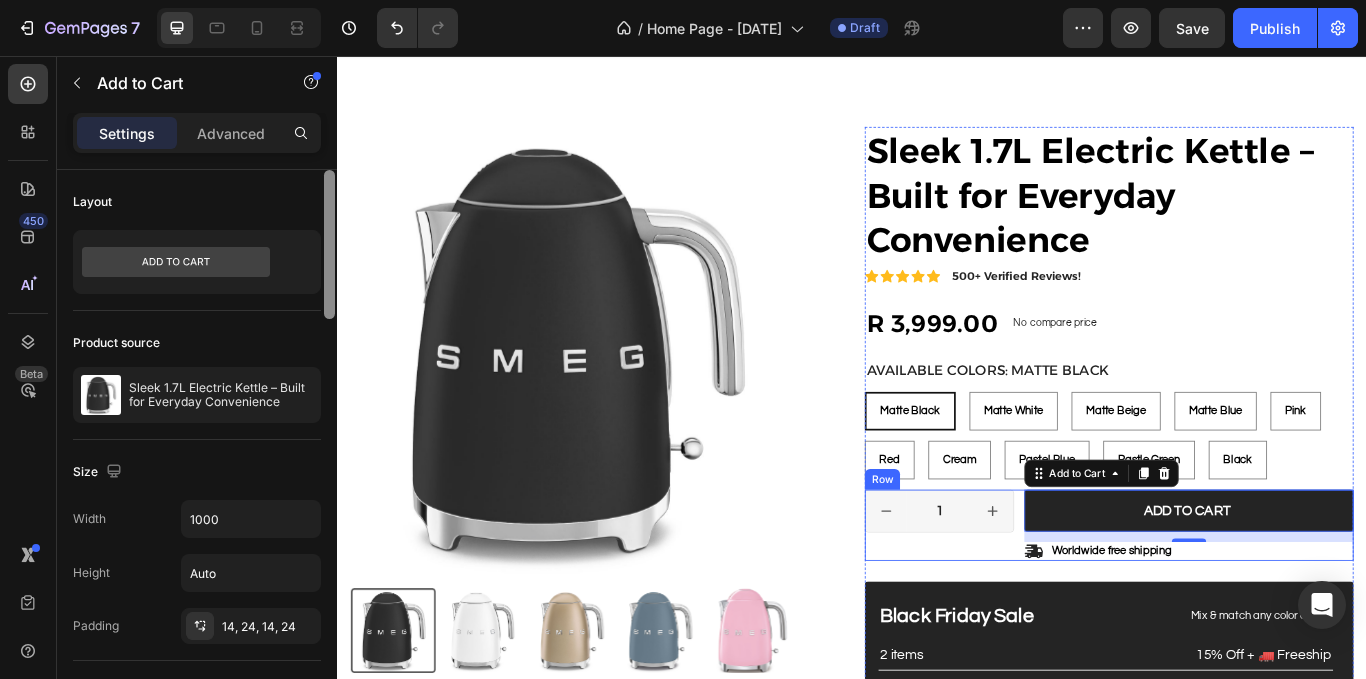 click on "1
Product Quantity Row" at bounding box center [1039, 603] 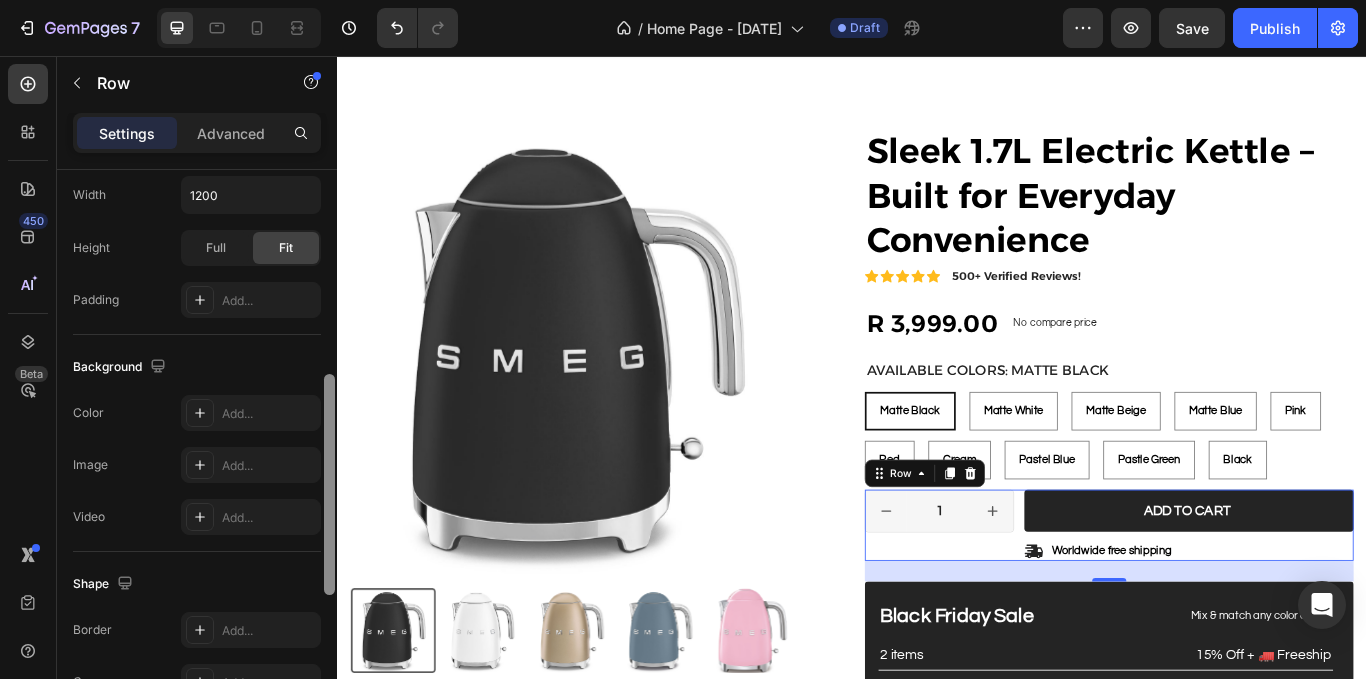 scroll, scrollTop: 560, scrollLeft: 0, axis: vertical 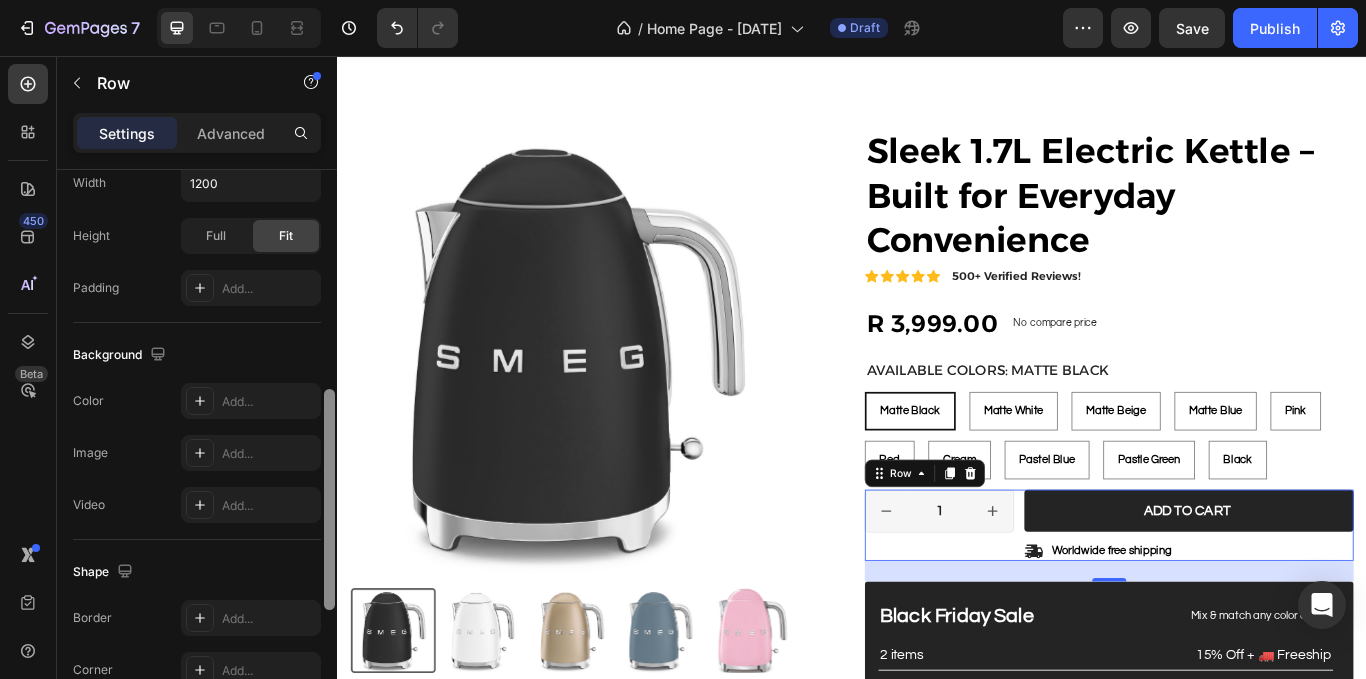click on "1
Product Quantity Row" at bounding box center [1039, 603] 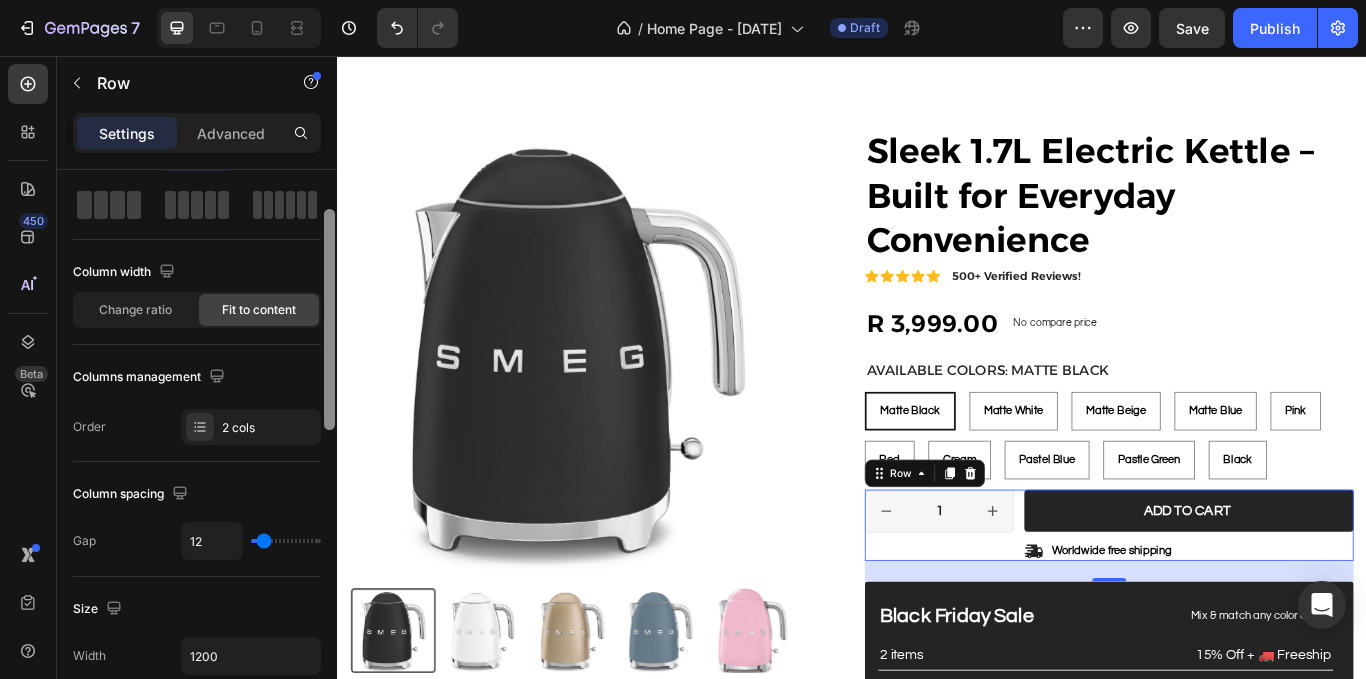 scroll, scrollTop: 0, scrollLeft: 0, axis: both 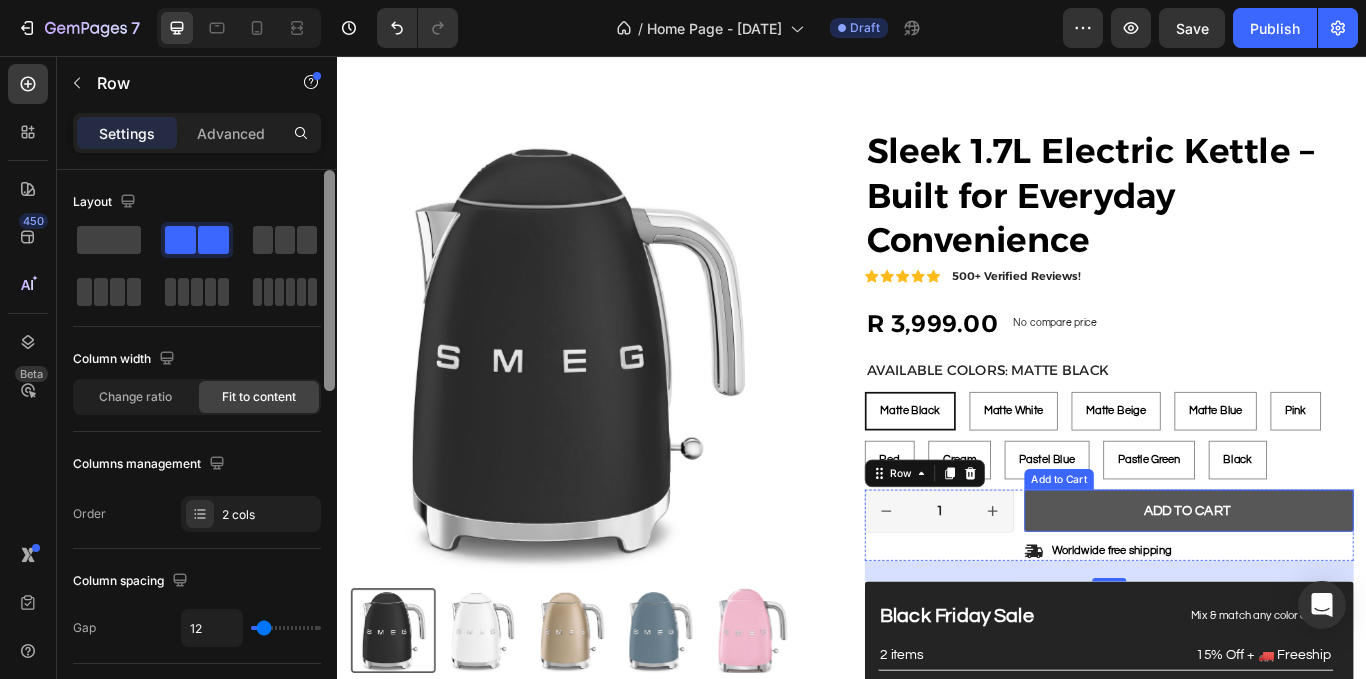 click on "Add to cart" at bounding box center (1330, 586) 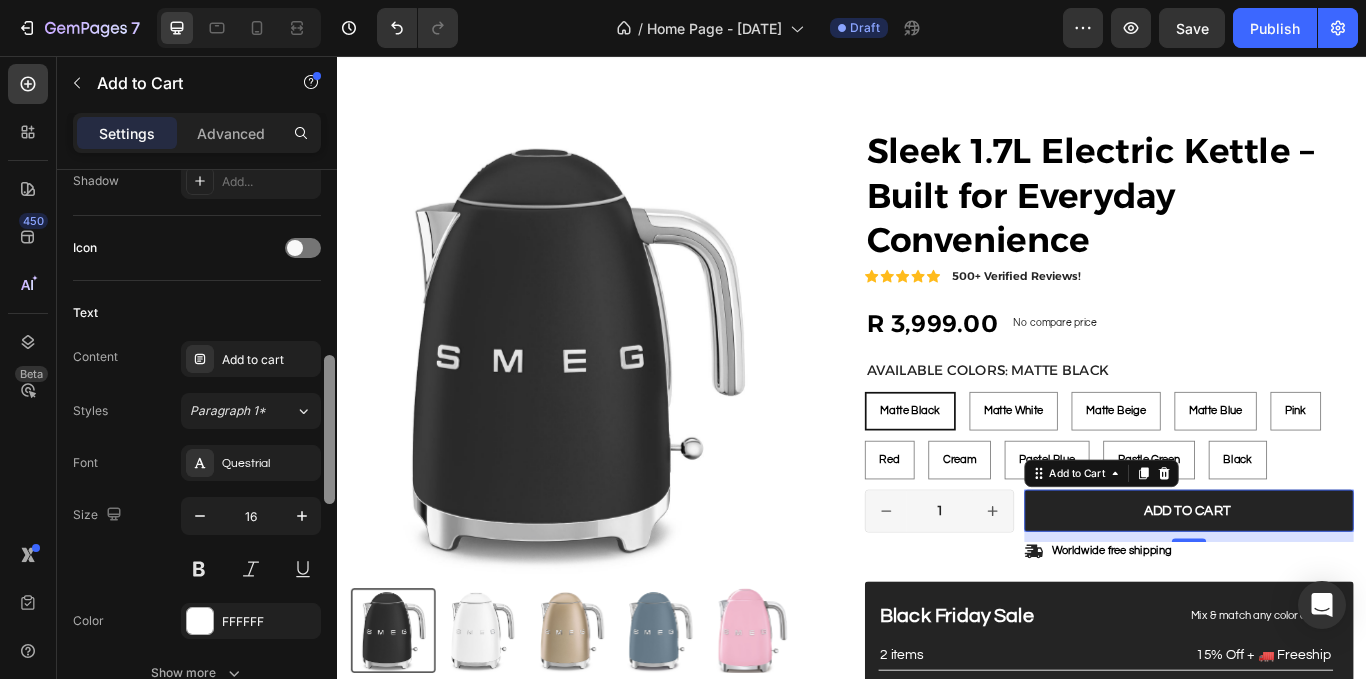 scroll, scrollTop: 760, scrollLeft: 0, axis: vertical 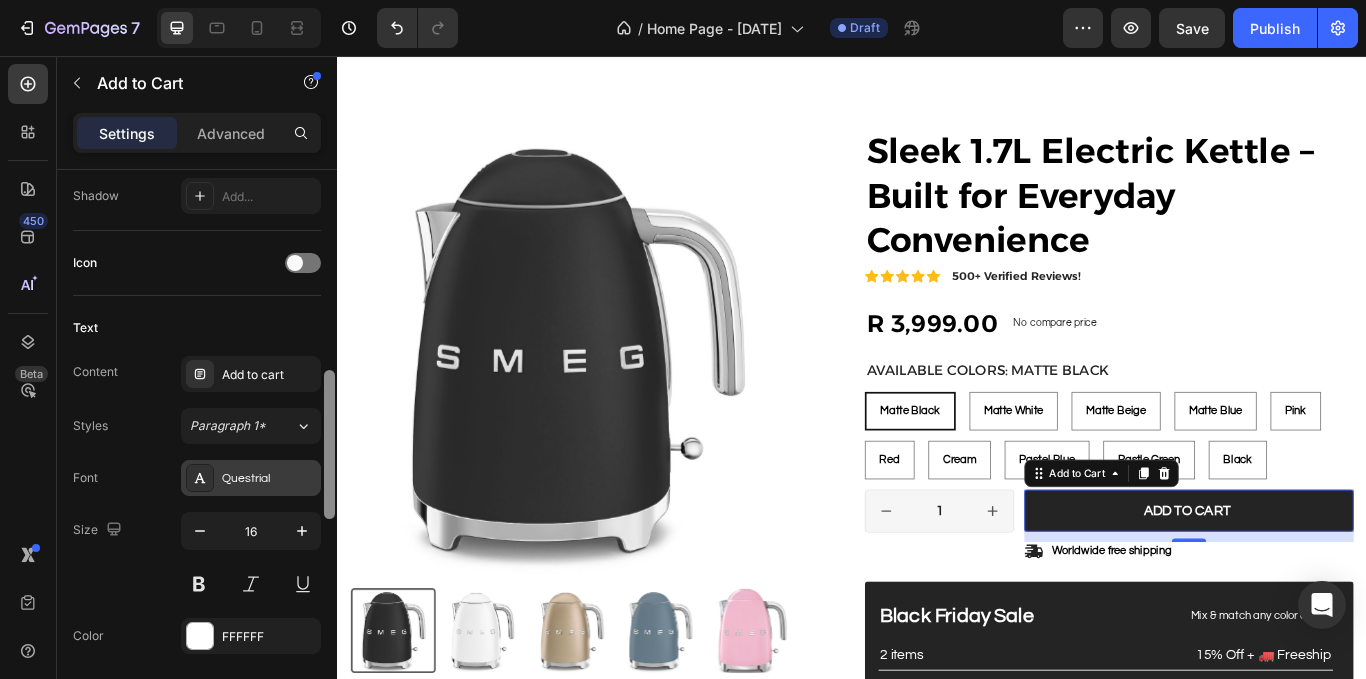 click on "Questrial" at bounding box center (251, 478) 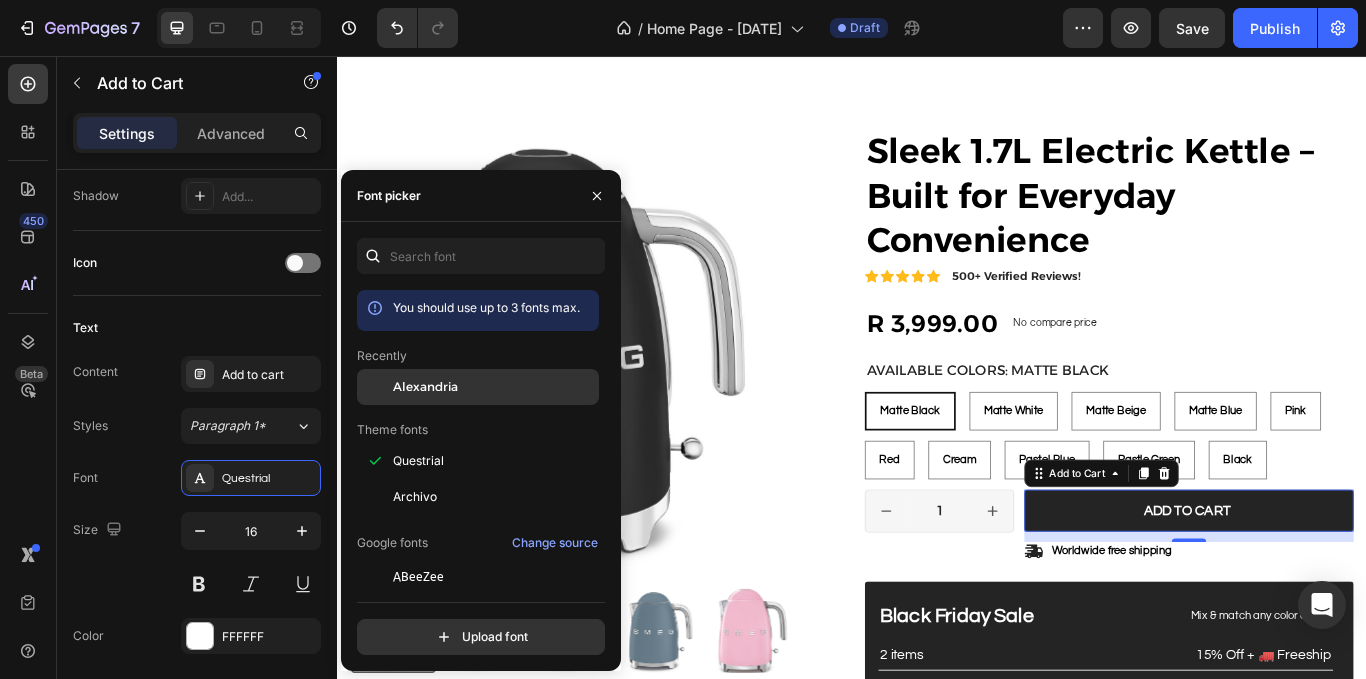 click on "Alexandria" 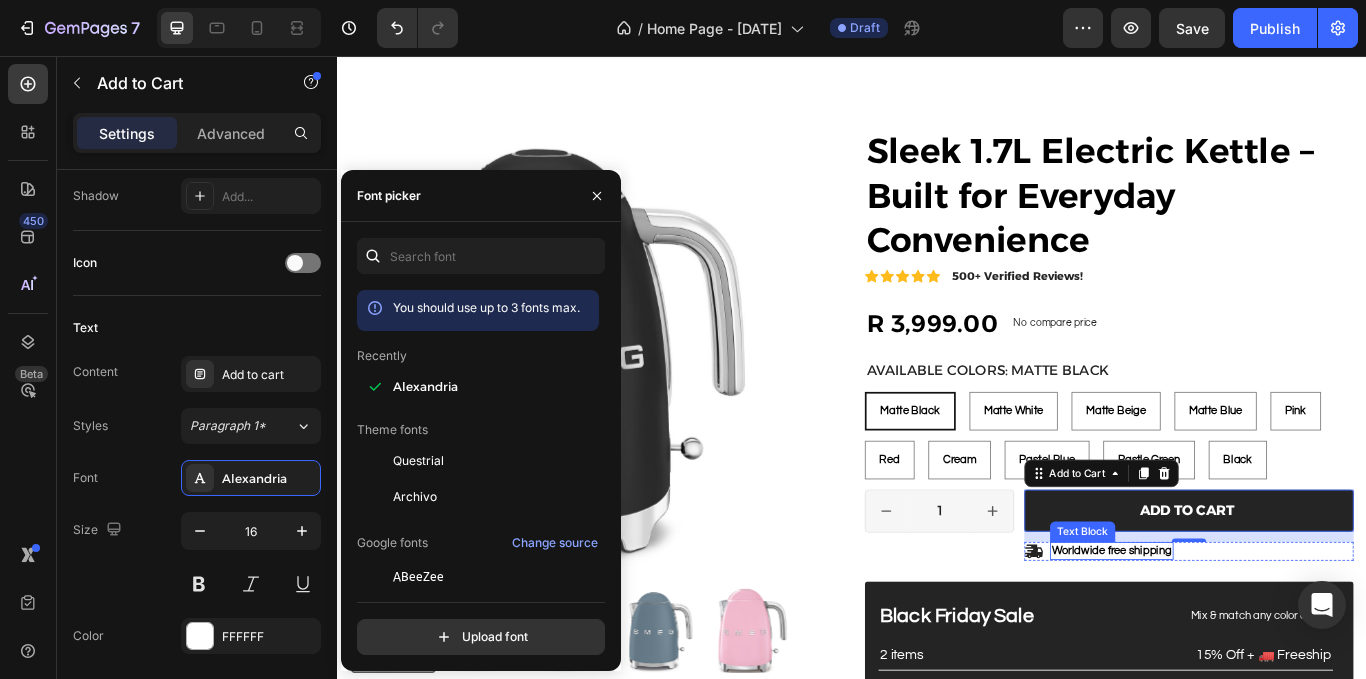 click on "Worldwide free shipping" at bounding box center (1240, 633) 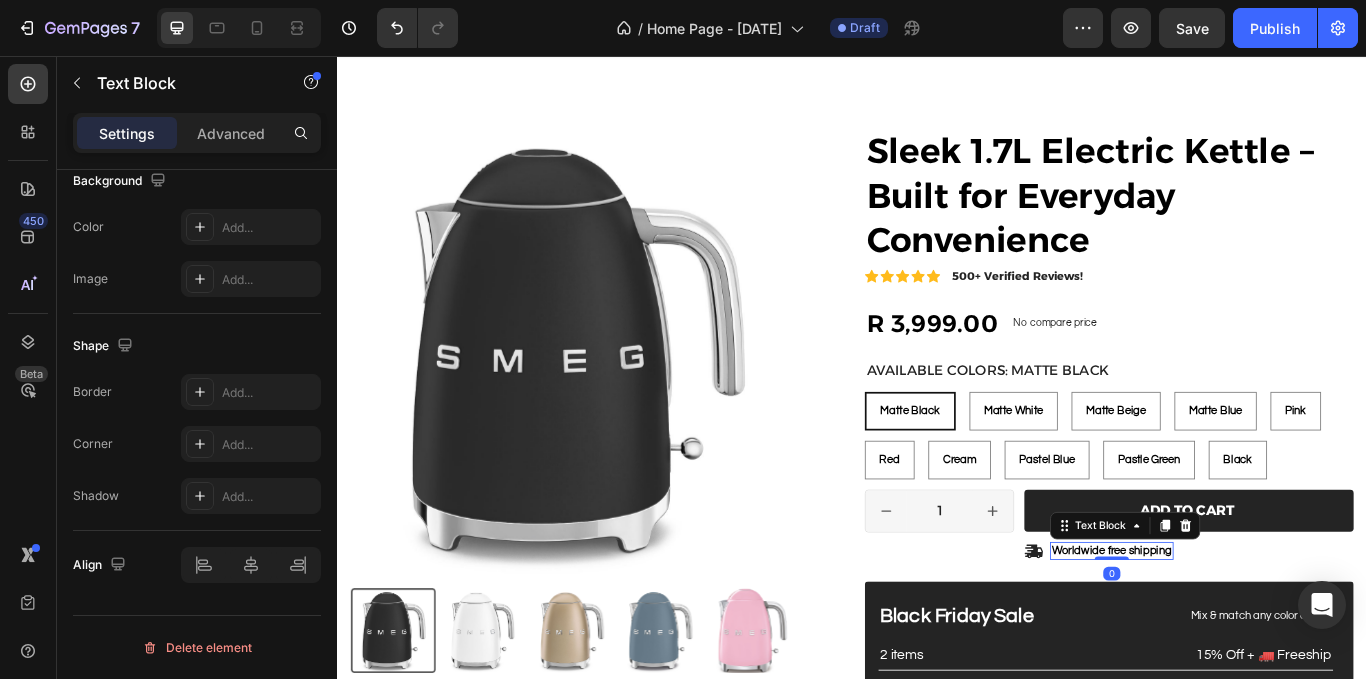 scroll, scrollTop: 0, scrollLeft: 0, axis: both 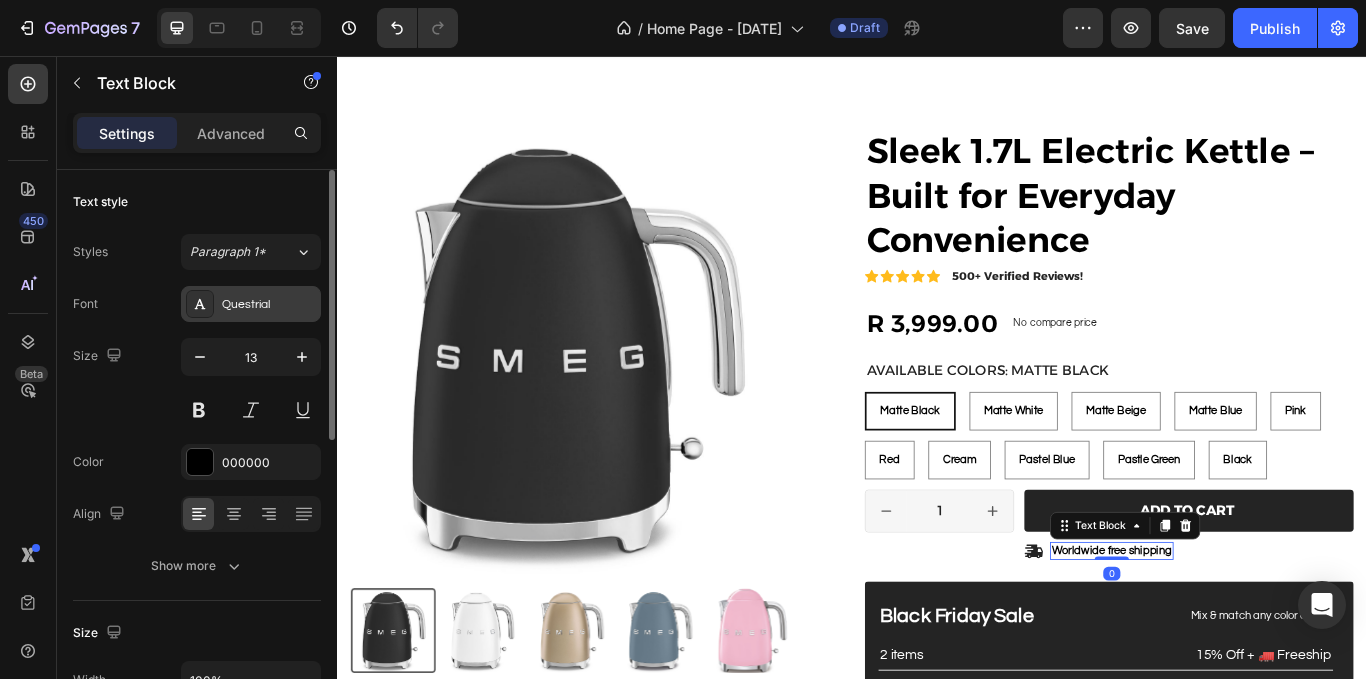 click on "Questrial" at bounding box center (269, 305) 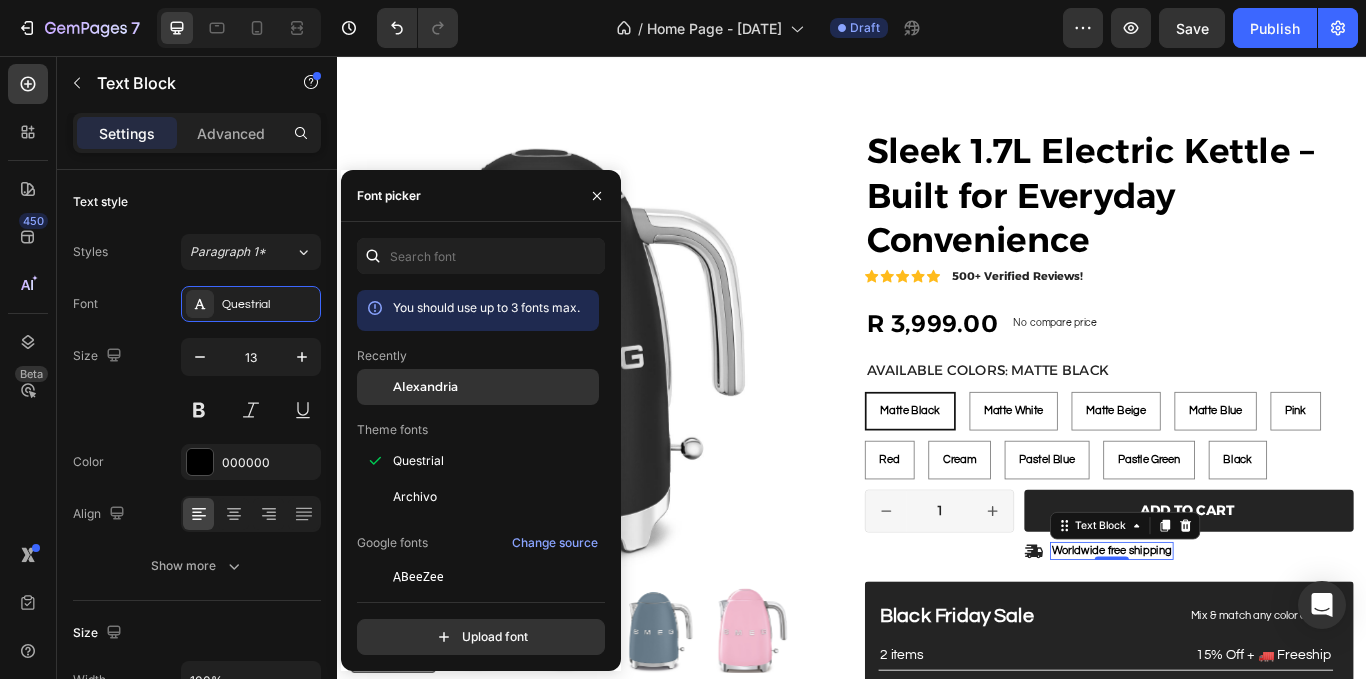 click on "Alexandria" at bounding box center (425, 387) 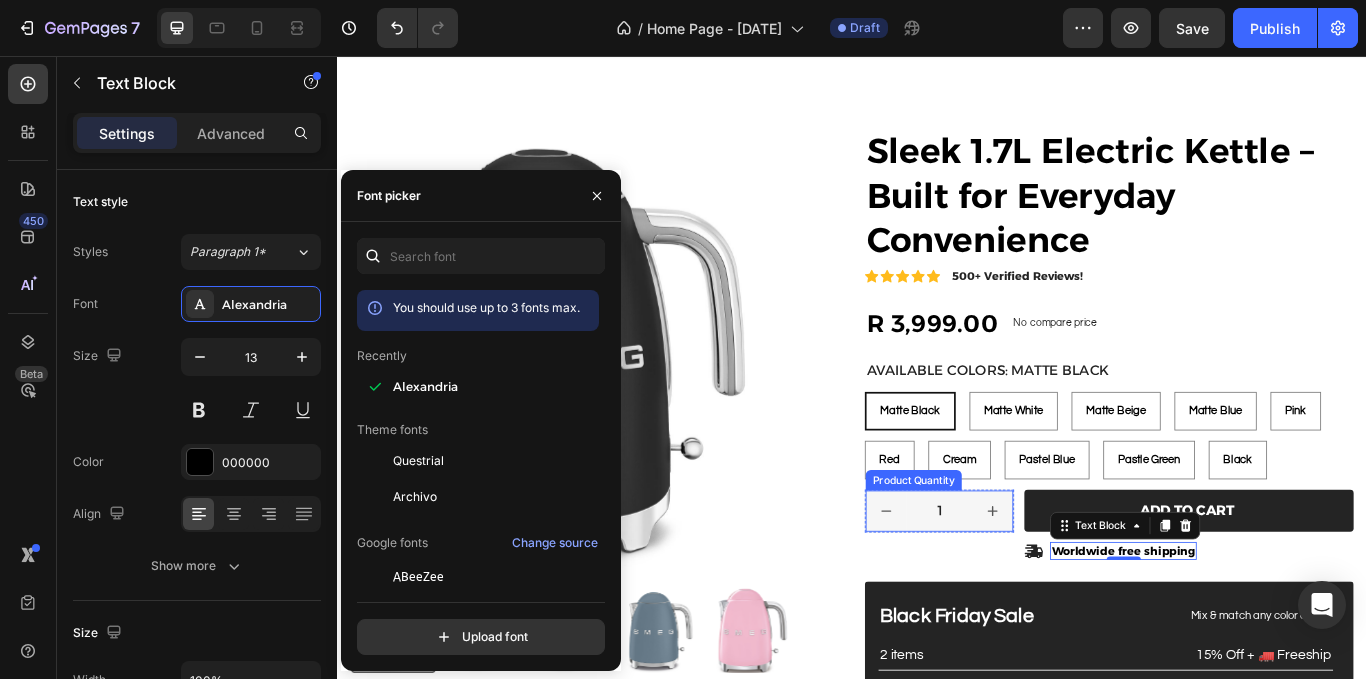 click on "1" at bounding box center (1039, 587) 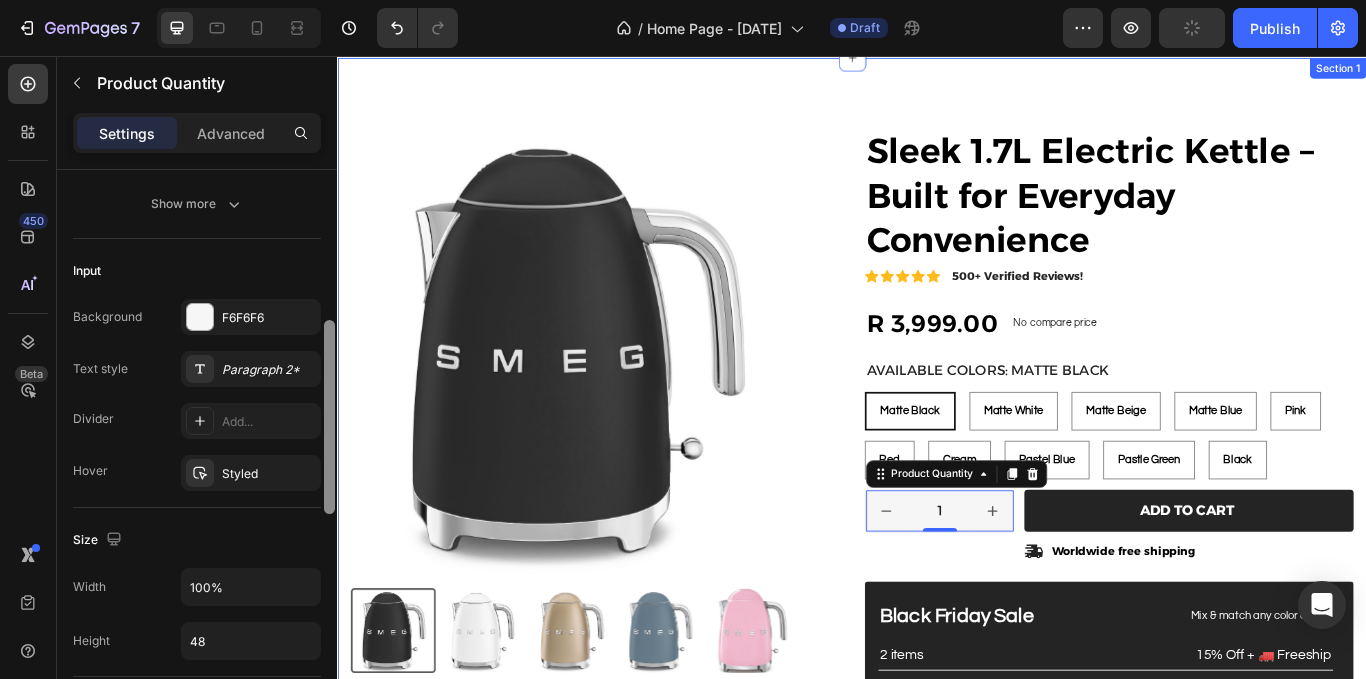 drag, startPoint x: 666, startPoint y: 417, endPoint x: 338, endPoint y: 592, distance: 371.7647 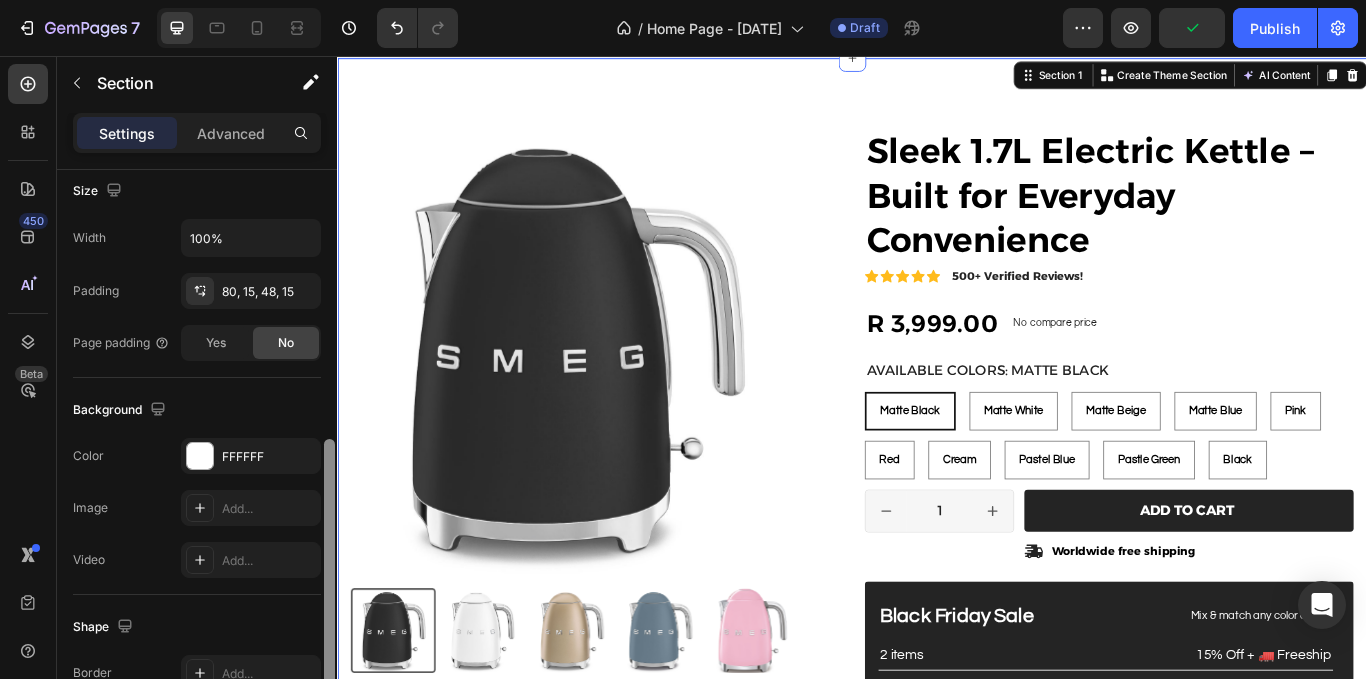 scroll, scrollTop: 396, scrollLeft: 0, axis: vertical 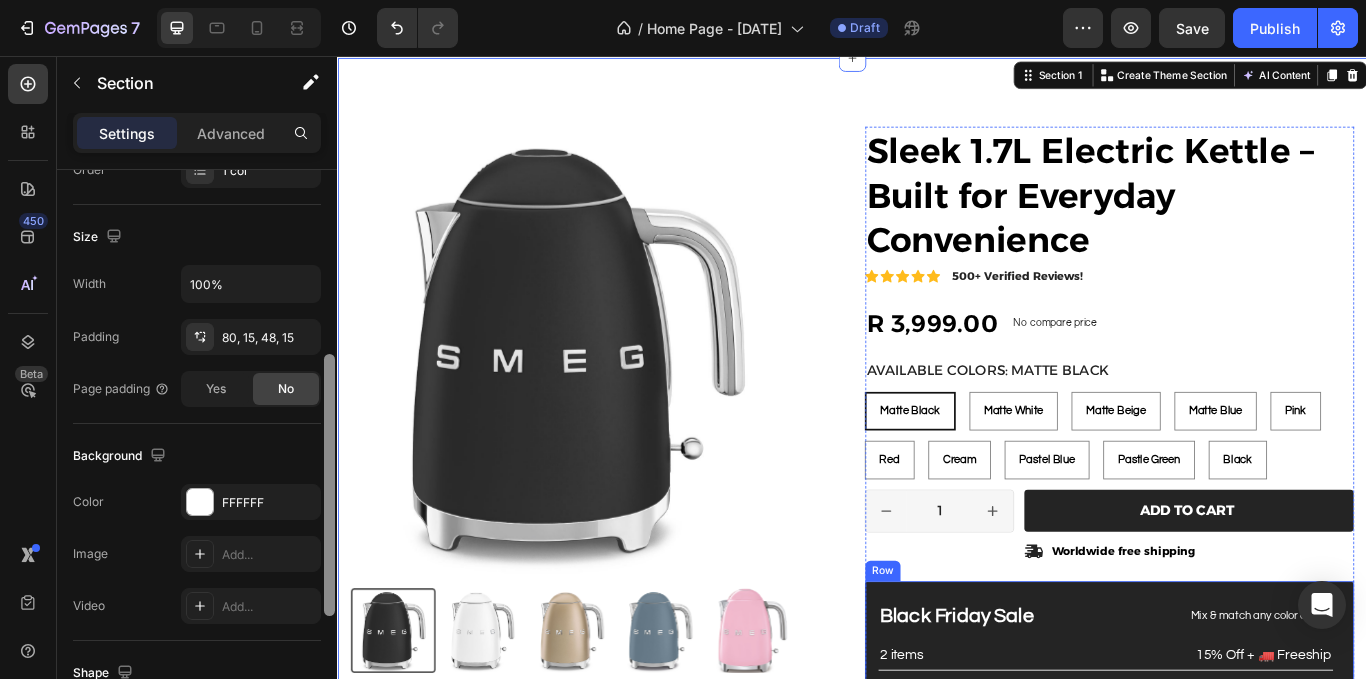 click on "Black Friday Sale Text Block Mix & match any color or size Text Block Row 2 items Text Block 15% Off + 🚛 Freeship Text Block Row 3 items Text Block 15% Off + 🚛 Freeship Text Block Row 4+ items Text Block Most popular Text Block Row 15% Off + 🚛 Freeship Text Block Row" at bounding box center (1233, 772) 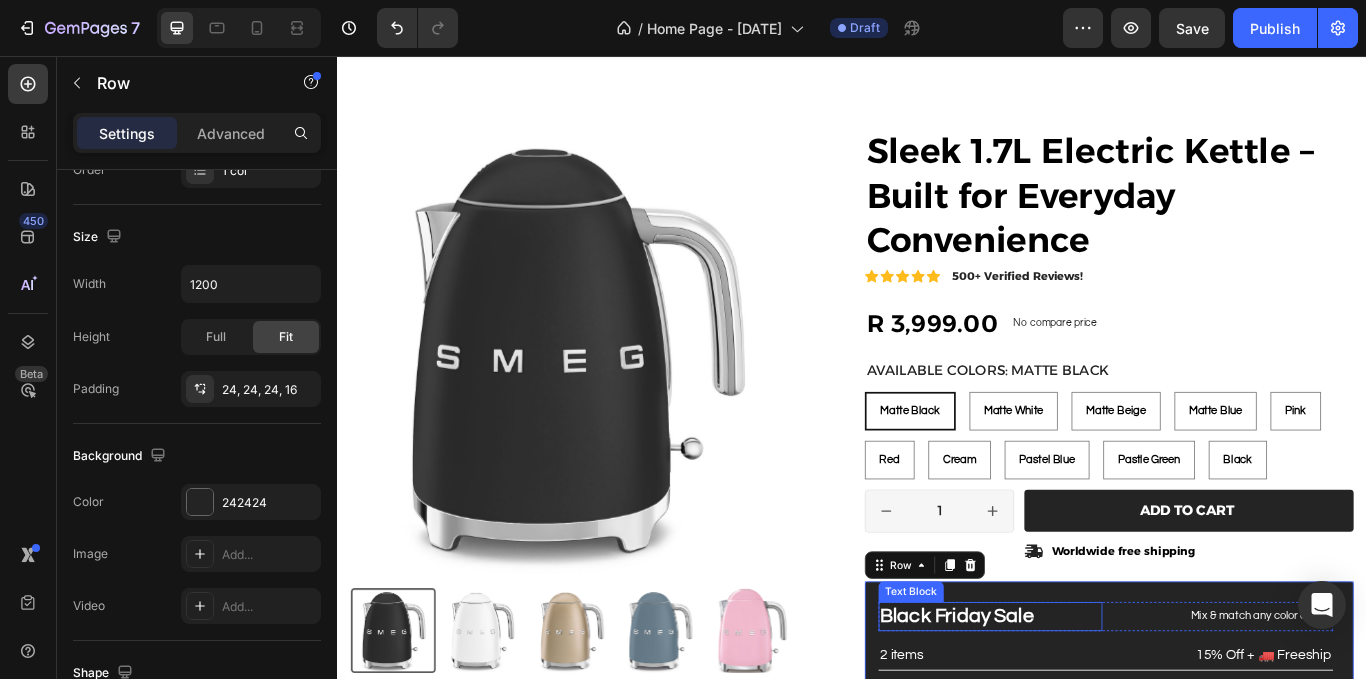 scroll, scrollTop: 0, scrollLeft: 0, axis: both 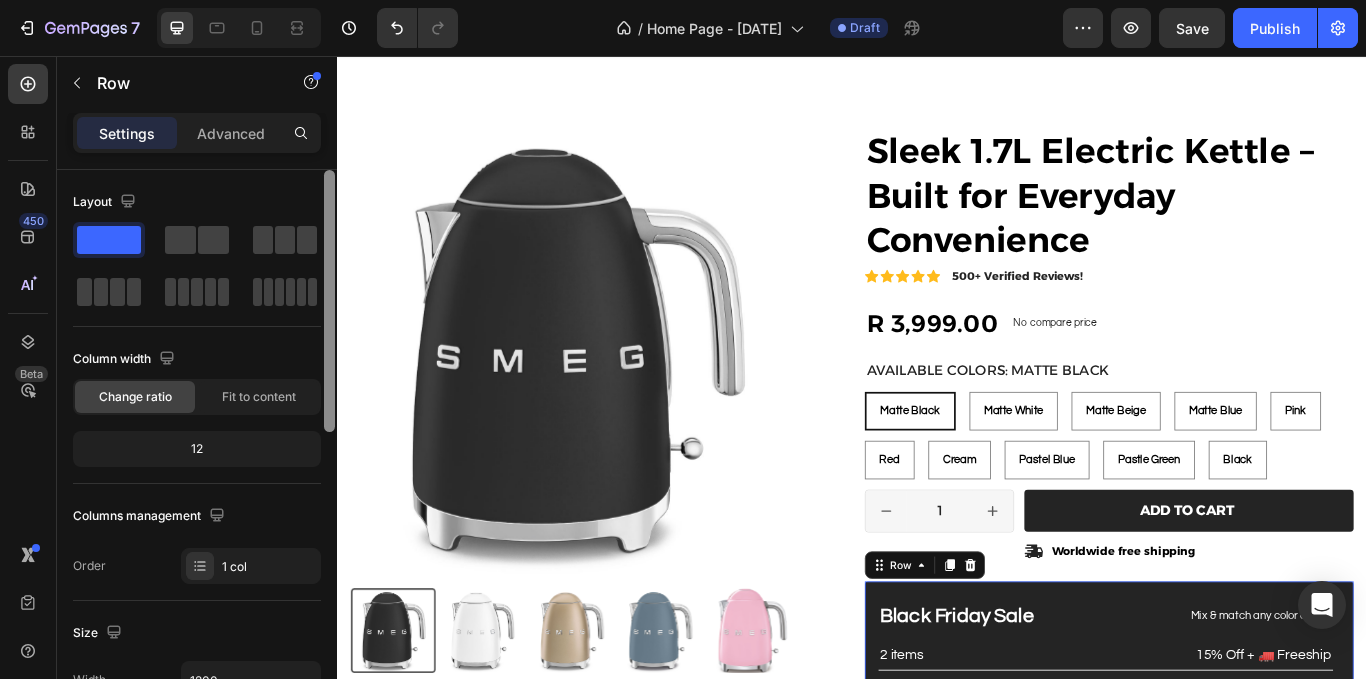 click on "Black Friday Sale Text Block Mix & match any color or size Text Block Row 2 items Text Block 15% Off + 🚛 Freeship Text Block Row 3 items Text Block 15% Off + 🚛 Freeship Text Block Row 4+ items Text Block Most popular Text Block Row 15% Off + 🚛 Freeship Text Block Row Row   24" at bounding box center (1237, 772) 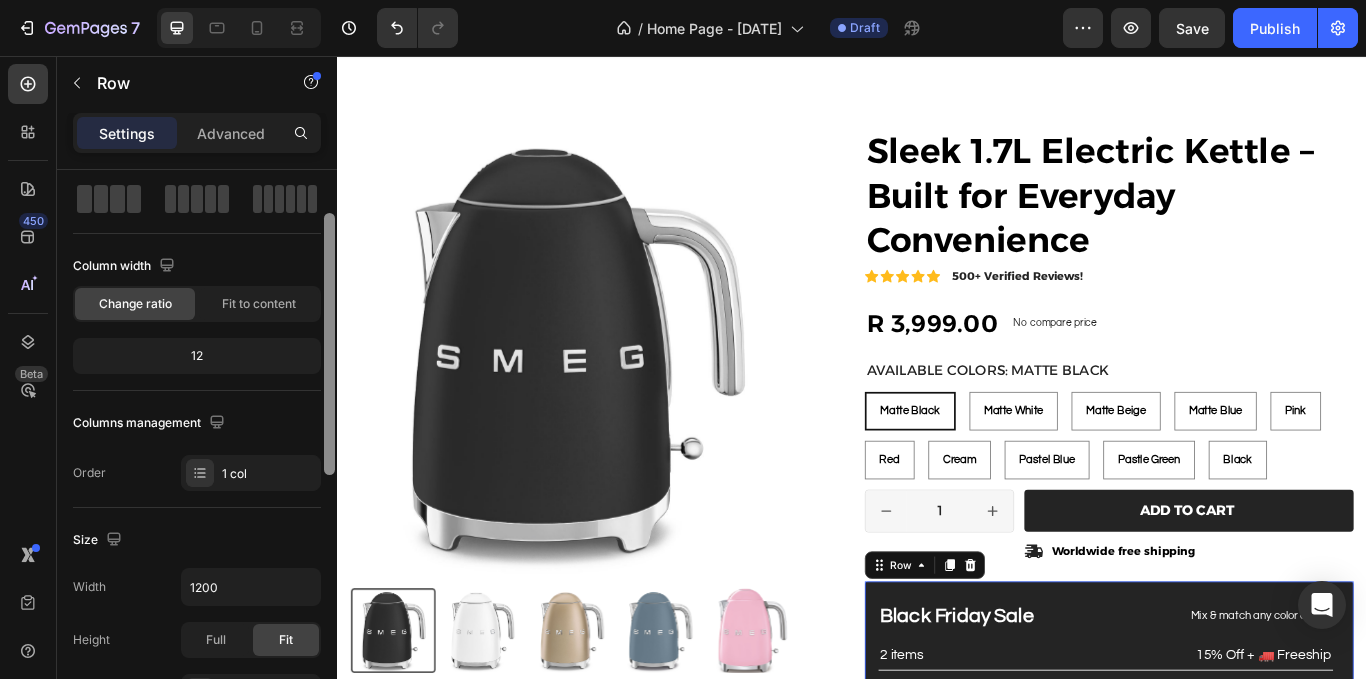 scroll, scrollTop: 0, scrollLeft: 0, axis: both 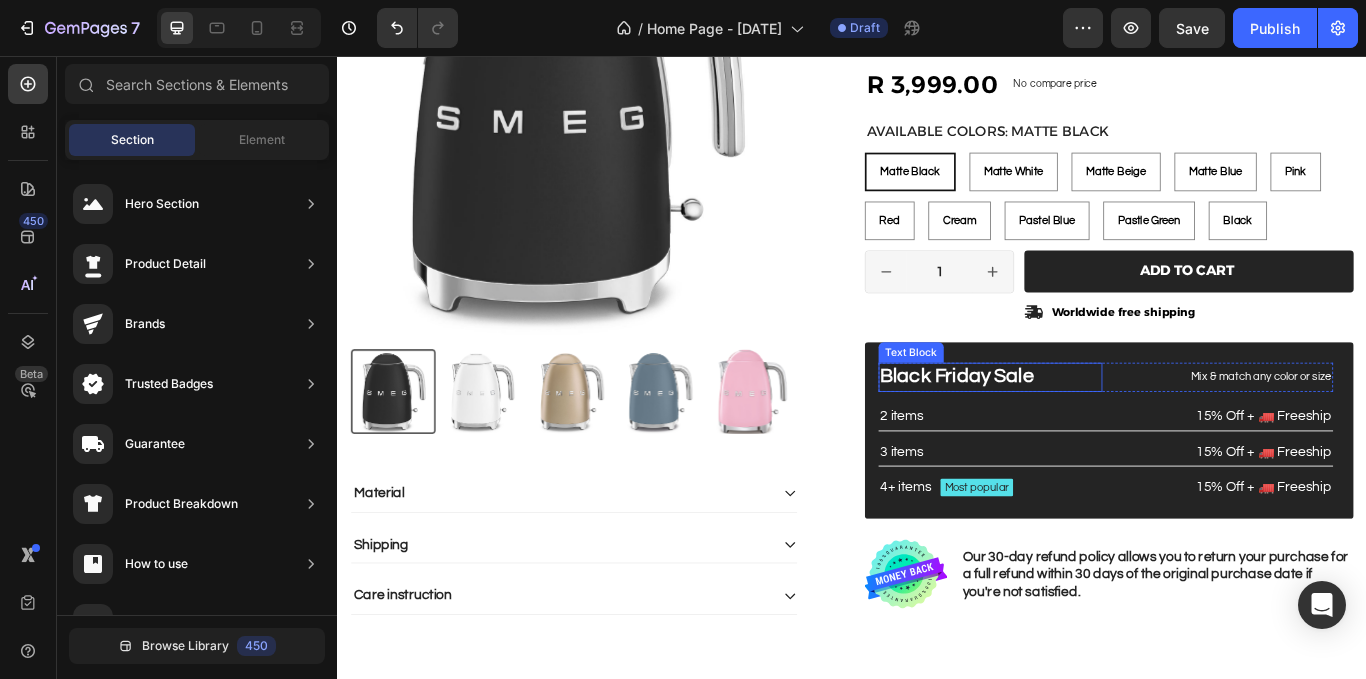click on "Black Friday Sale" at bounding box center (1098, 431) 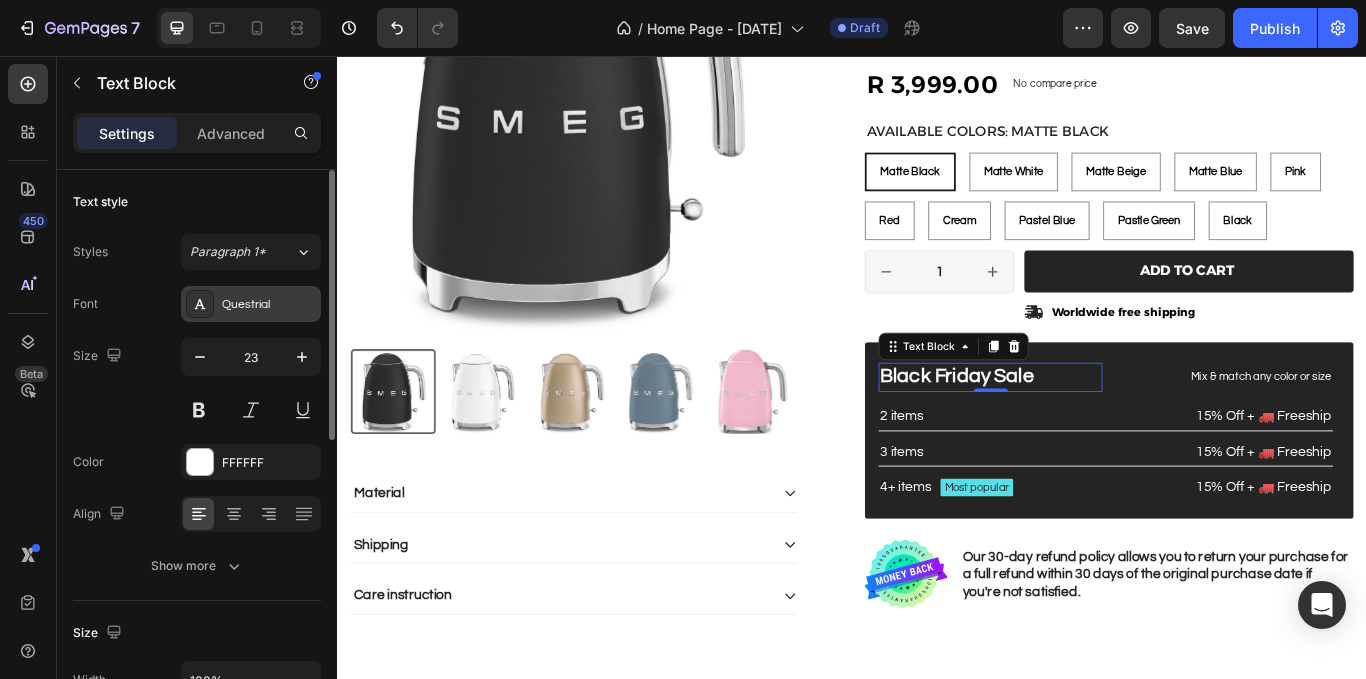 click on "Questrial" at bounding box center (269, 305) 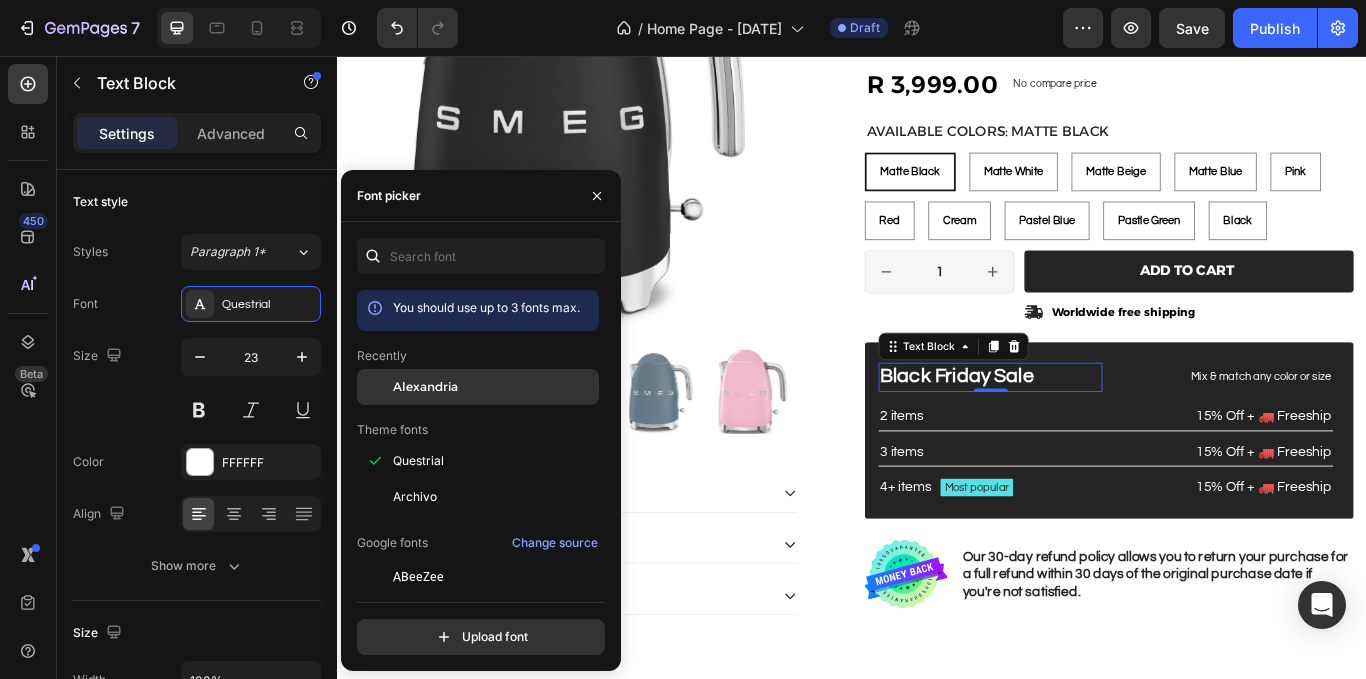 click on "Alexandria" at bounding box center [425, 387] 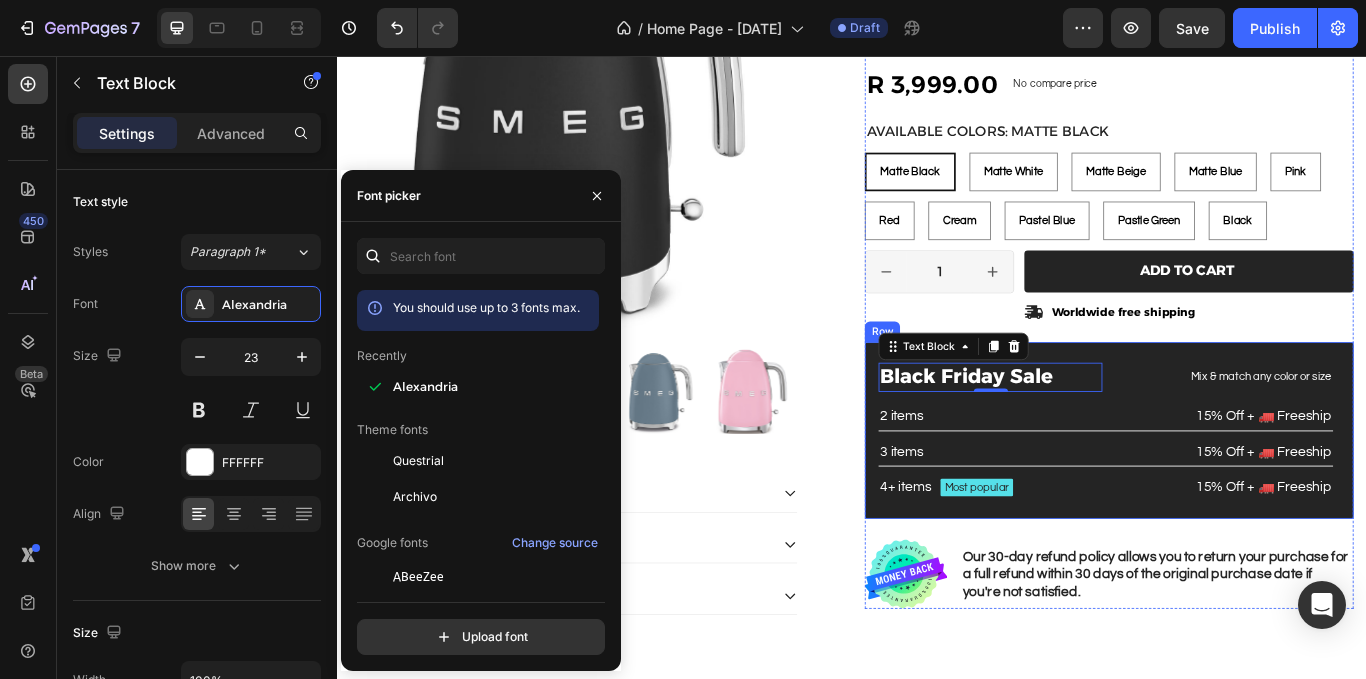 click on "Mix & match any color or size" at bounding box center (1367, 430) 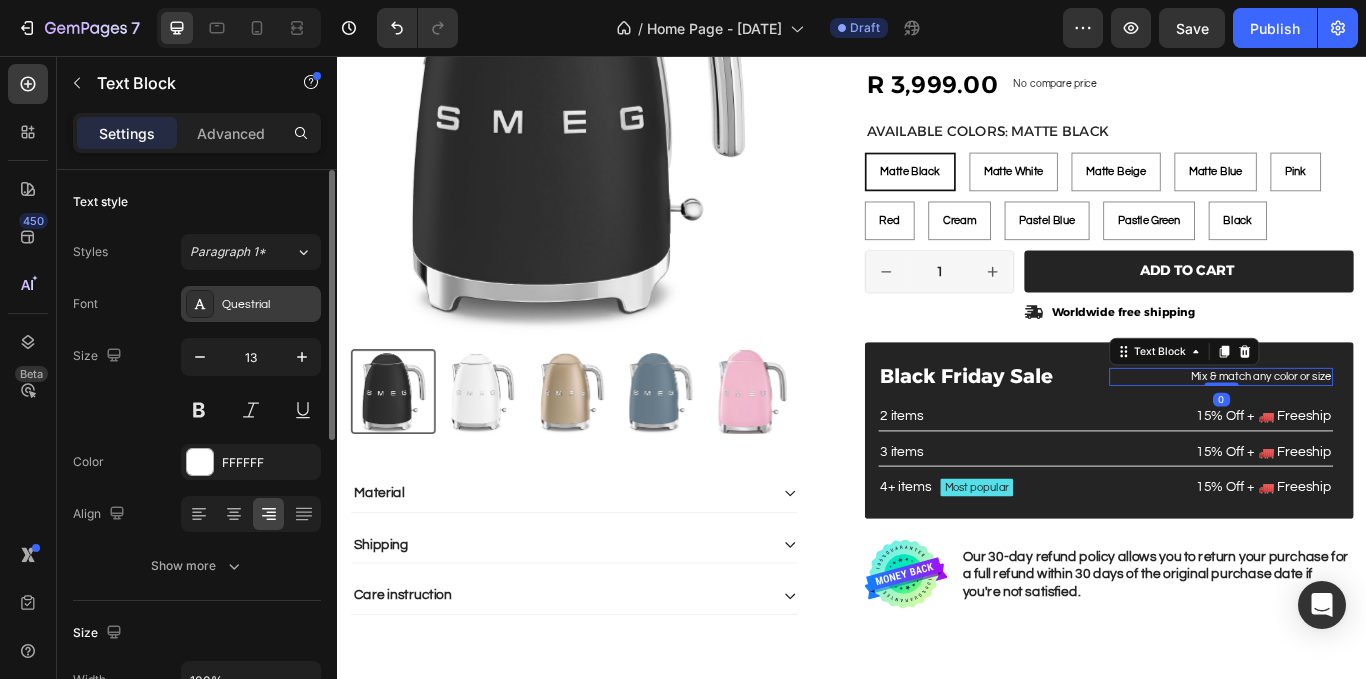 click on "Questrial" at bounding box center (251, 304) 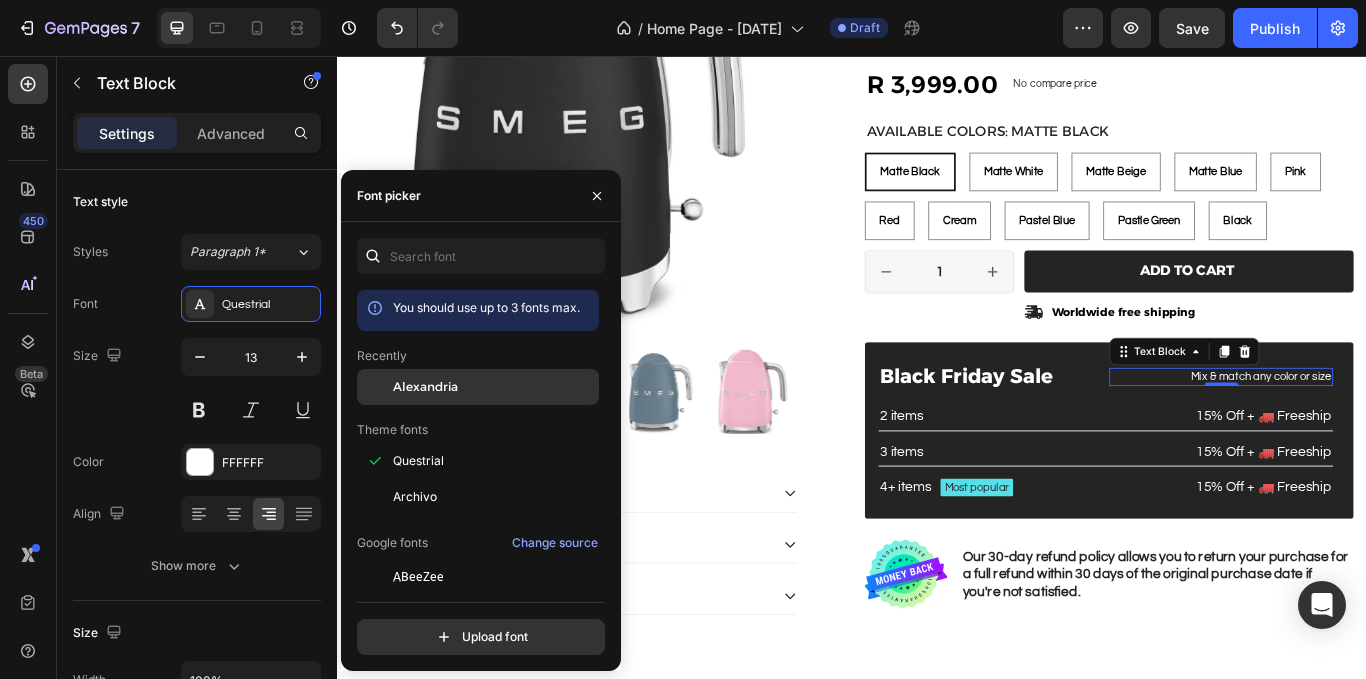 click on "Alexandria" at bounding box center [494, 387] 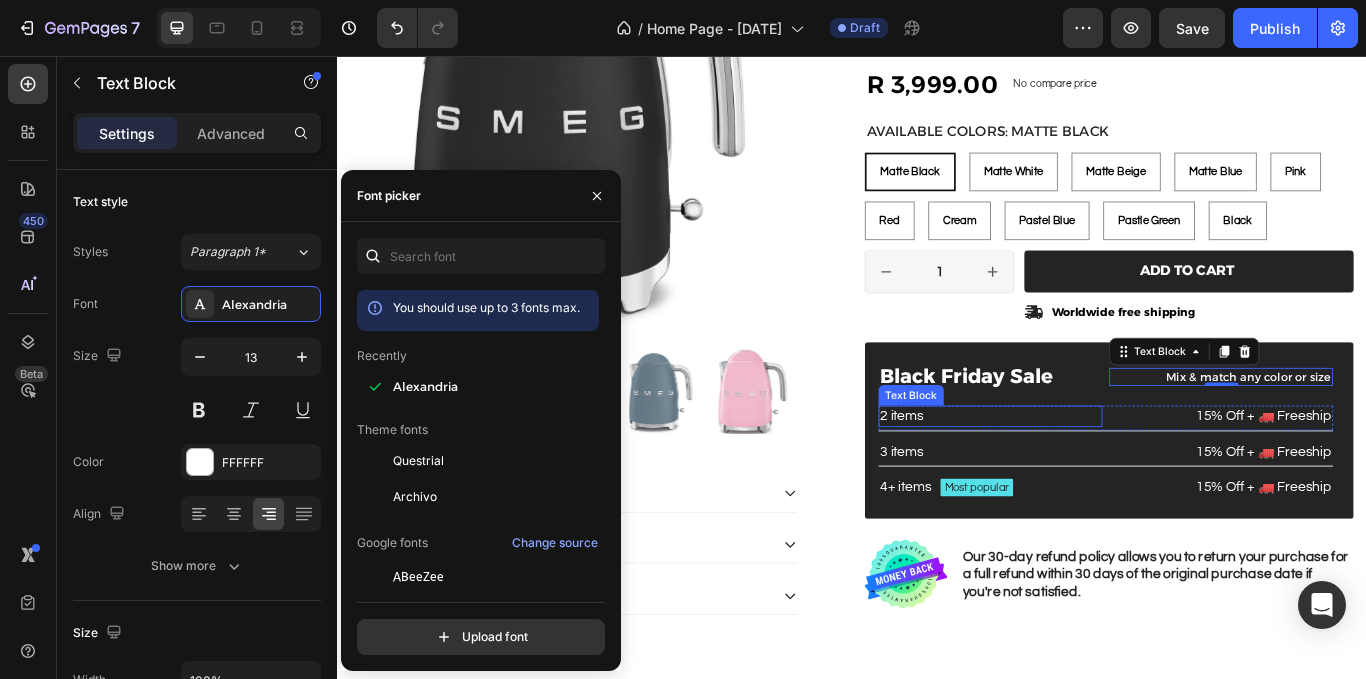 click on "2 items" at bounding box center (1098, 476) 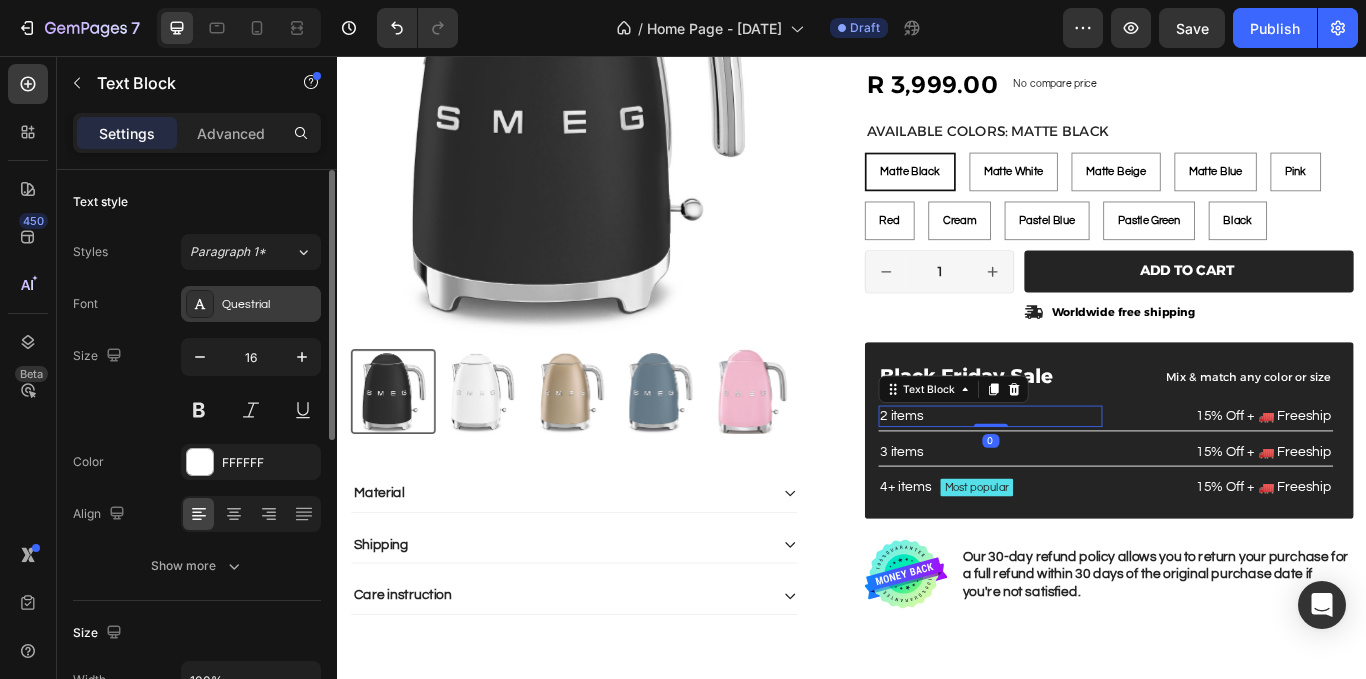 click on "Questrial" at bounding box center [269, 305] 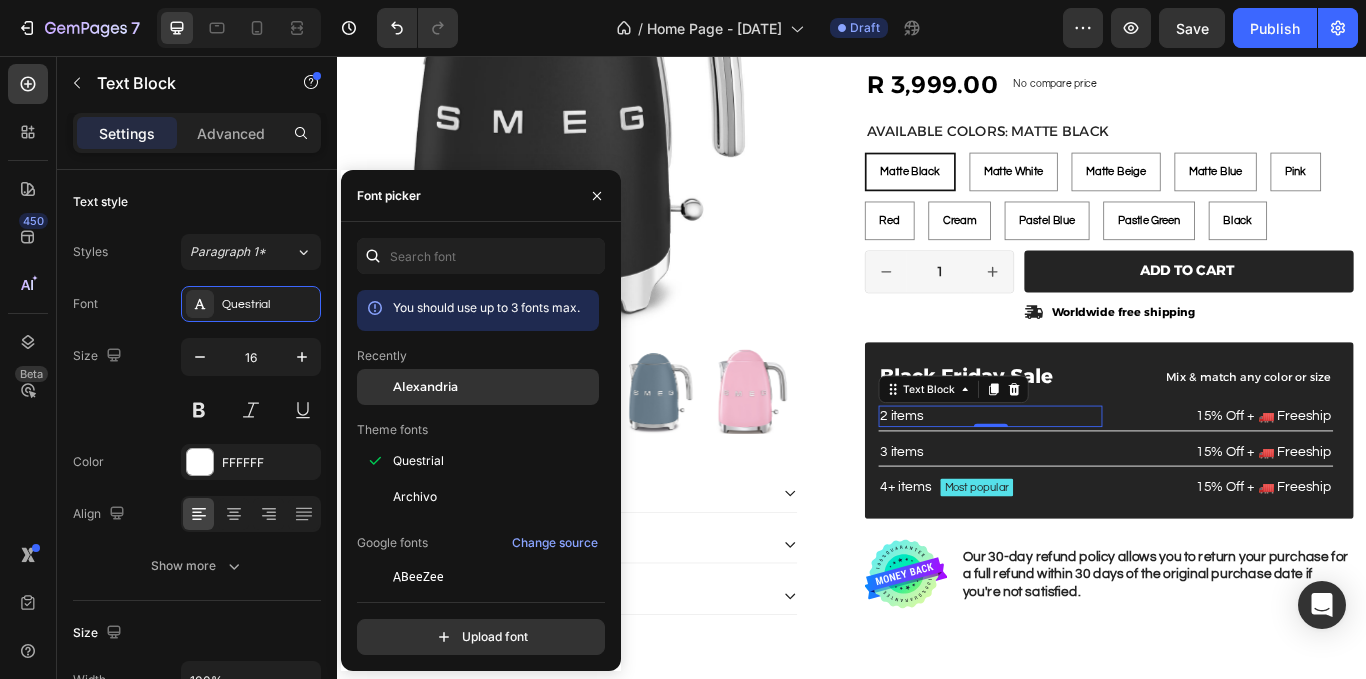 click on "Alexandria" at bounding box center [494, 387] 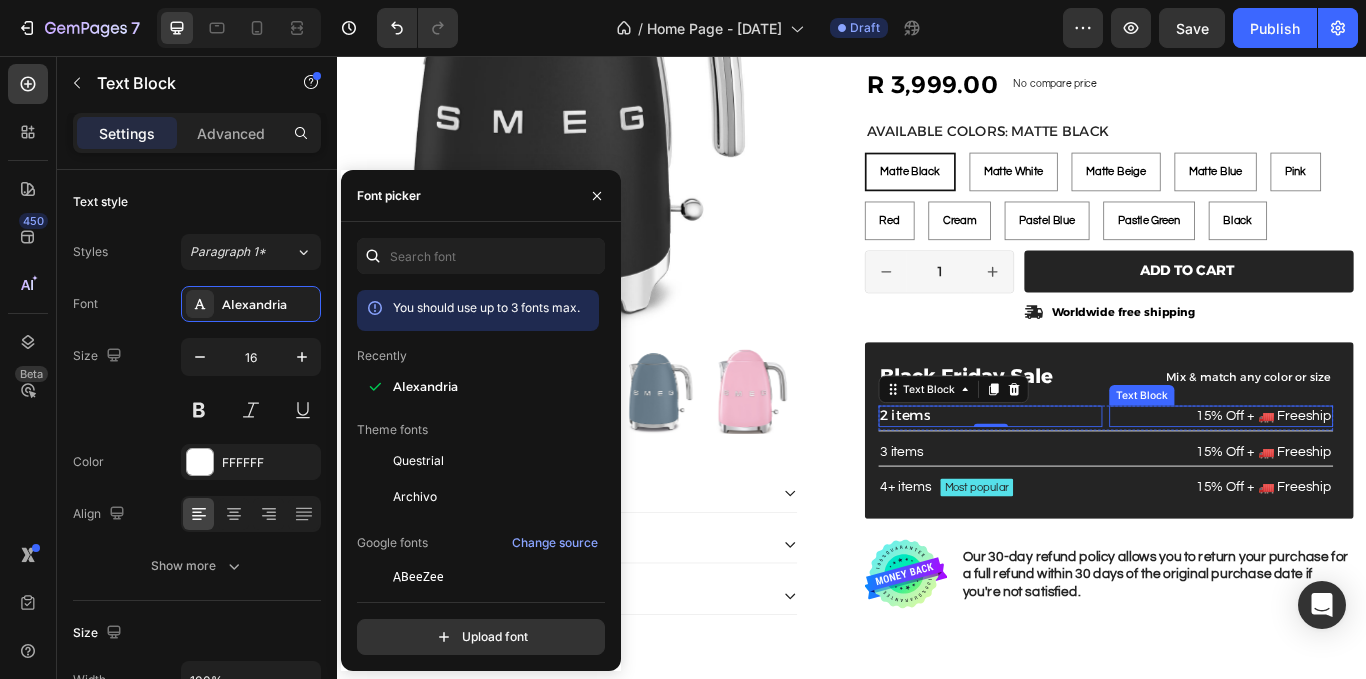 click on "15% Off + 🚛 Freeship" at bounding box center (1367, 476) 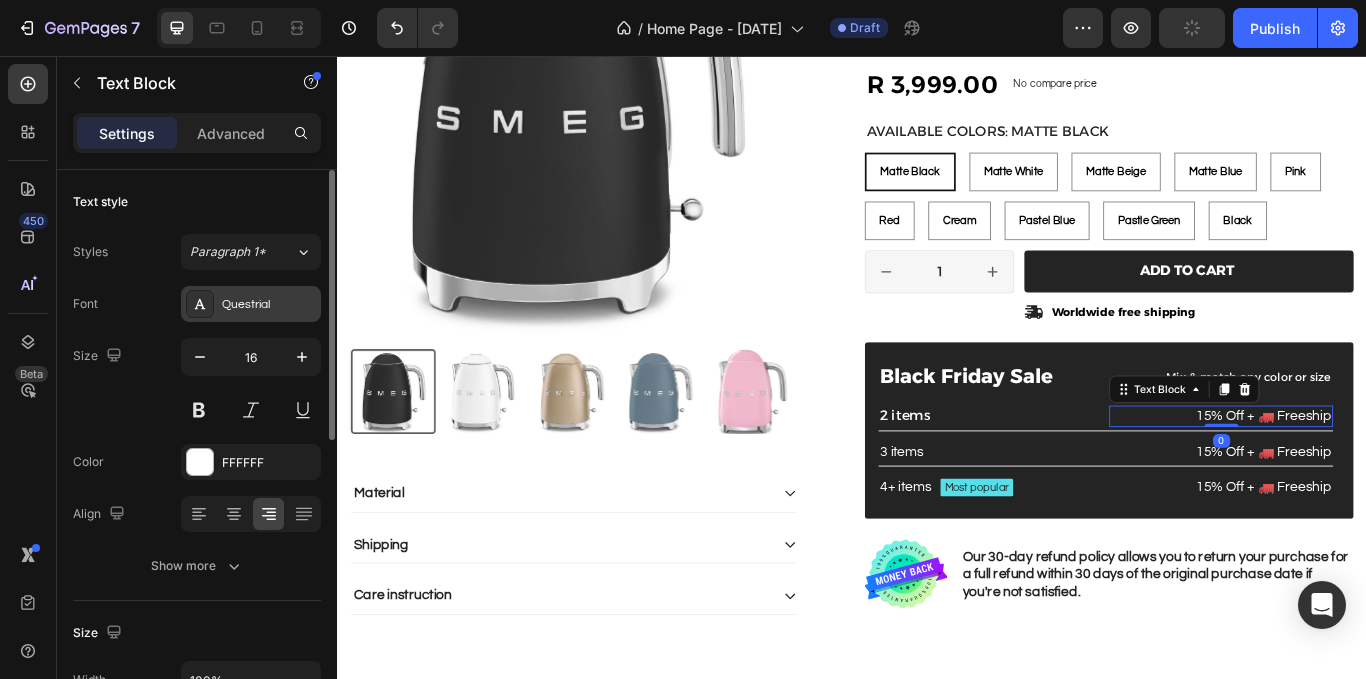 click on "Questrial" at bounding box center (251, 304) 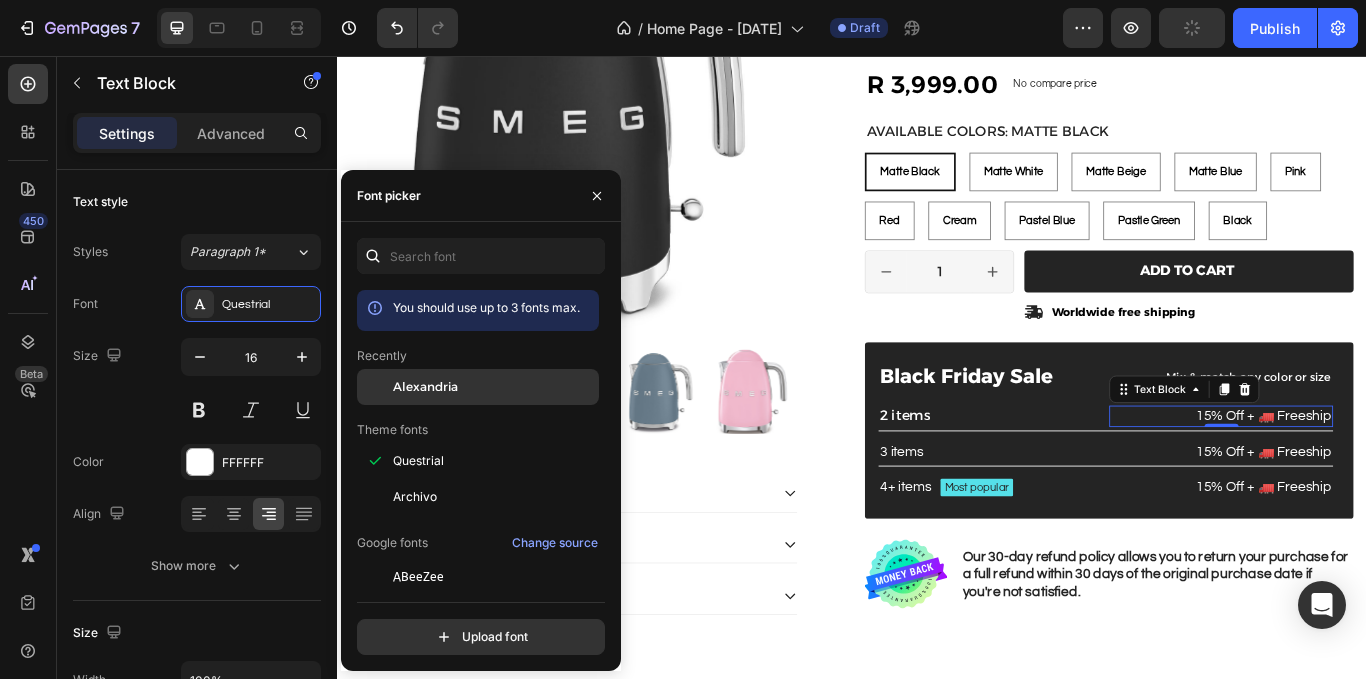 click on "Alexandria" at bounding box center (494, 387) 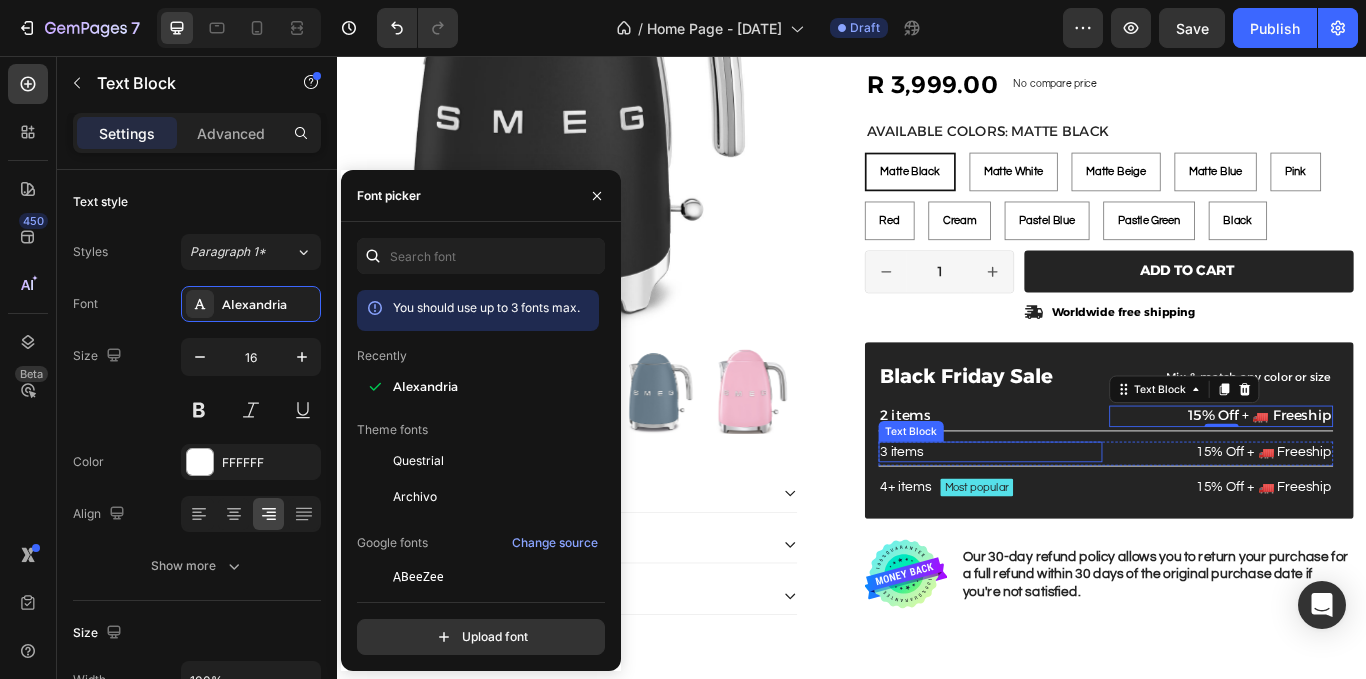 click on "3 items" at bounding box center (1098, 518) 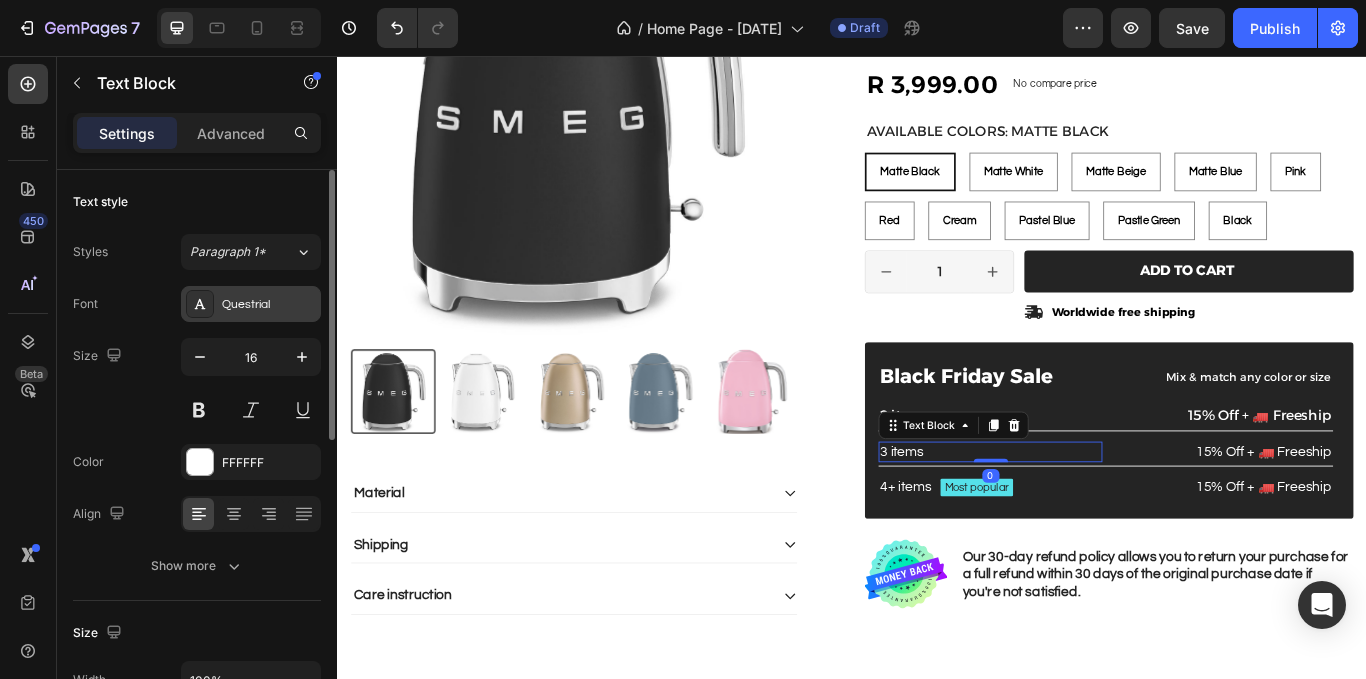 click on "Questrial" at bounding box center (269, 305) 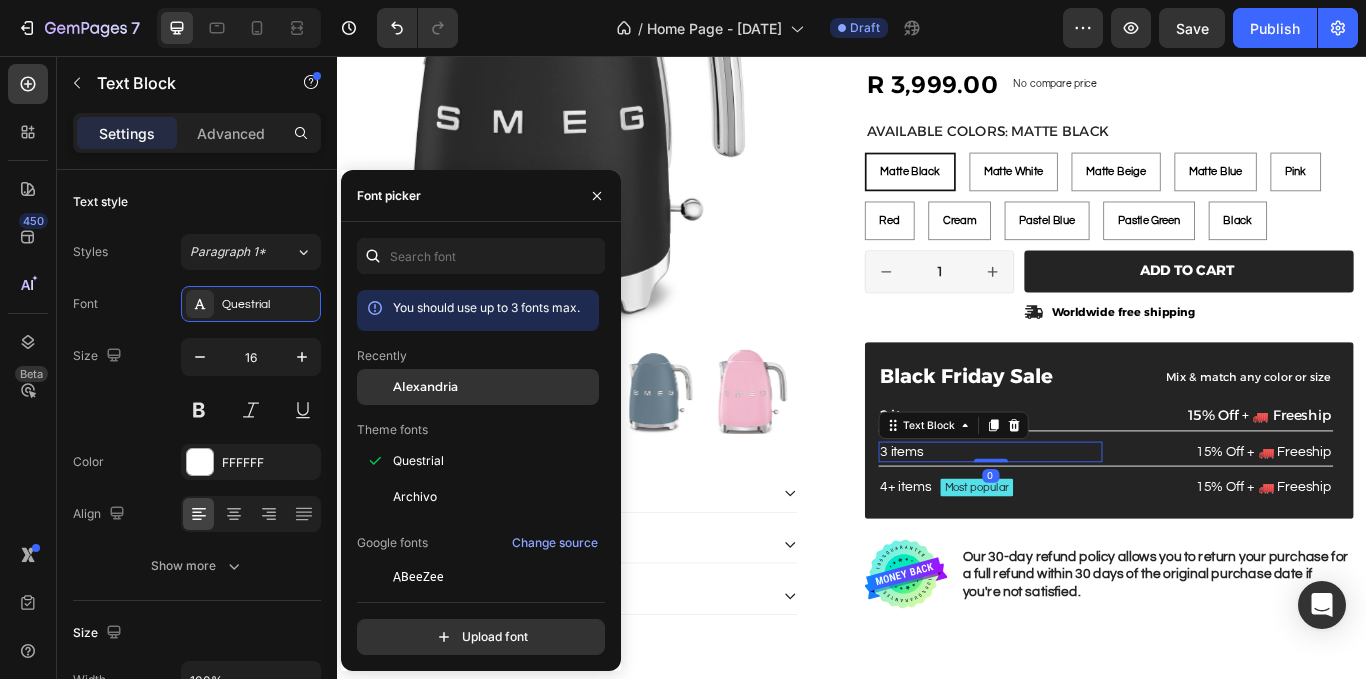 click on "Alexandria" at bounding box center (425, 387) 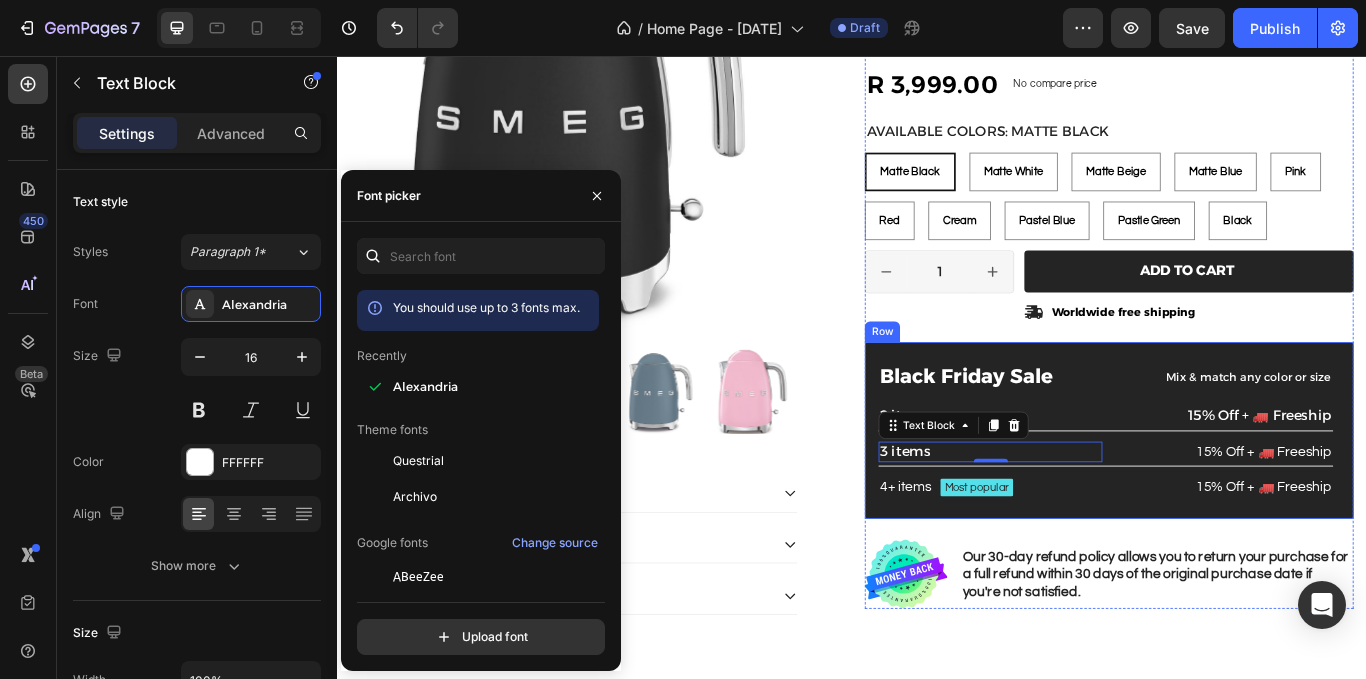 click on "15% Off + 🚛 Freeship" at bounding box center [1367, 518] 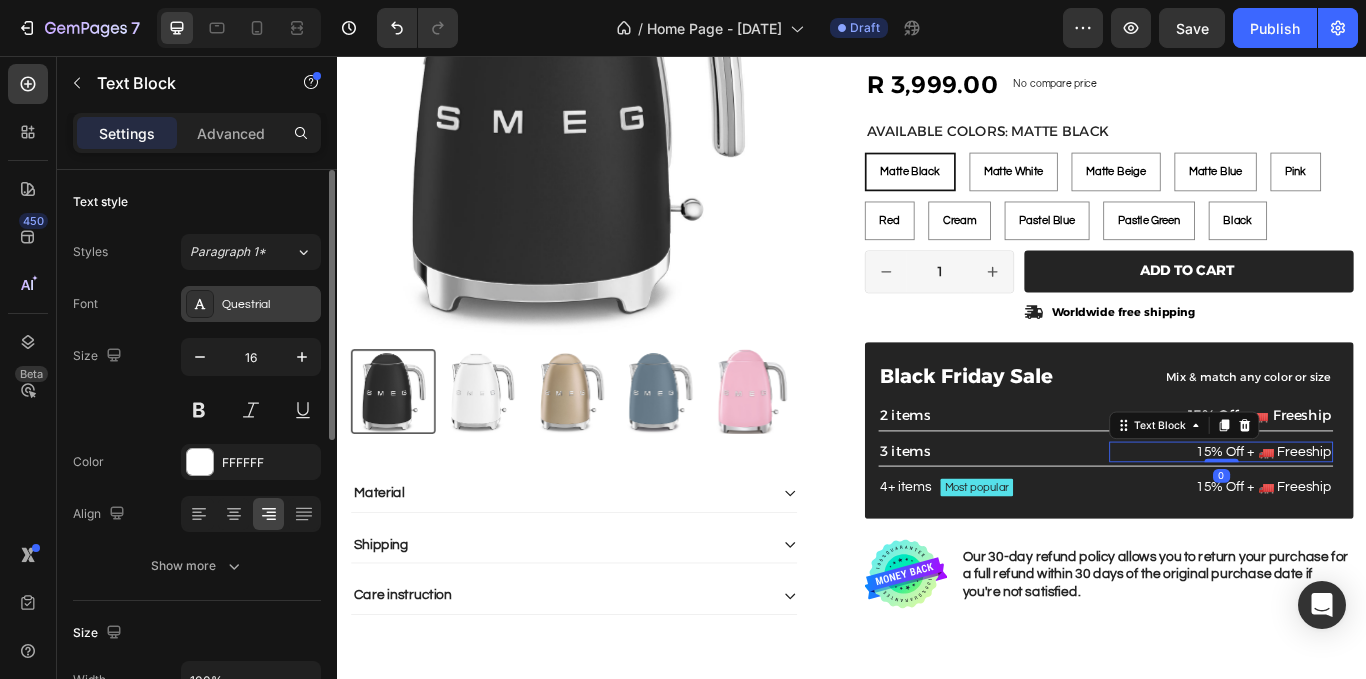 click on "Questrial" at bounding box center (269, 305) 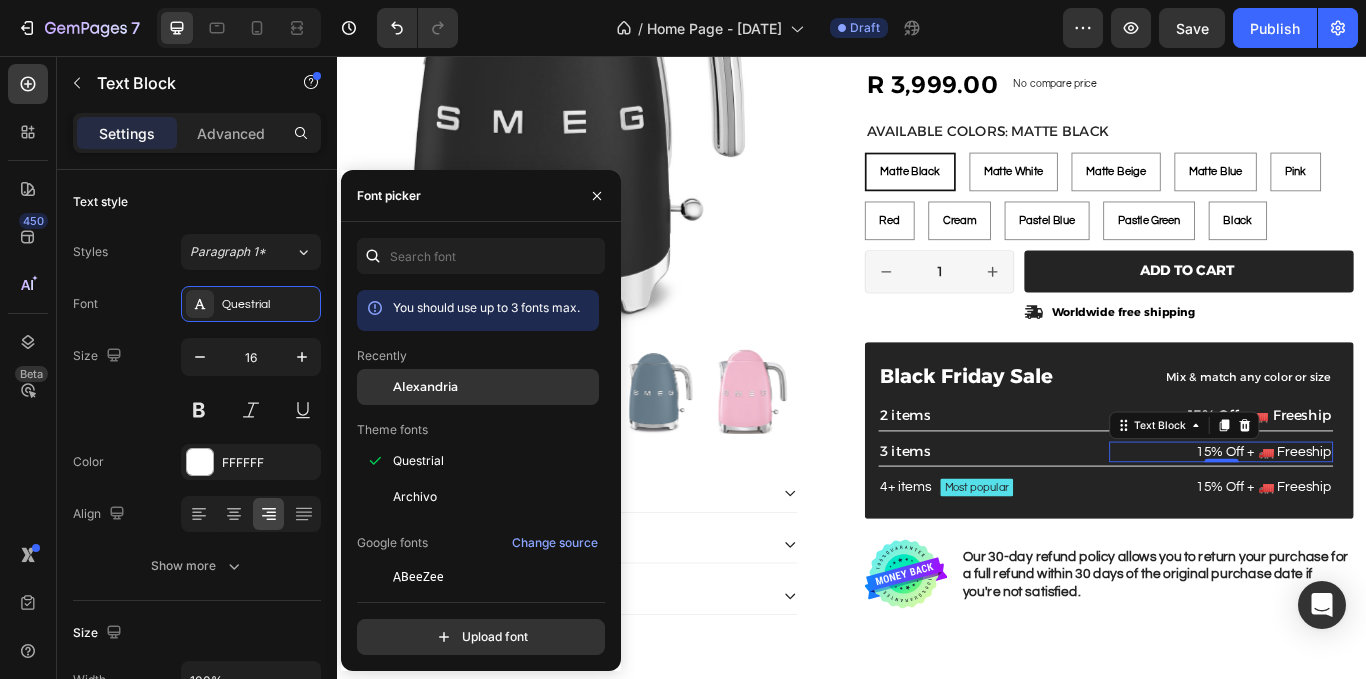 click on "Alexandria" 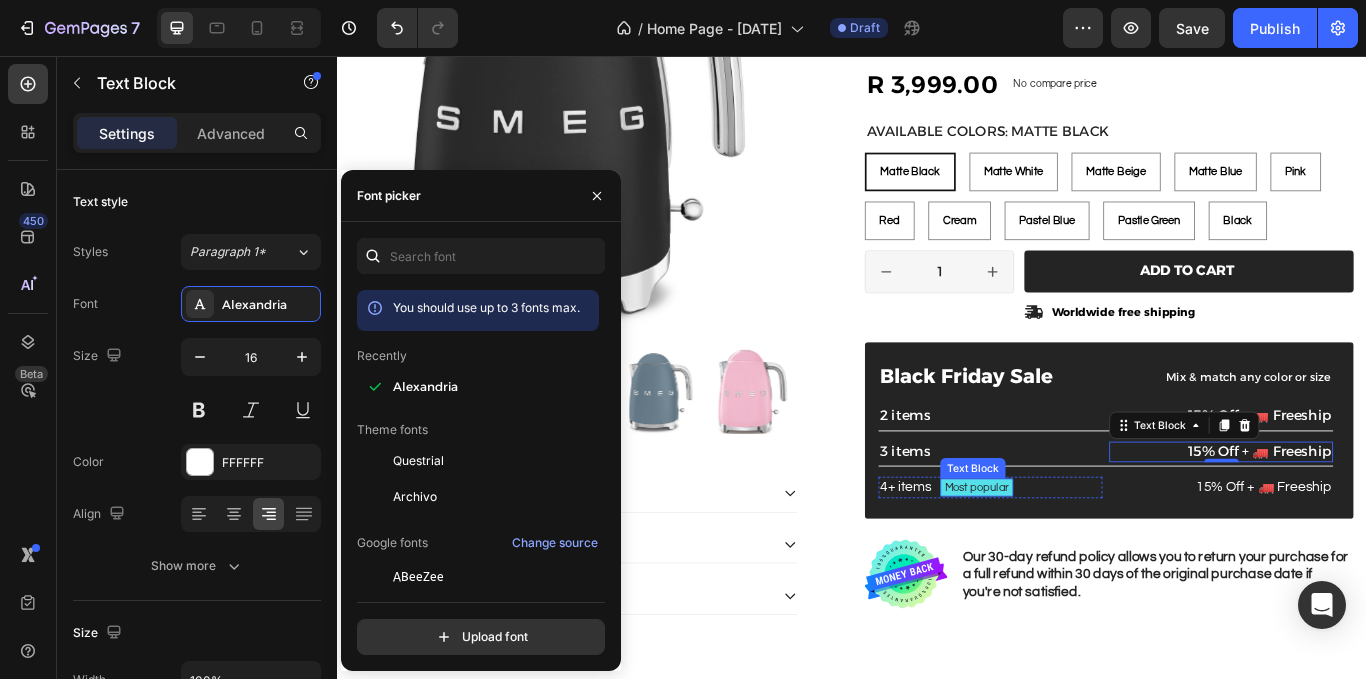 click on "Most popular" at bounding box center [1082, 559] 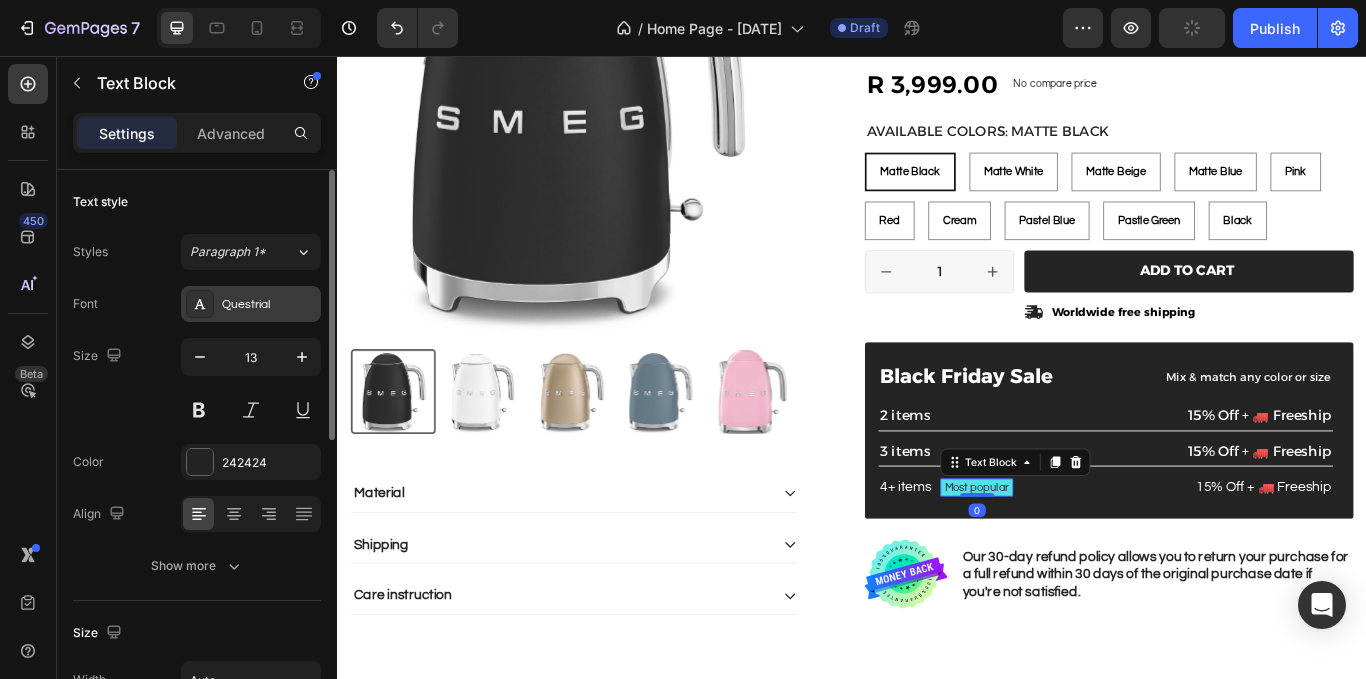 click on "Questrial" at bounding box center (269, 305) 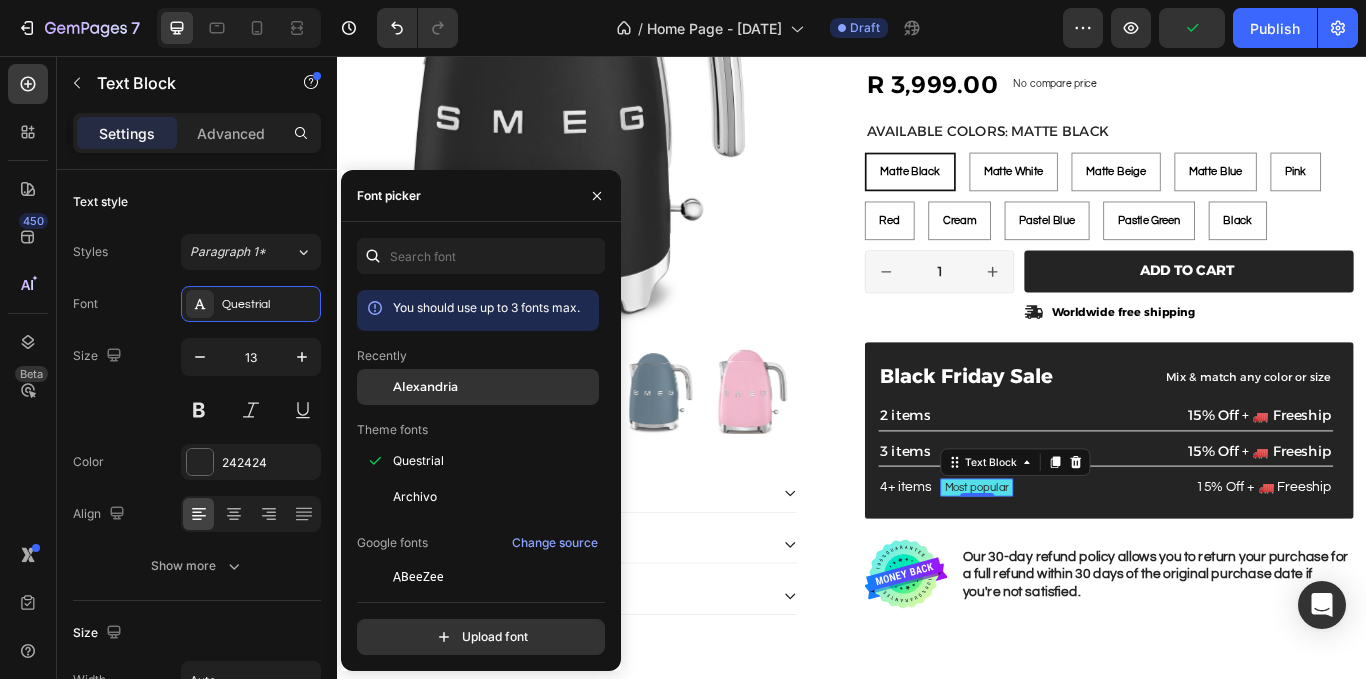 click on "Alexandria" 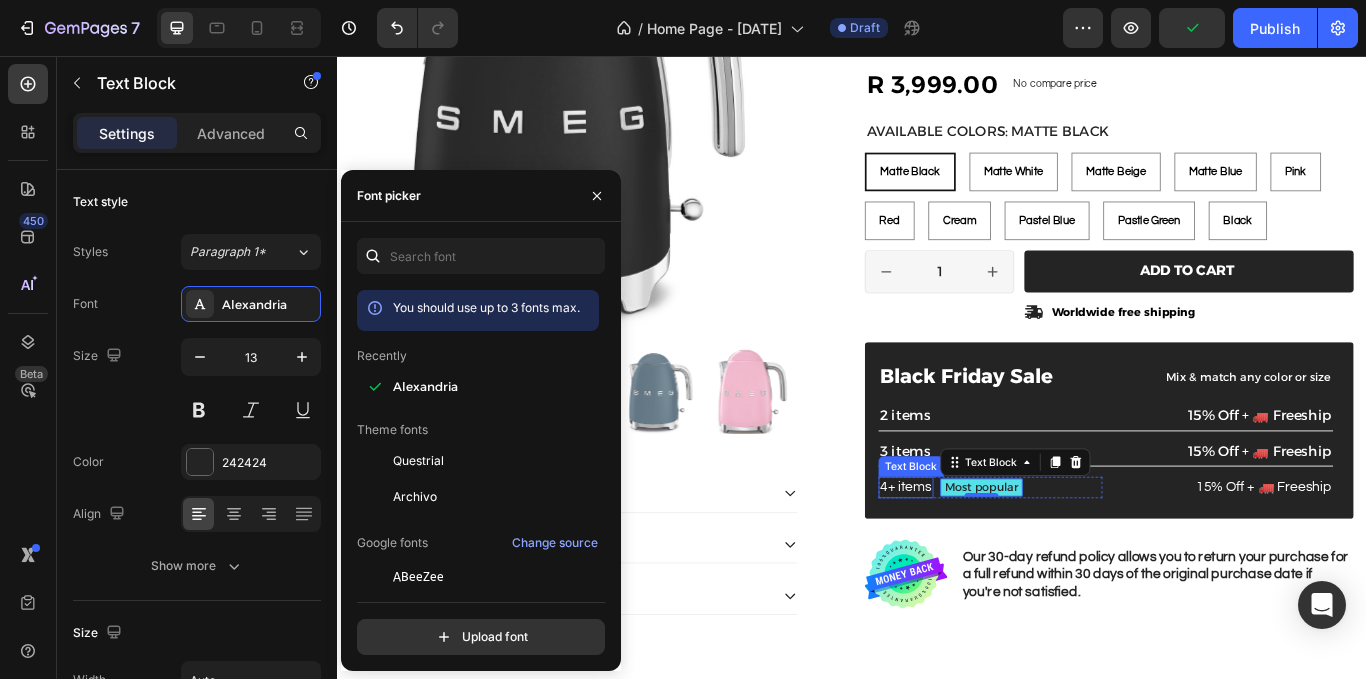 click on "4+ items" at bounding box center (1000, 559) 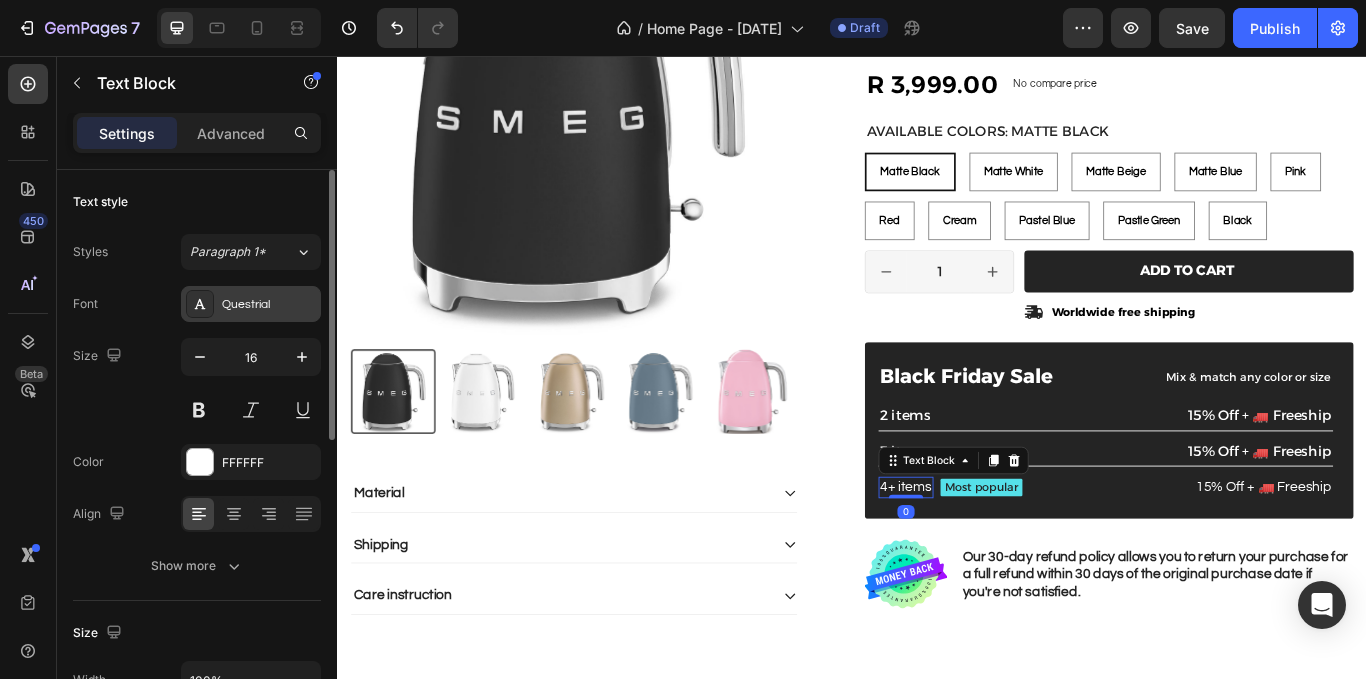click on "Questrial" at bounding box center (269, 305) 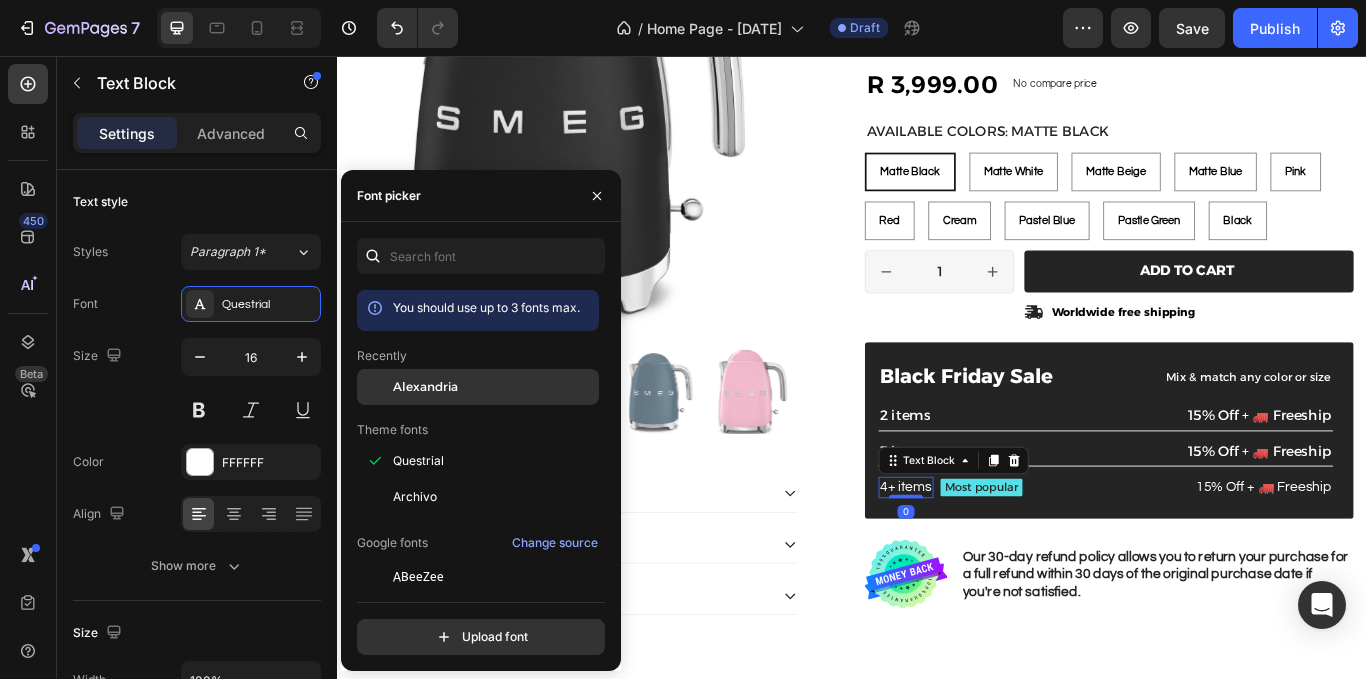click on "Alexandria" at bounding box center [425, 387] 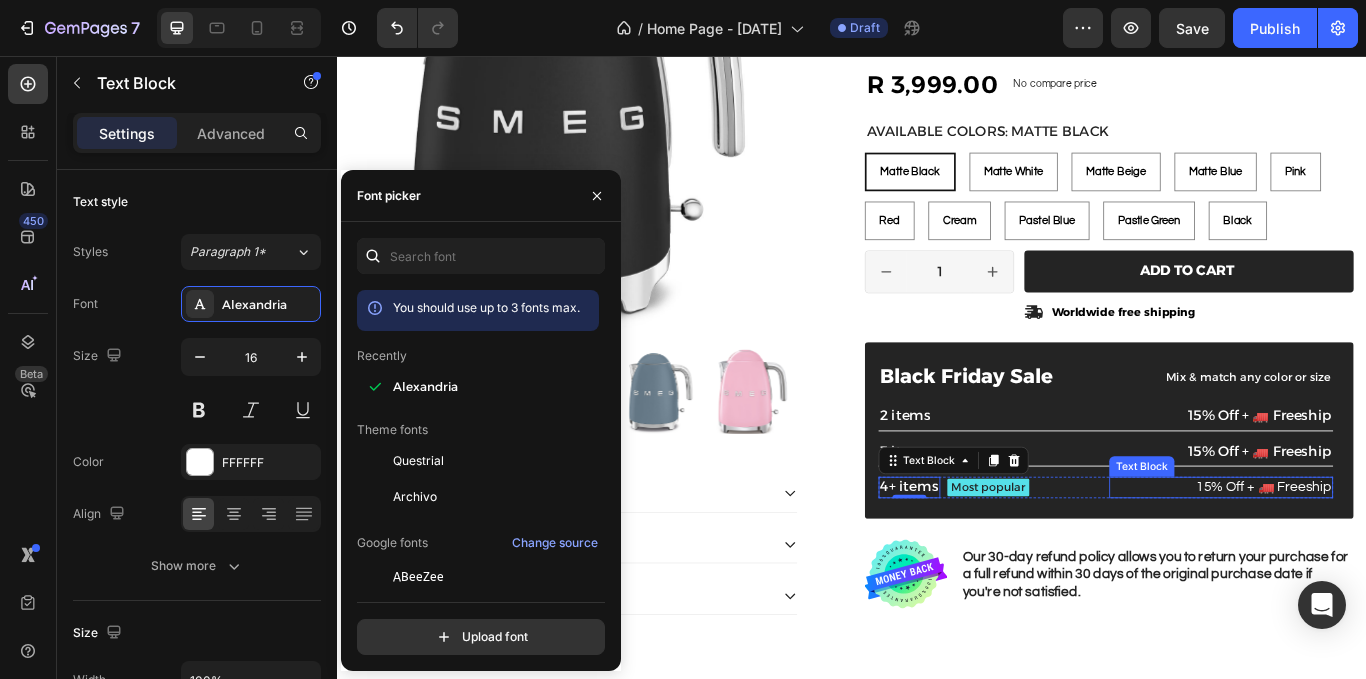 click on "15% Off + 🚛 Freeship" at bounding box center [1367, 559] 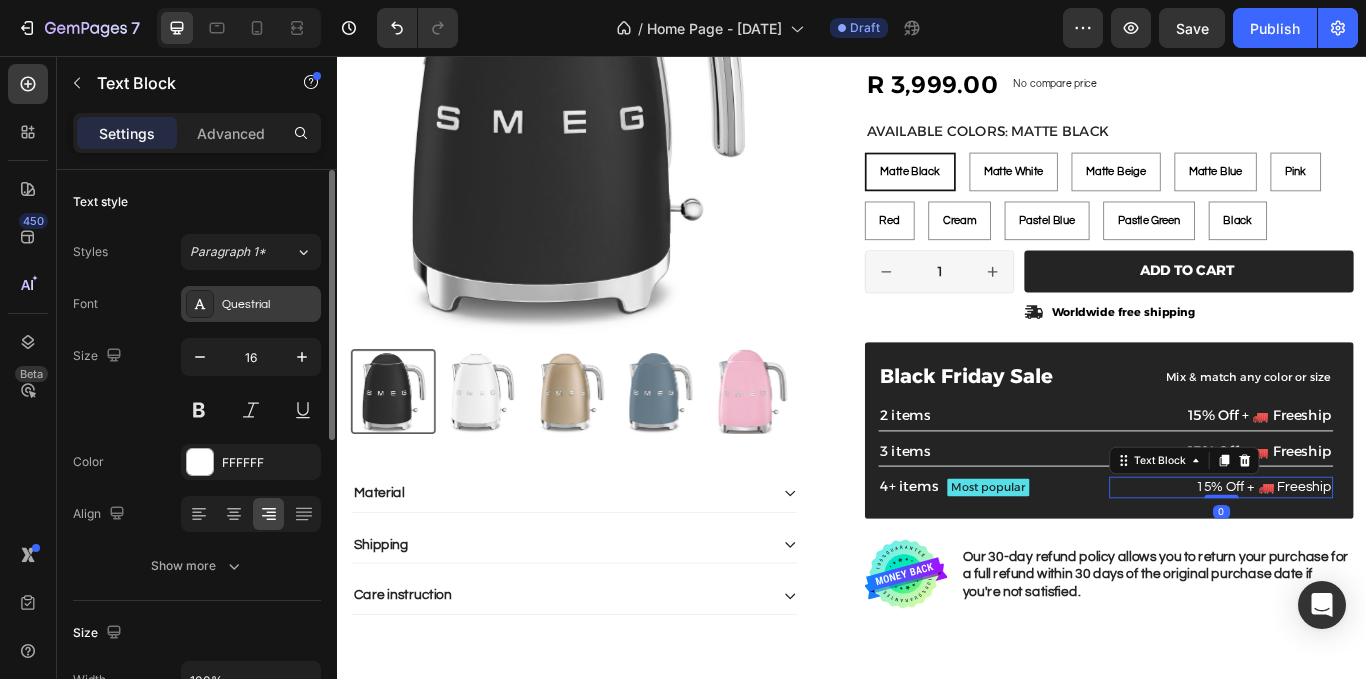 click on "Questrial" at bounding box center (269, 305) 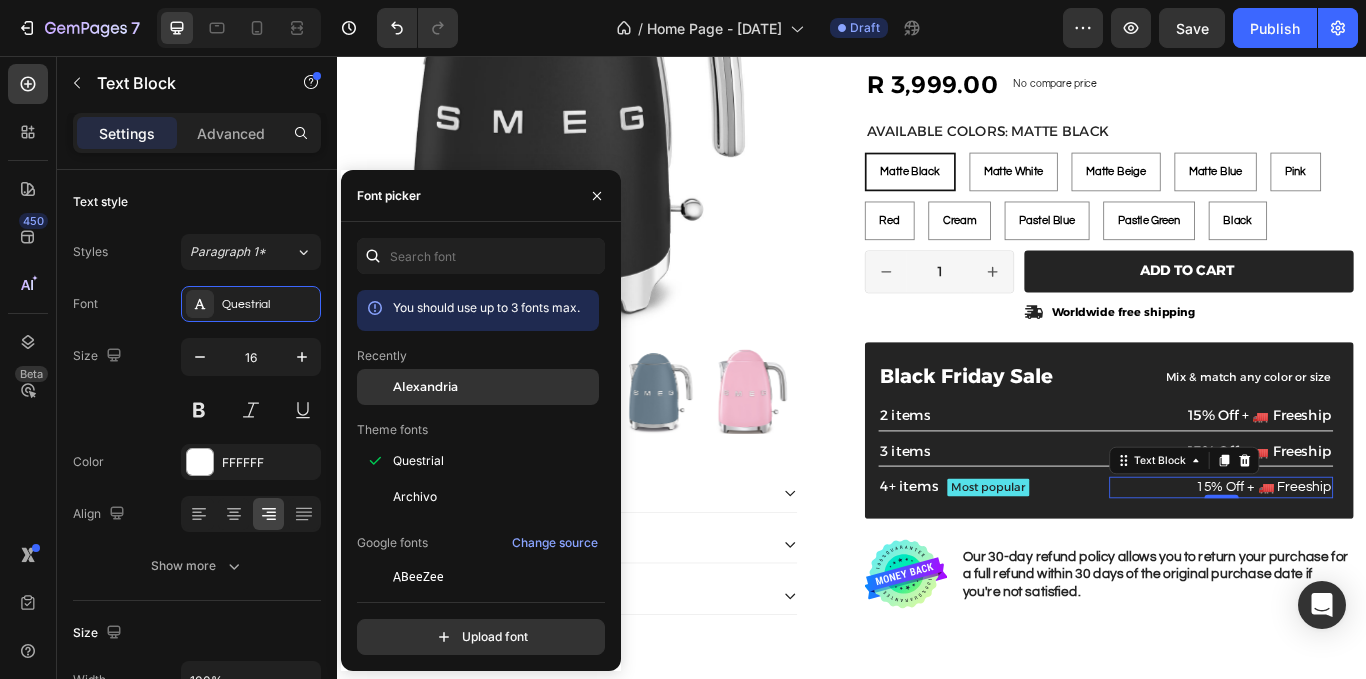 click on "Alexandria" at bounding box center [425, 387] 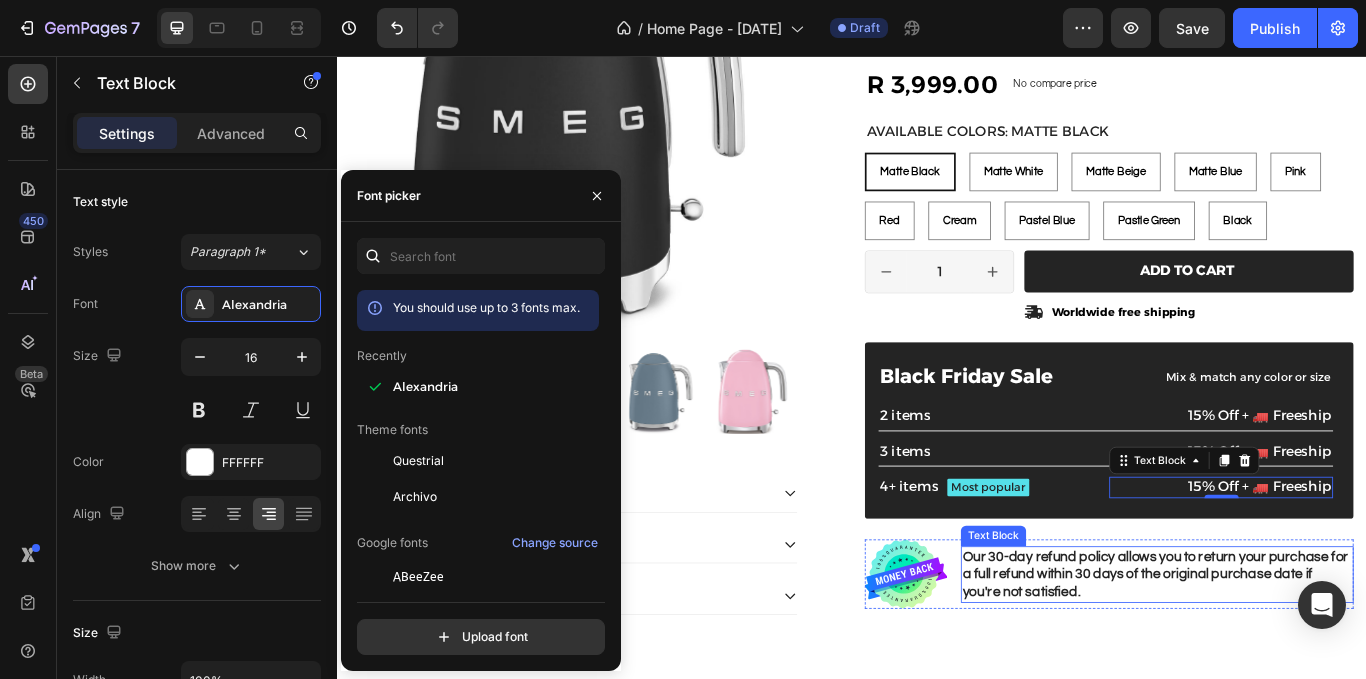 click on "Our 30-day refund policy allows you to return your purchase for a full refund within 30 days of the original purchase date if you're not satisfied." at bounding box center (1293, 661) 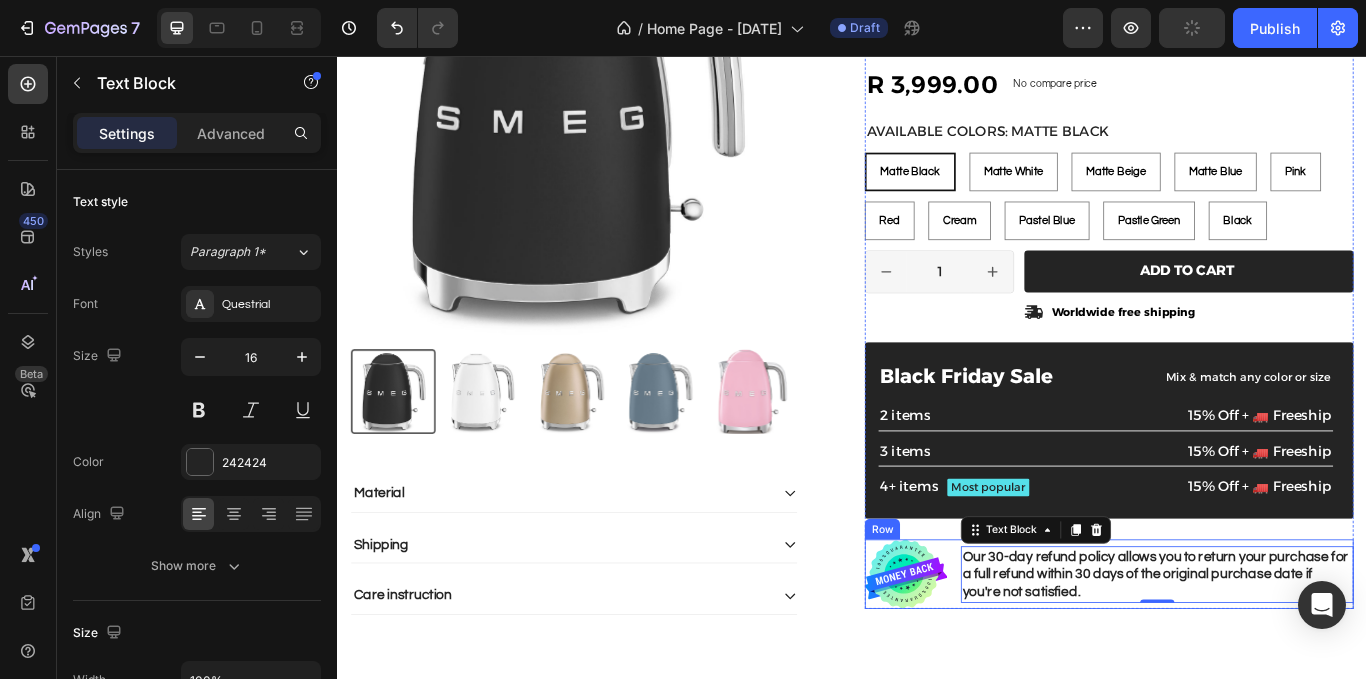 click on "Image Our 30-day refund policy allows you to return your purchase for a full refund within 30 days of the original purchase date if you're not satisfied. Text Block   0 Row" at bounding box center [1237, 660] 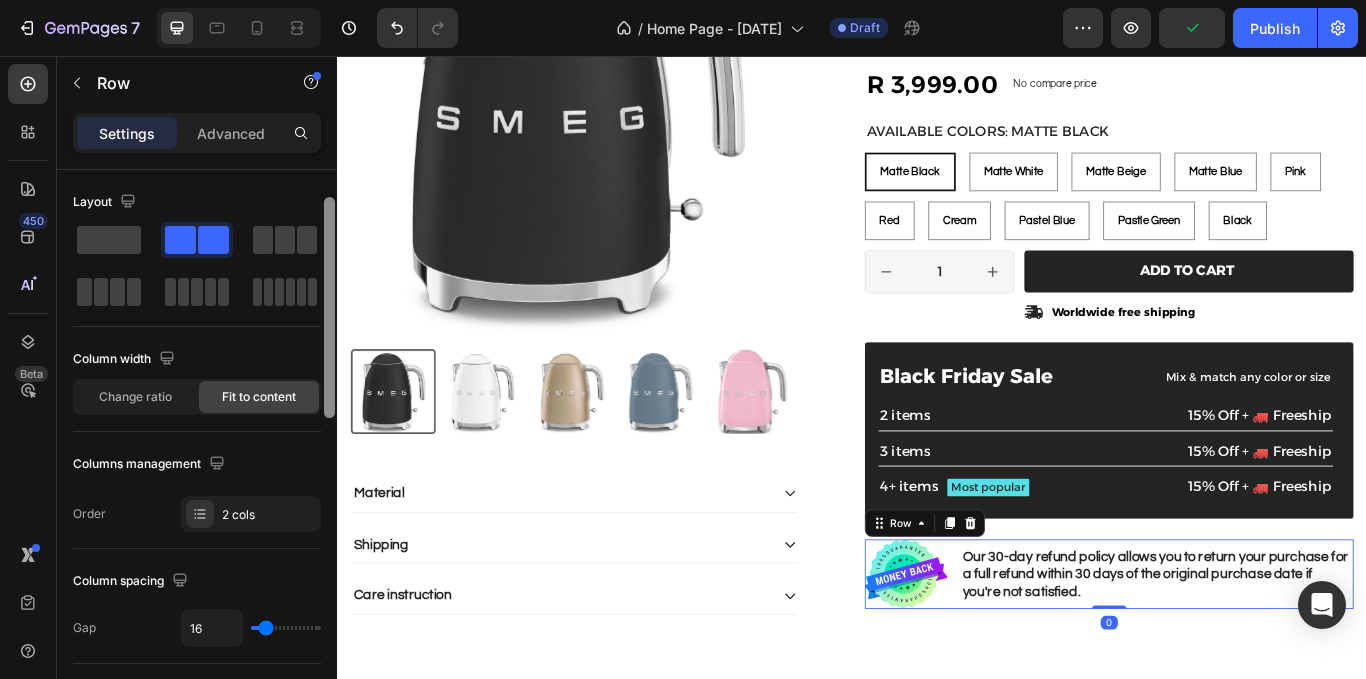 scroll, scrollTop: 20, scrollLeft: 0, axis: vertical 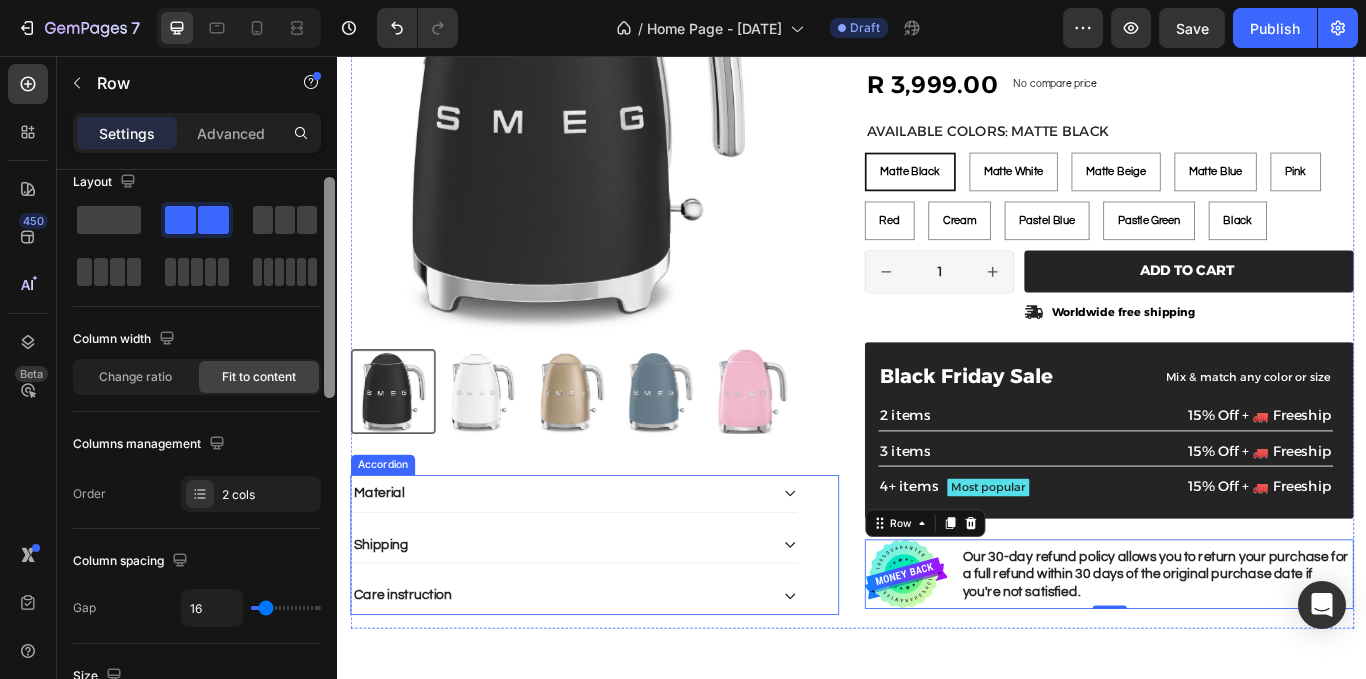 drag, startPoint x: 670, startPoint y: 360, endPoint x: 966, endPoint y: 637, distance: 405.39487 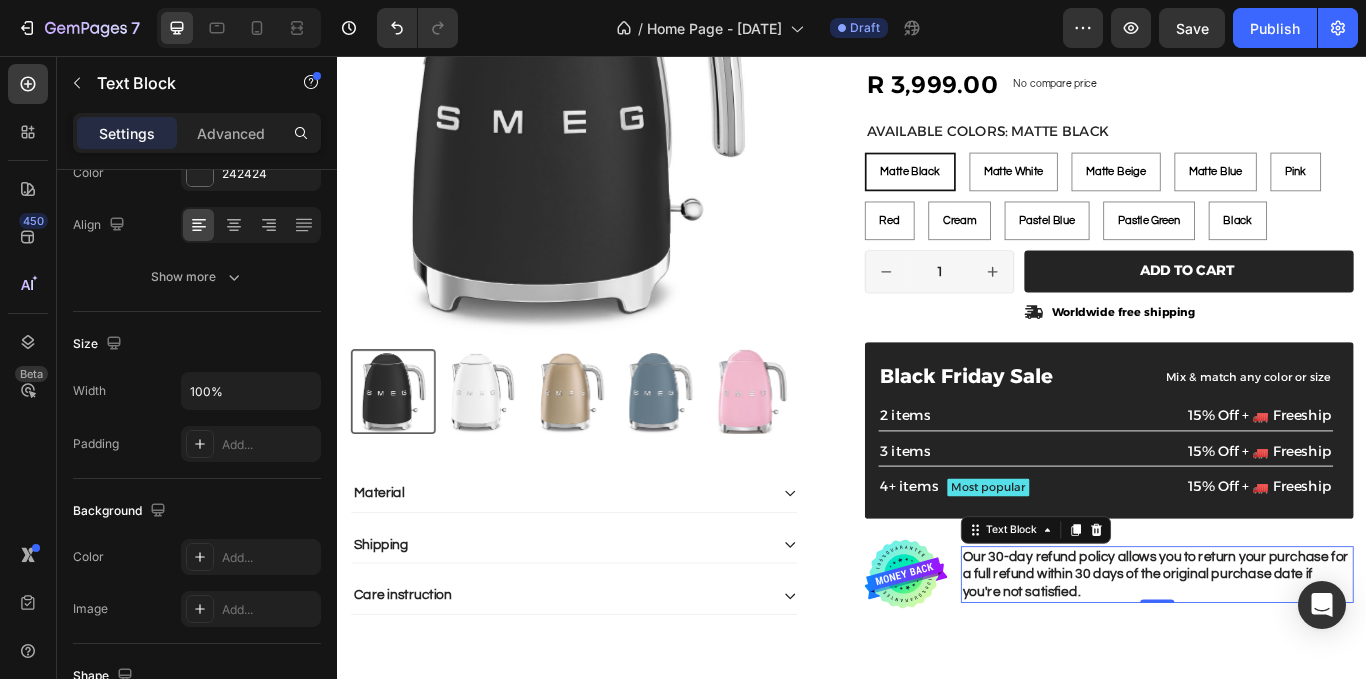 scroll, scrollTop: 0, scrollLeft: 0, axis: both 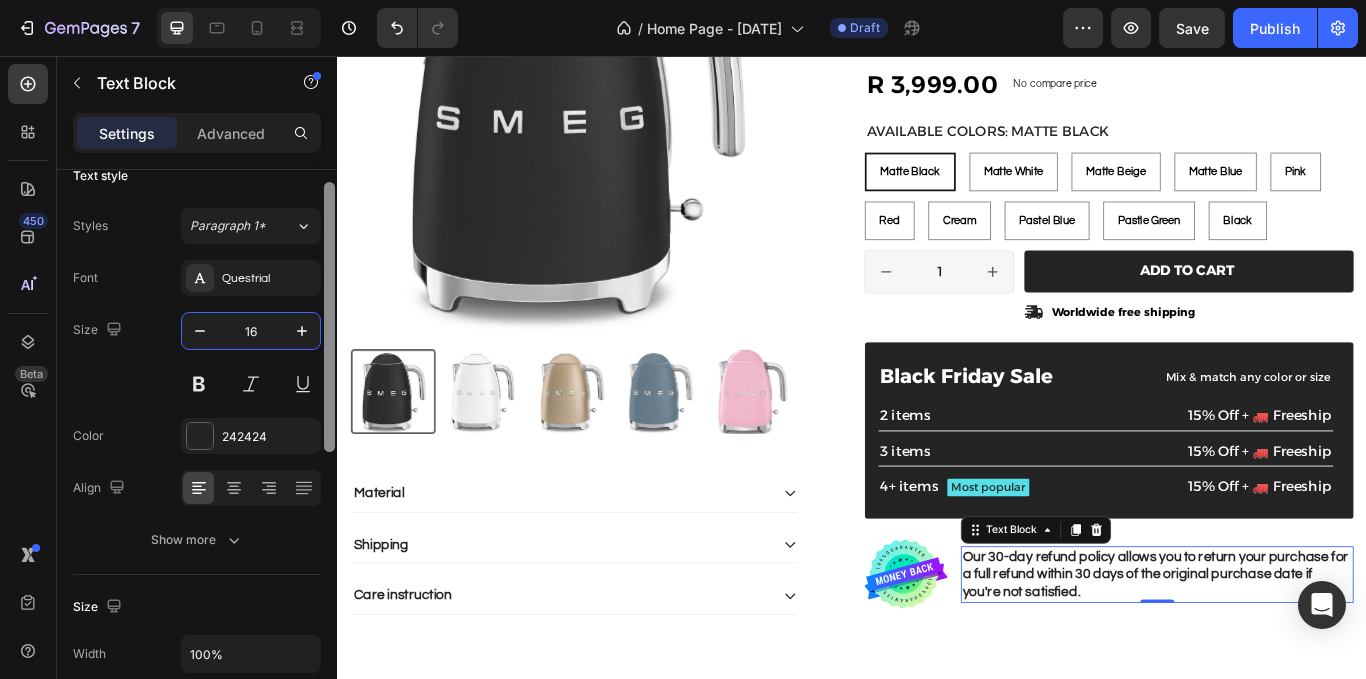click on "16" at bounding box center (251, 331) 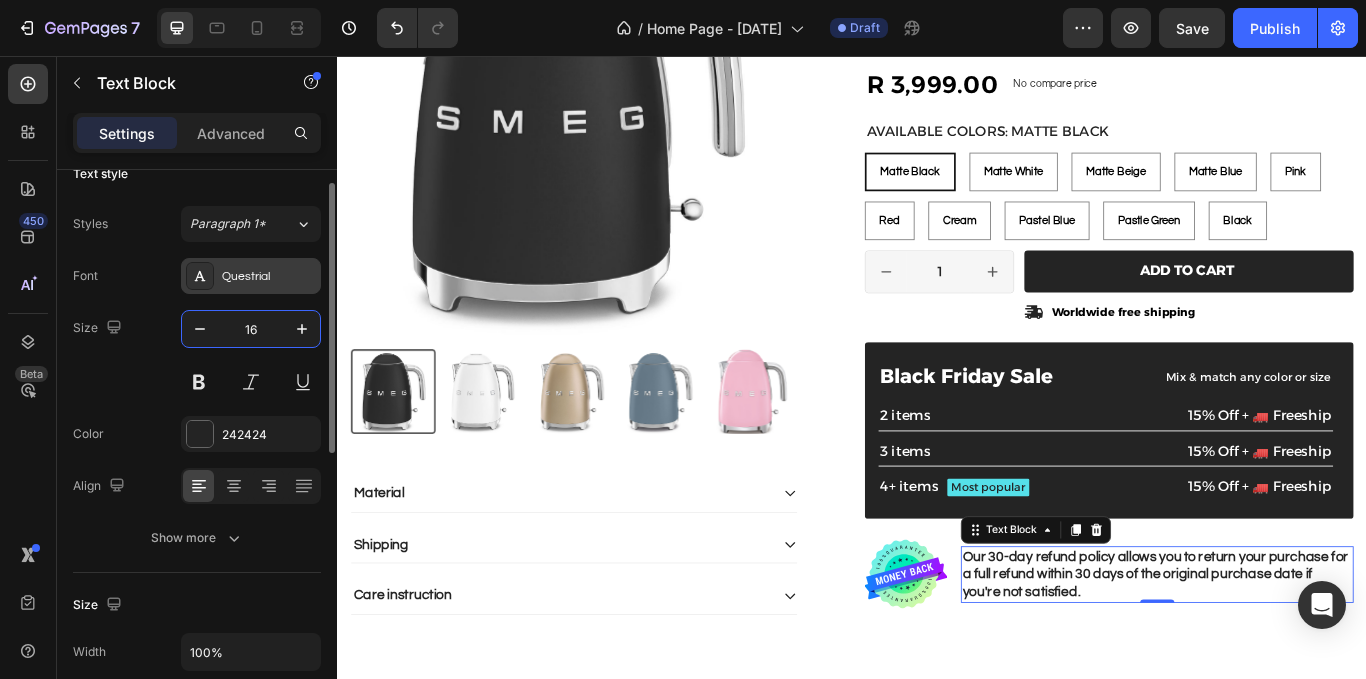 click on "Questrial" at bounding box center [269, 277] 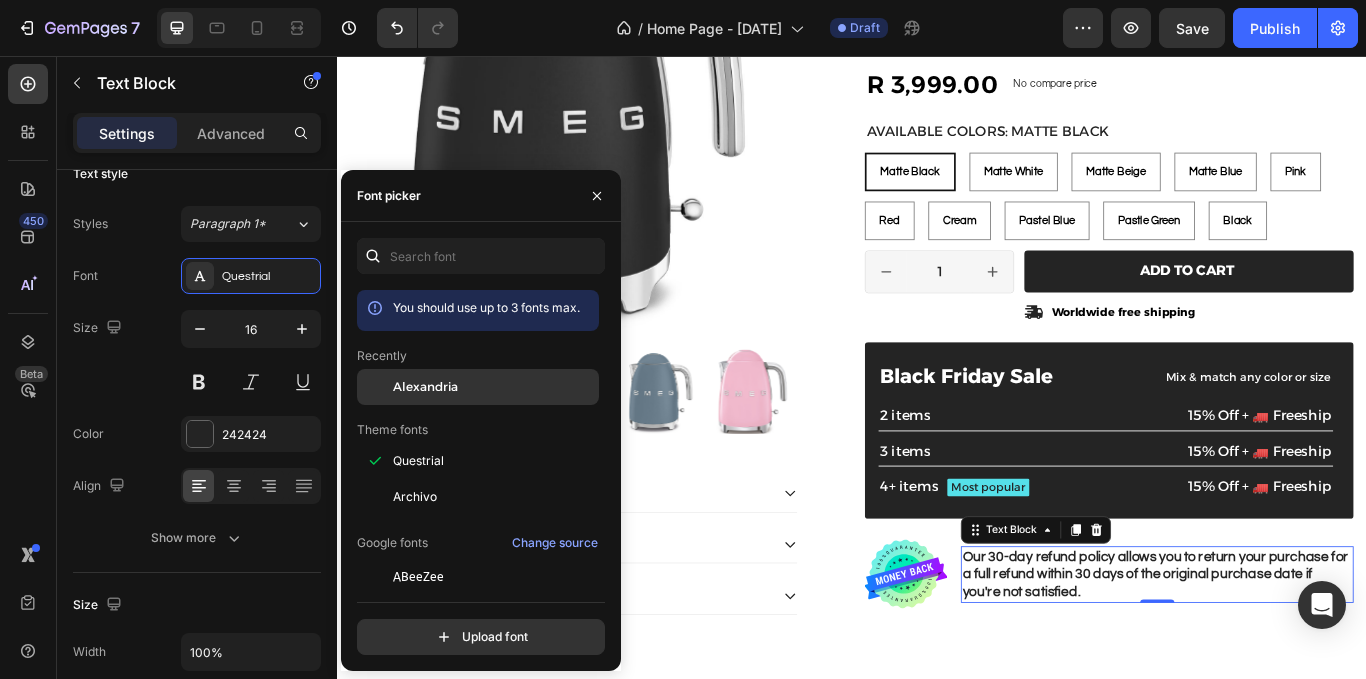 click on "Alexandria" at bounding box center (494, 387) 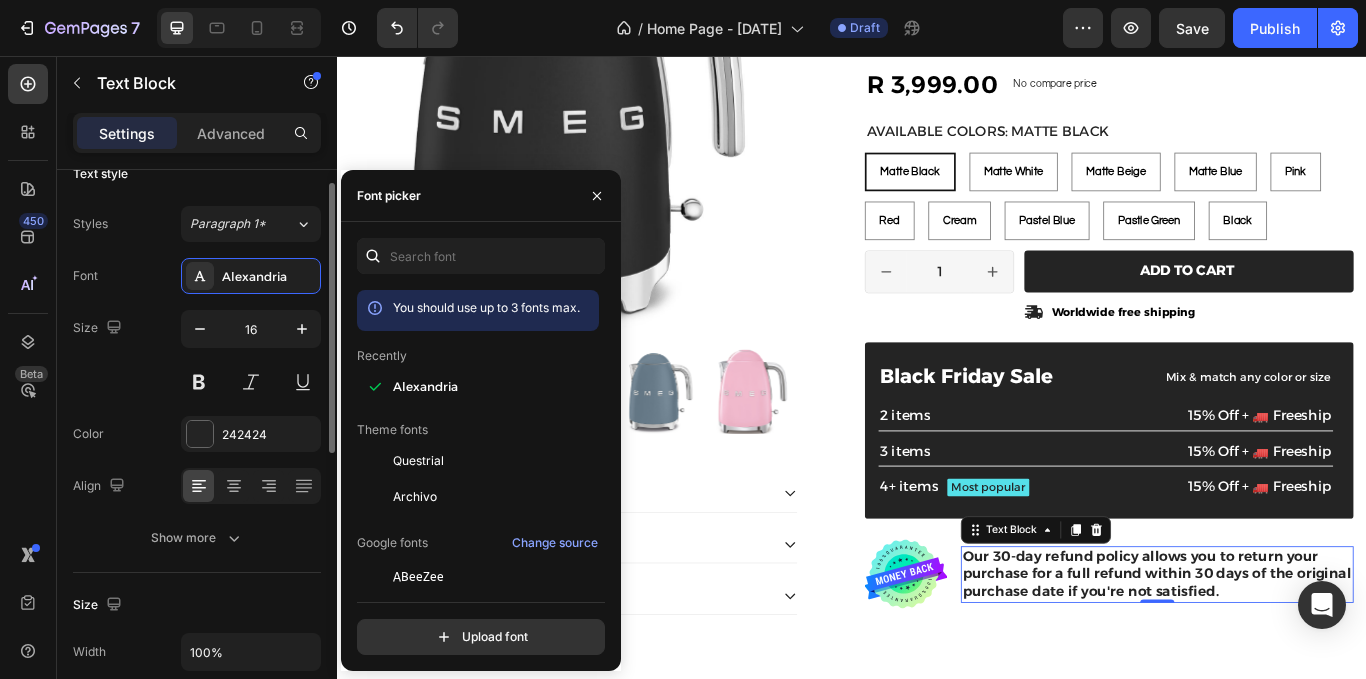 drag, startPoint x: 537, startPoint y: 200, endPoint x: 122, endPoint y: 367, distance: 447.34103 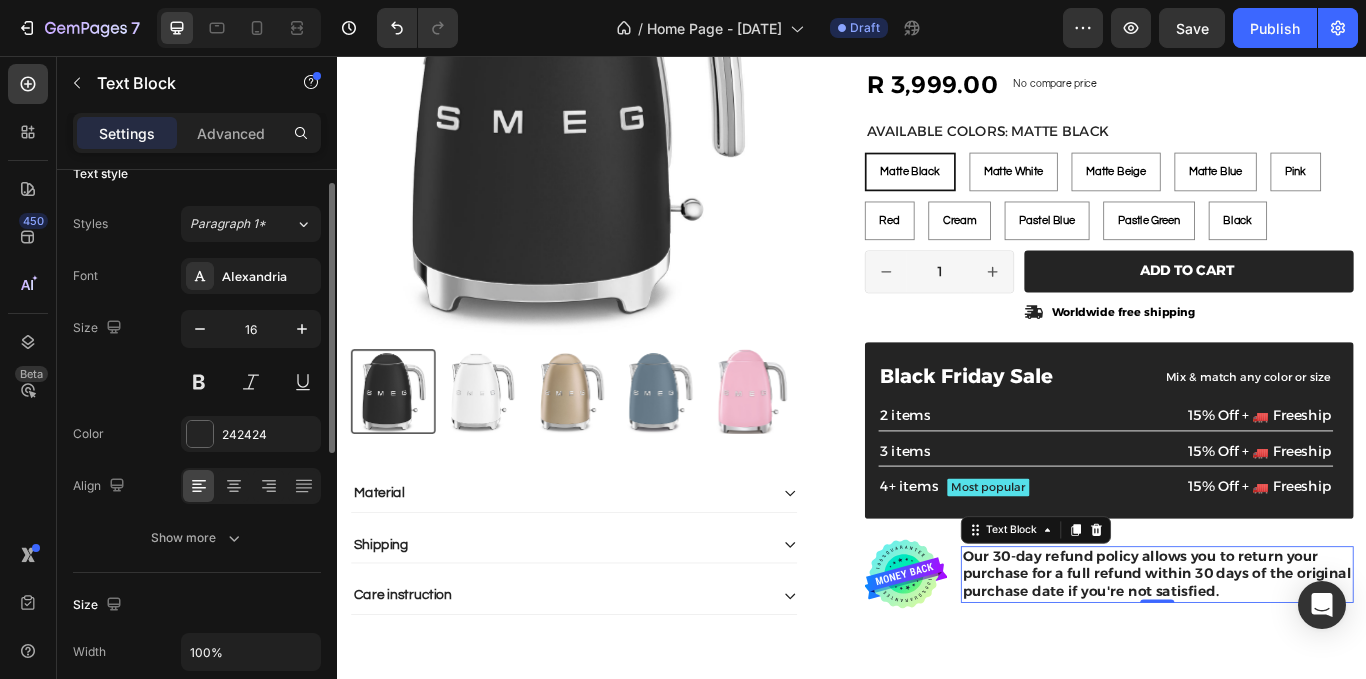 drag, startPoint x: 122, startPoint y: 367, endPoint x: 106, endPoint y: 374, distance: 17.464249 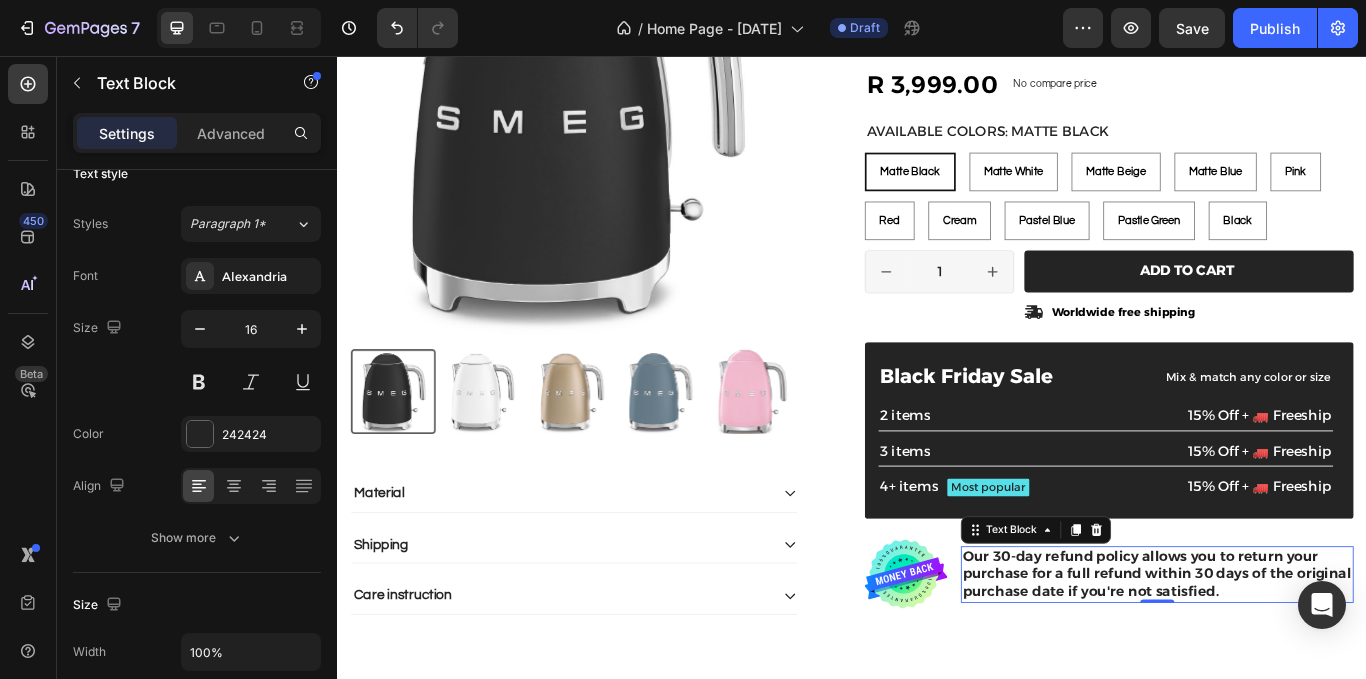 drag, startPoint x: 39, startPoint y: 437, endPoint x: 37, endPoint y: 457, distance: 20.09975 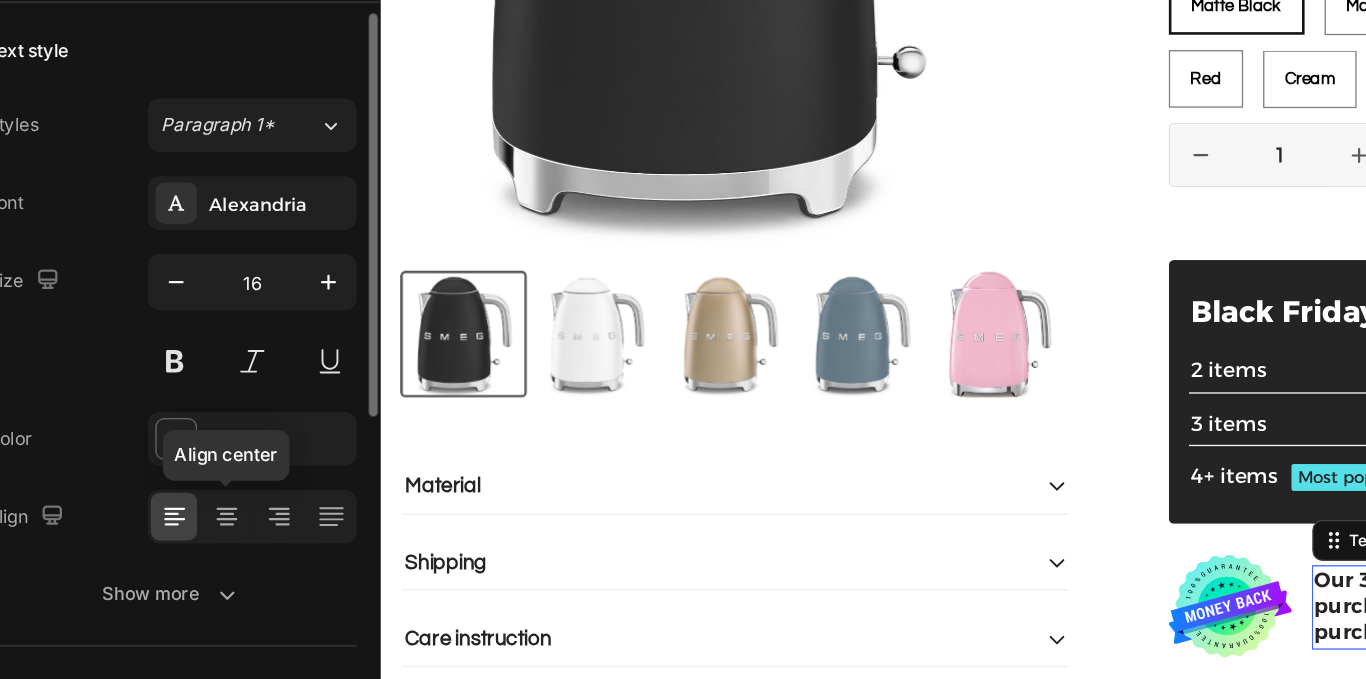 scroll, scrollTop: 96, scrollLeft: 0, axis: vertical 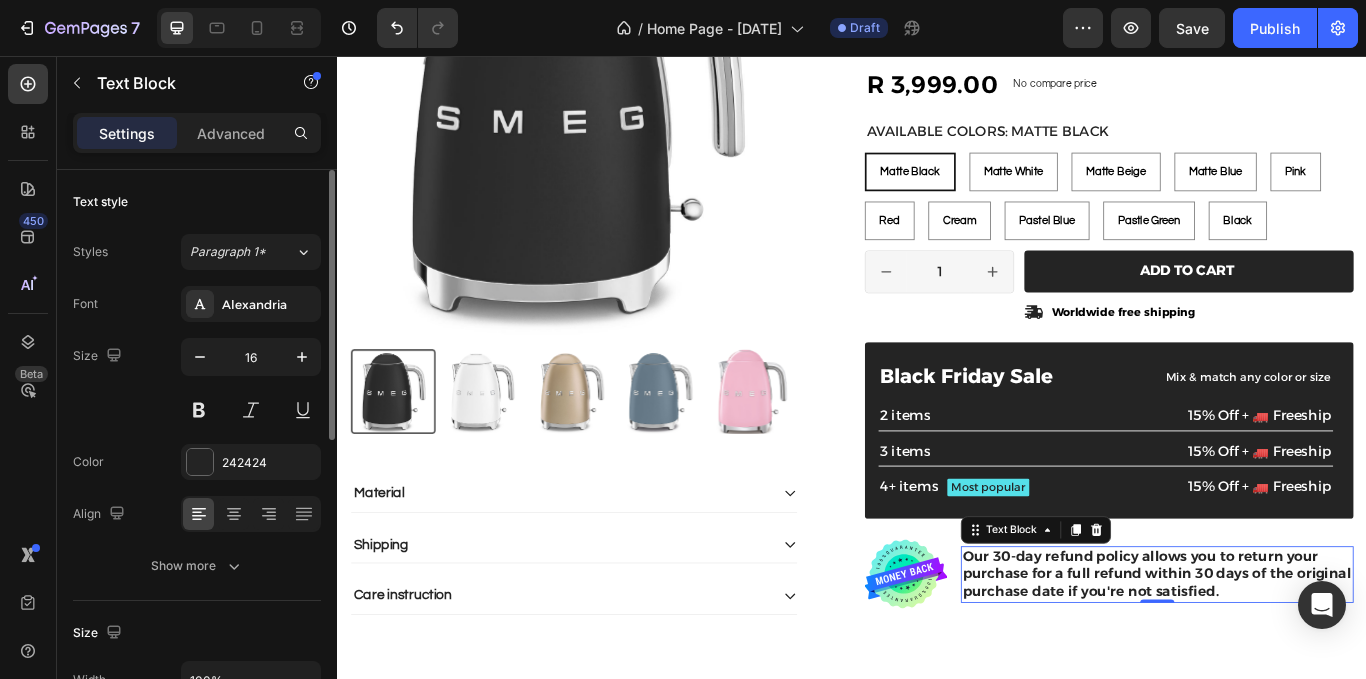 drag, startPoint x: 10, startPoint y: 480, endPoint x: 104, endPoint y: 433, distance: 105.09519 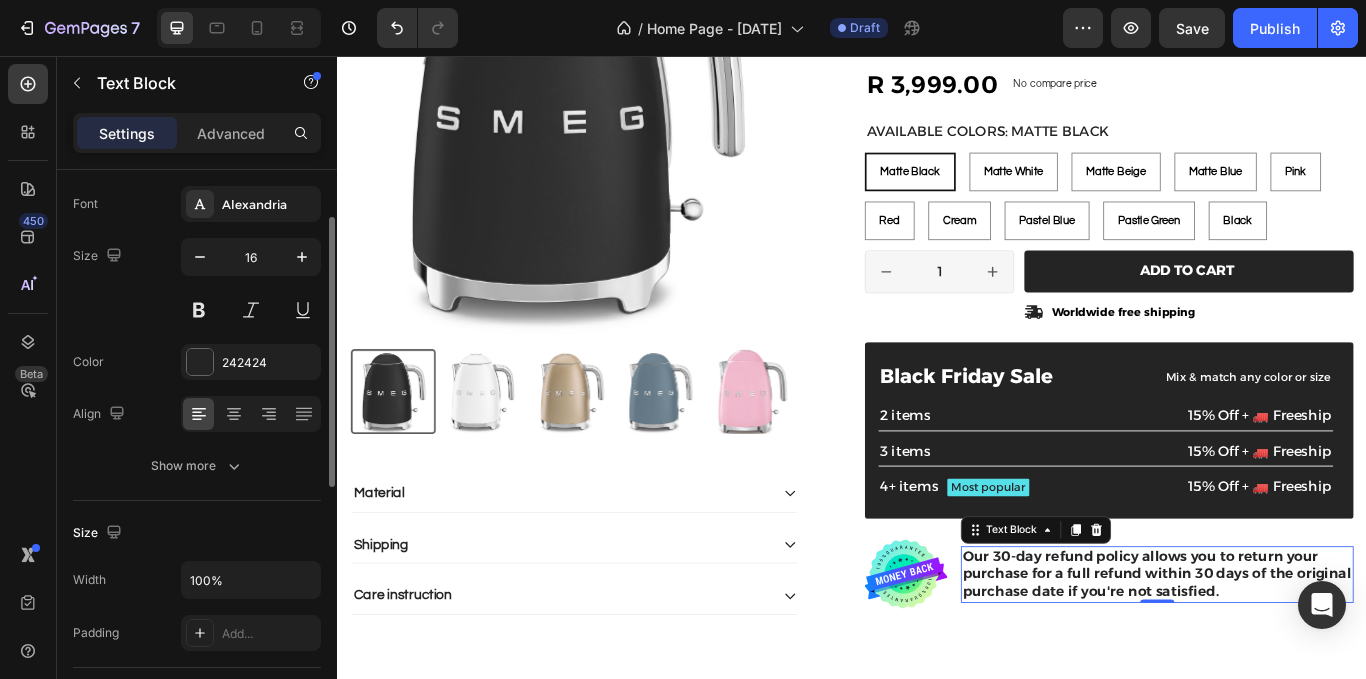 scroll, scrollTop: 200, scrollLeft: 0, axis: vertical 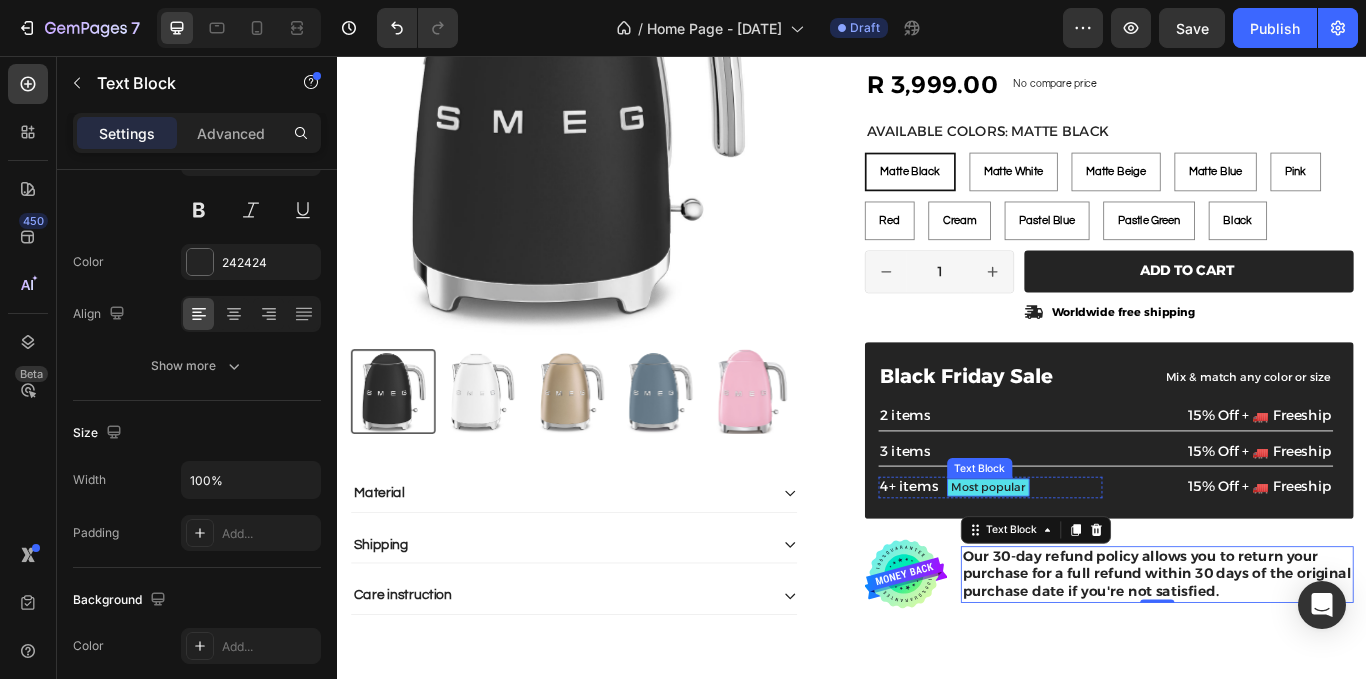 click on "Most popular" at bounding box center [1096, 559] 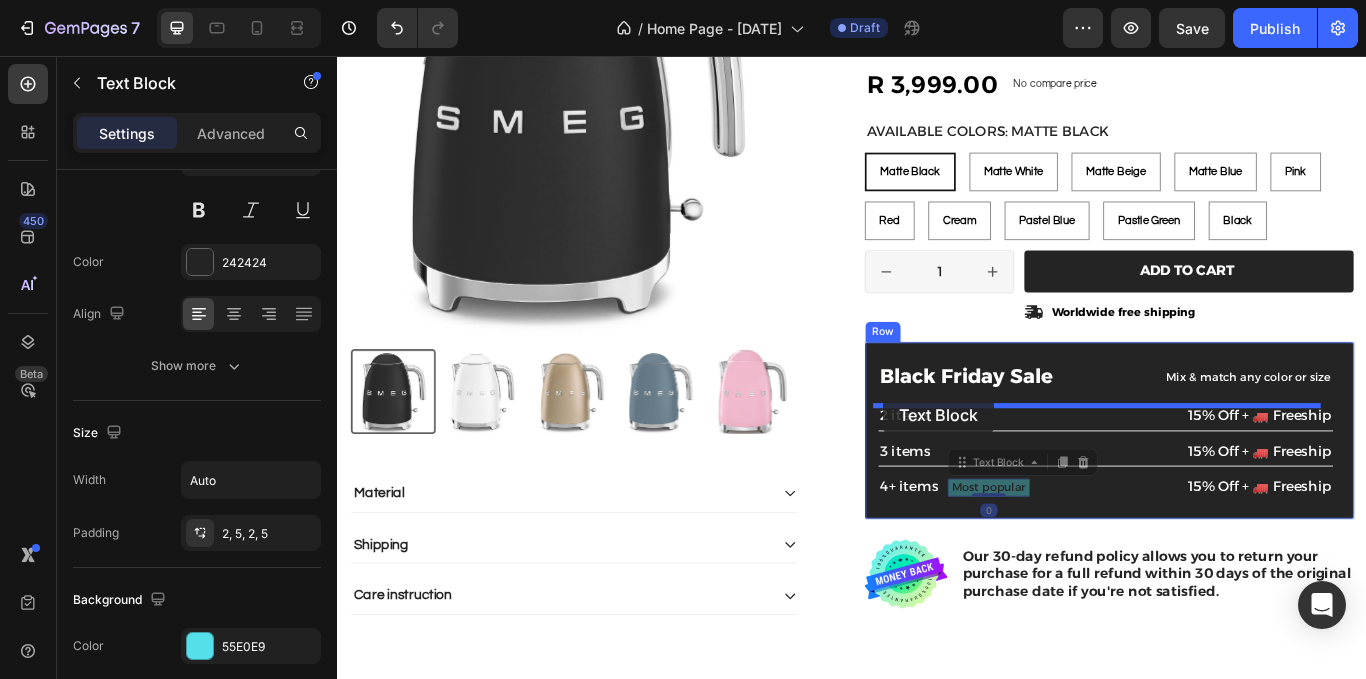 drag, startPoint x: 1055, startPoint y: 541, endPoint x: 974, endPoint y: 452, distance: 120.34118 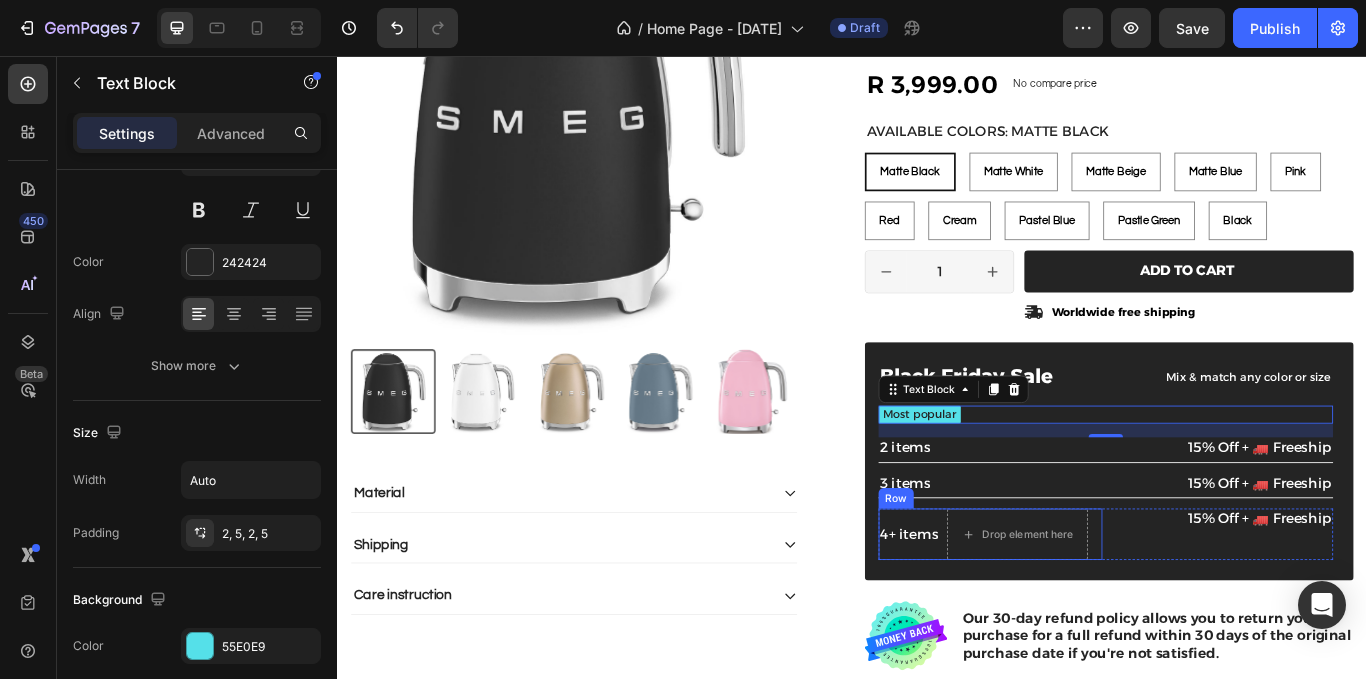click on "4+ items Text Block" at bounding box center (1004, 614) 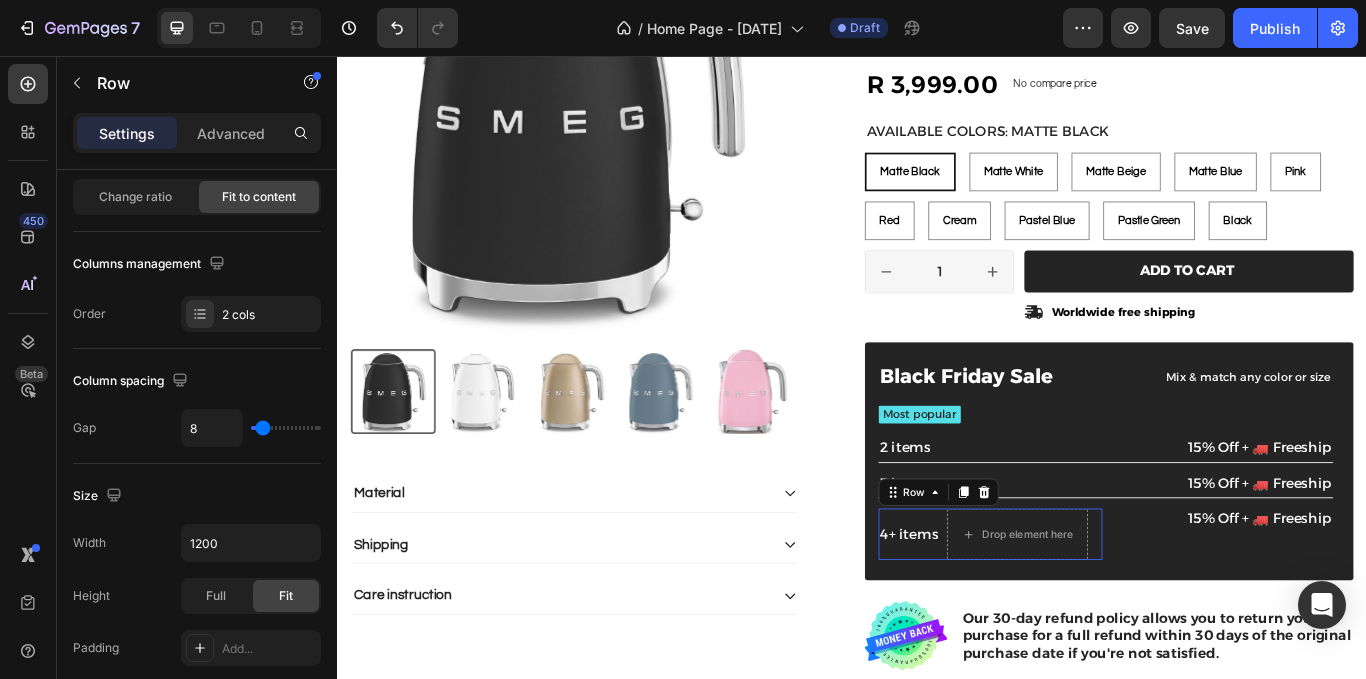 scroll, scrollTop: 0, scrollLeft: 0, axis: both 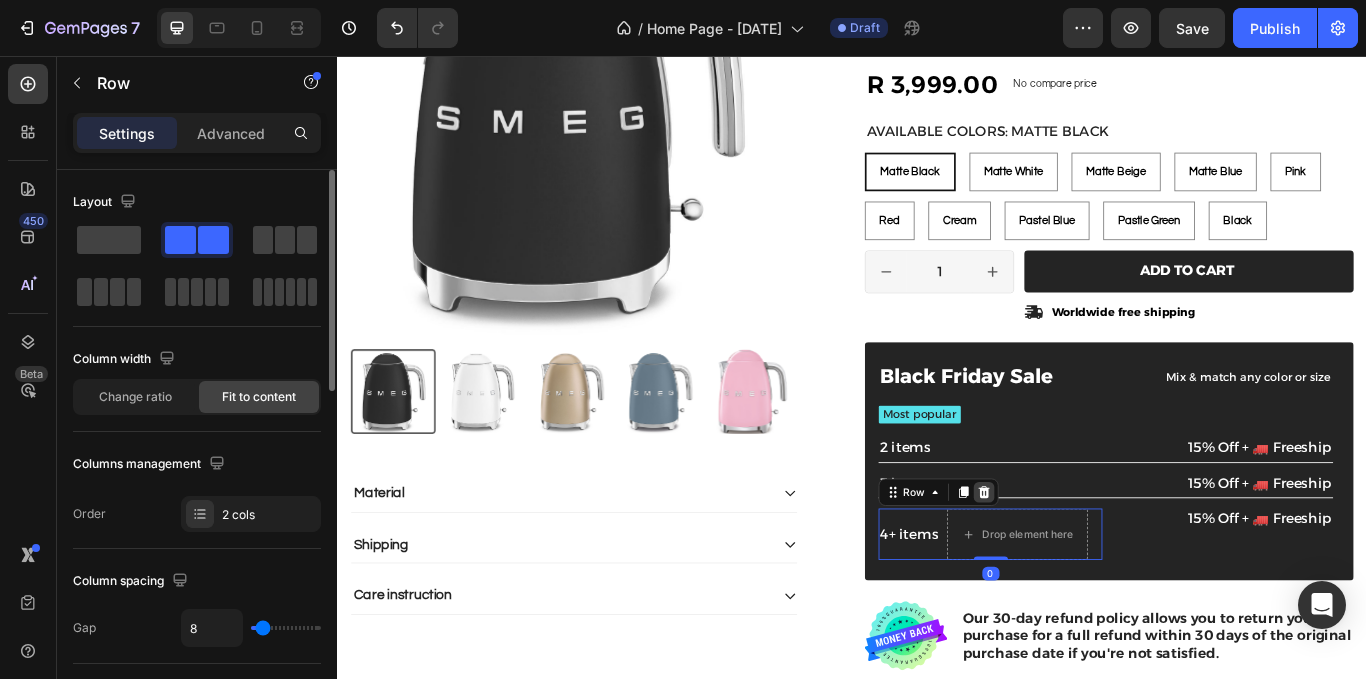 click at bounding box center (1091, 565) 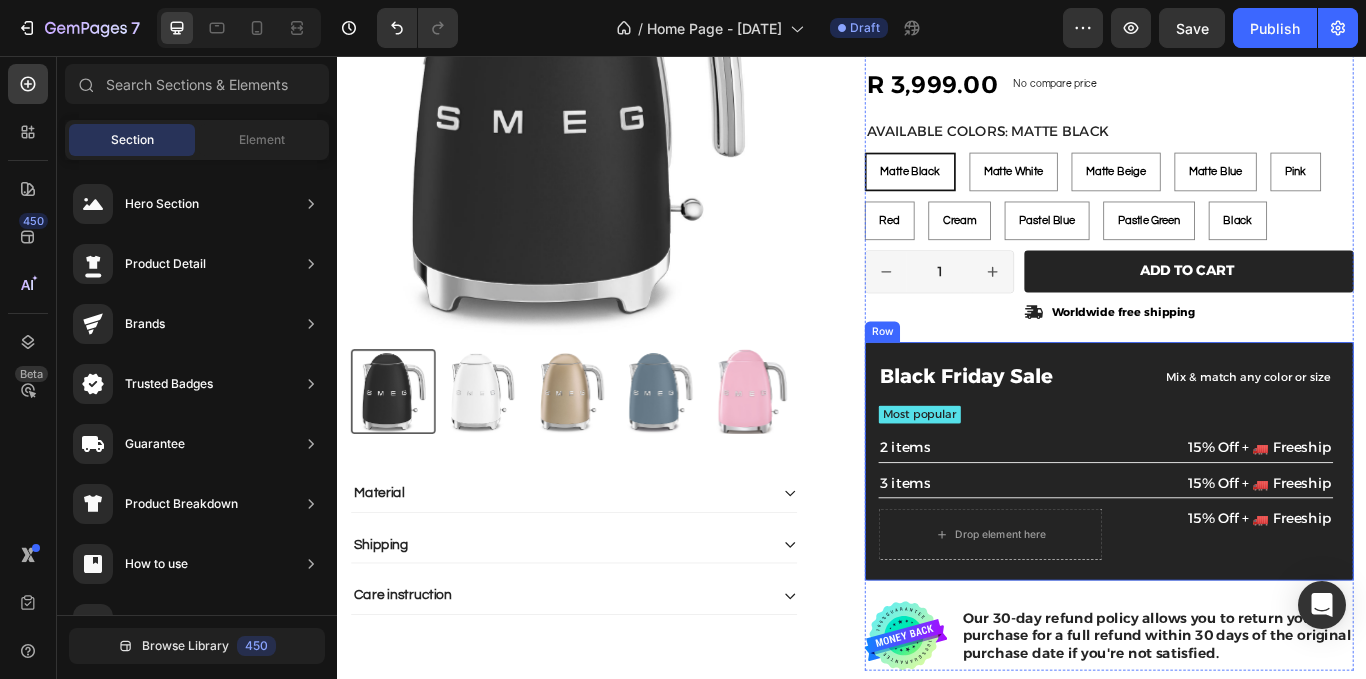 click on "Black Friday Sale Text Block Mix & match any color or size Text Block Row Most popular Text Block 2 items Text Block 15% Off + 🚛 Freeship Text Block Row 3 items Text Block 15% Off + 🚛 Freeship Text Block Row
Drop element here 15% Off + 🚛 Freeship Text Block Row Row" at bounding box center [1237, 529] 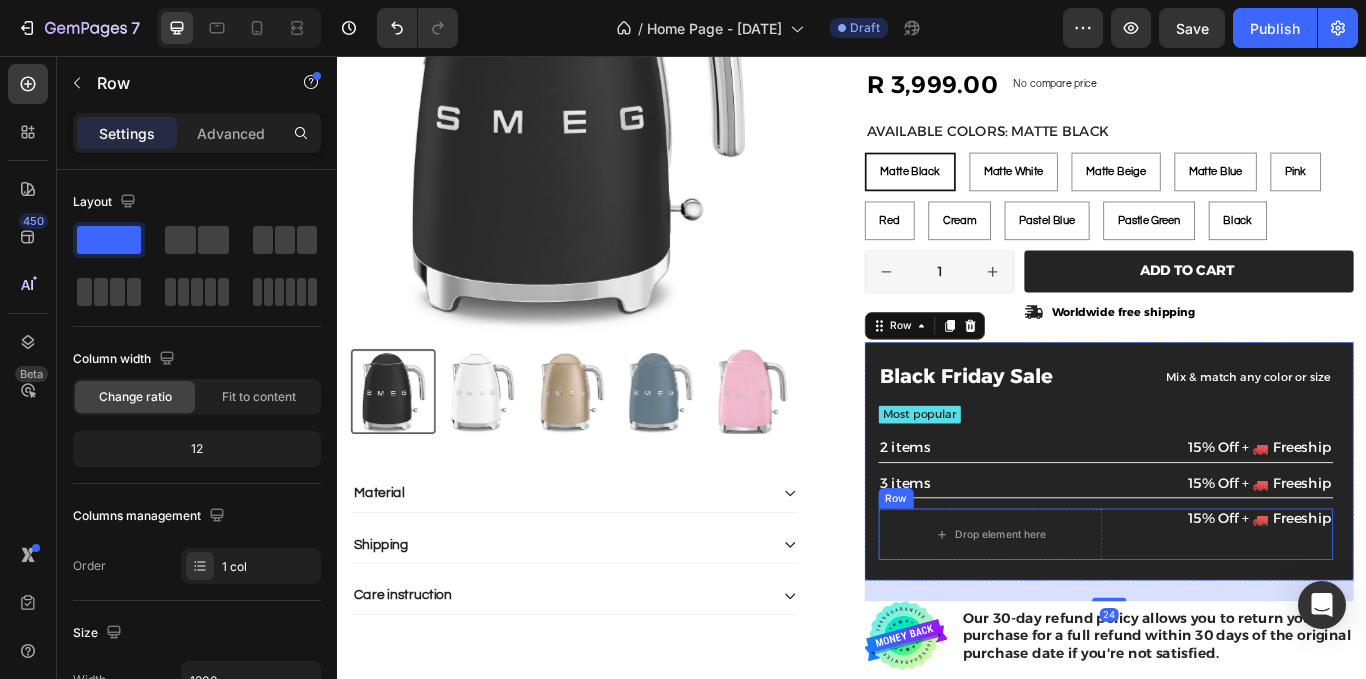 click on "15% Off + 🚛 Freeship Text Block" at bounding box center (1367, 614) 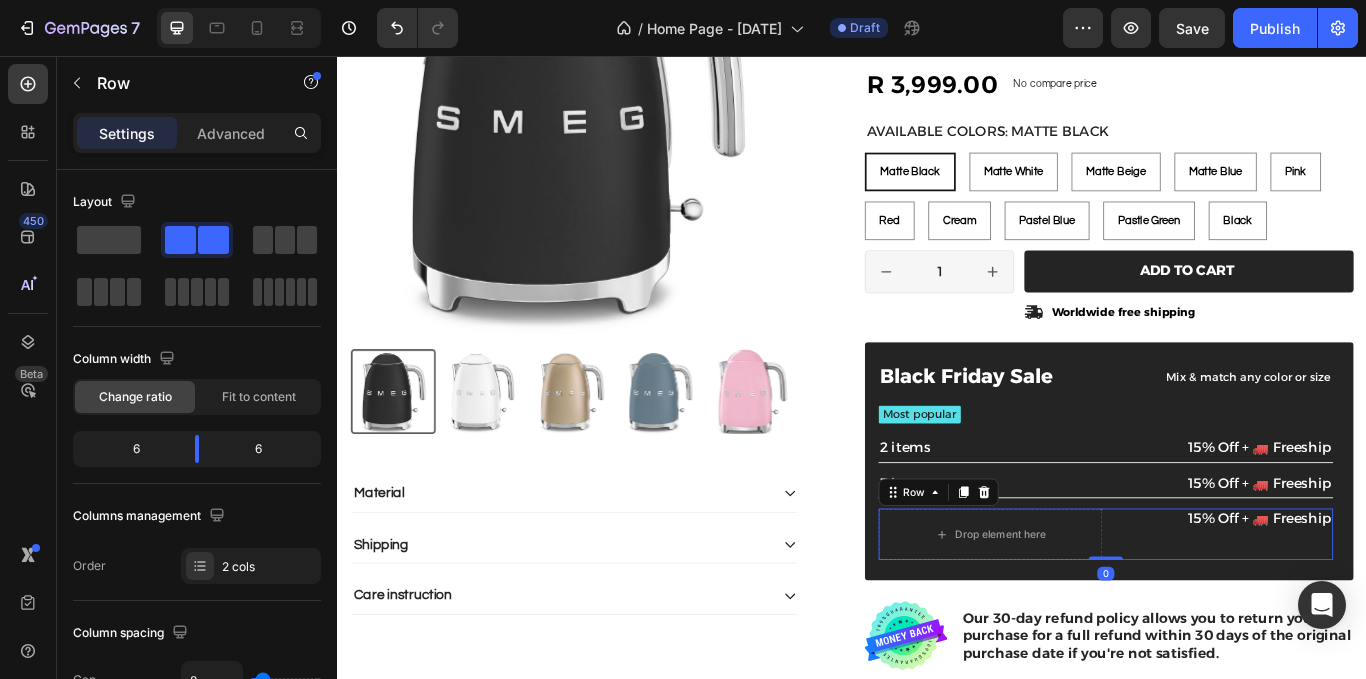 click on "Row" at bounding box center [1038, 565] 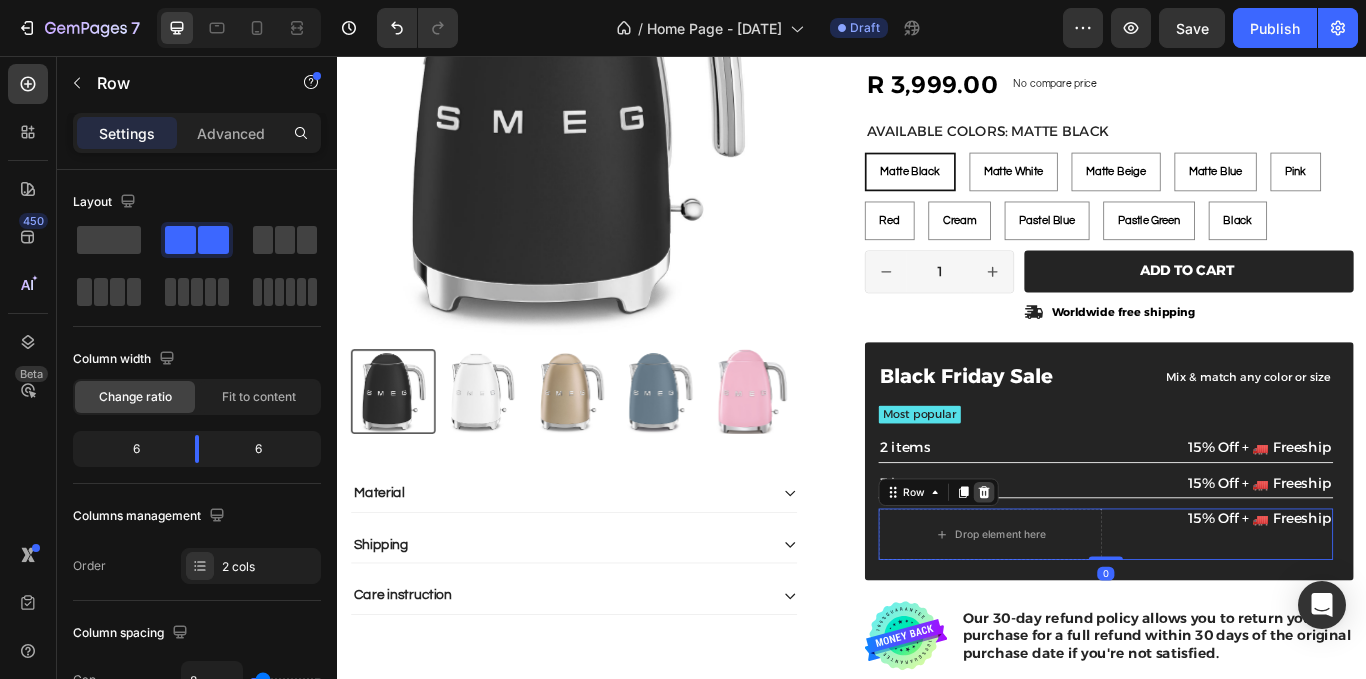 click 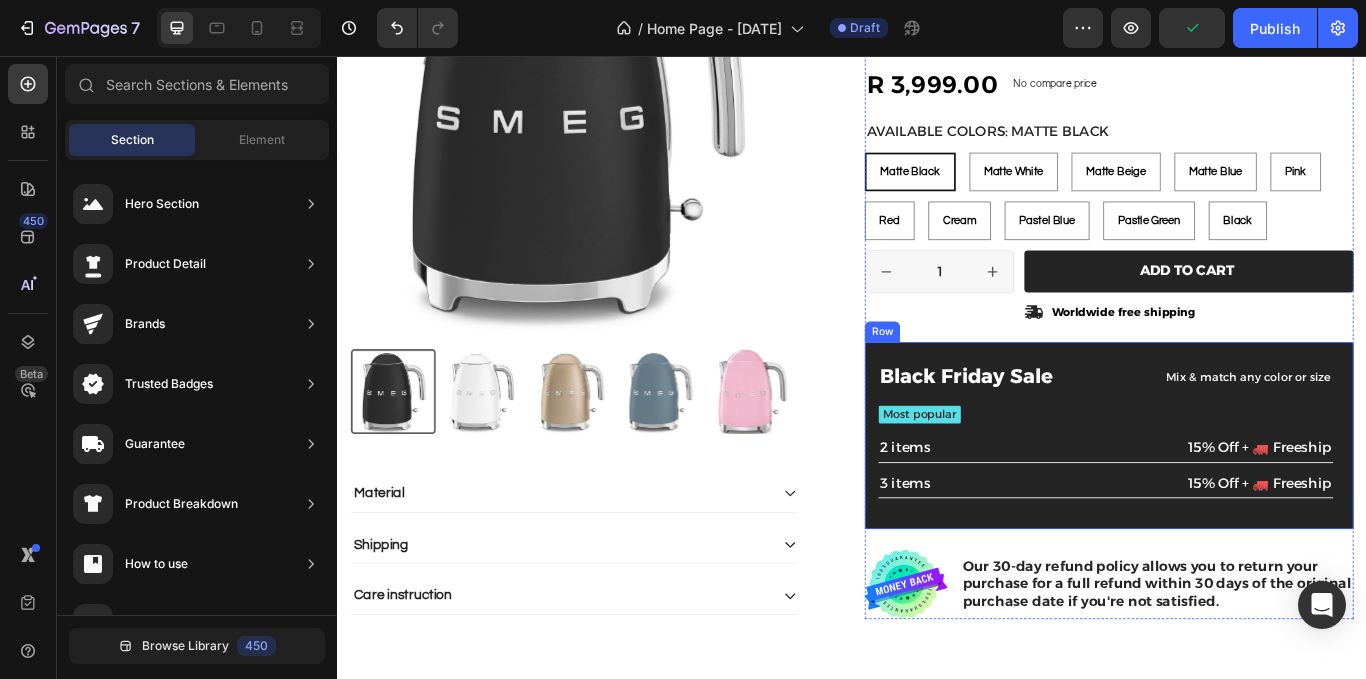 click on "Black Friday Sale" at bounding box center (1098, 431) 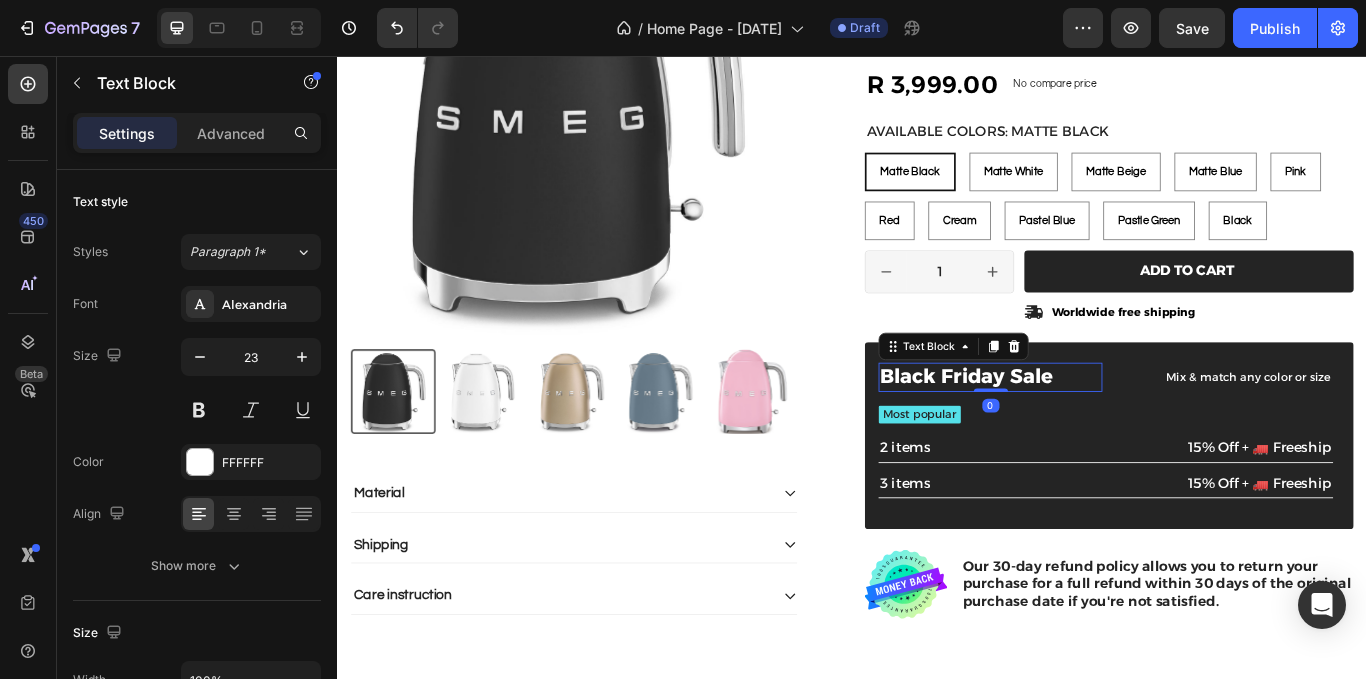 click on "Black Friday Sale" at bounding box center (1098, 431) 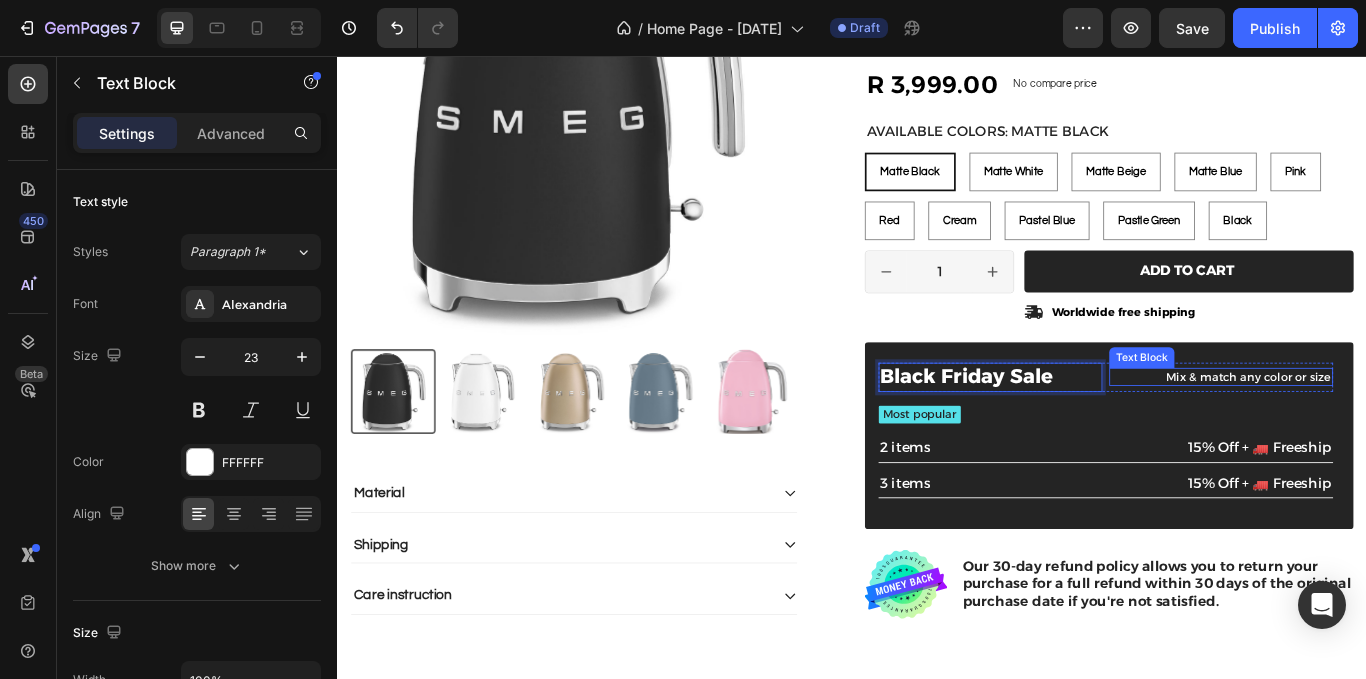 click on "Mix & match any color or size" at bounding box center (1367, 430) 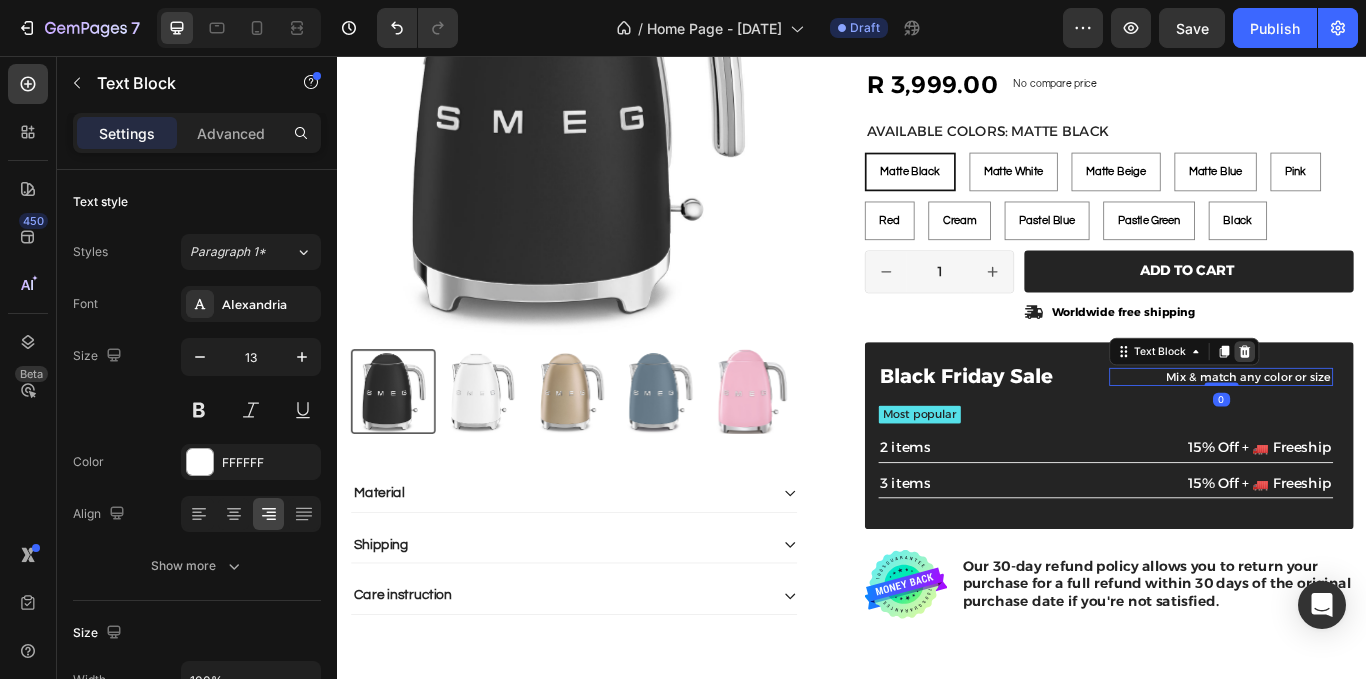 click 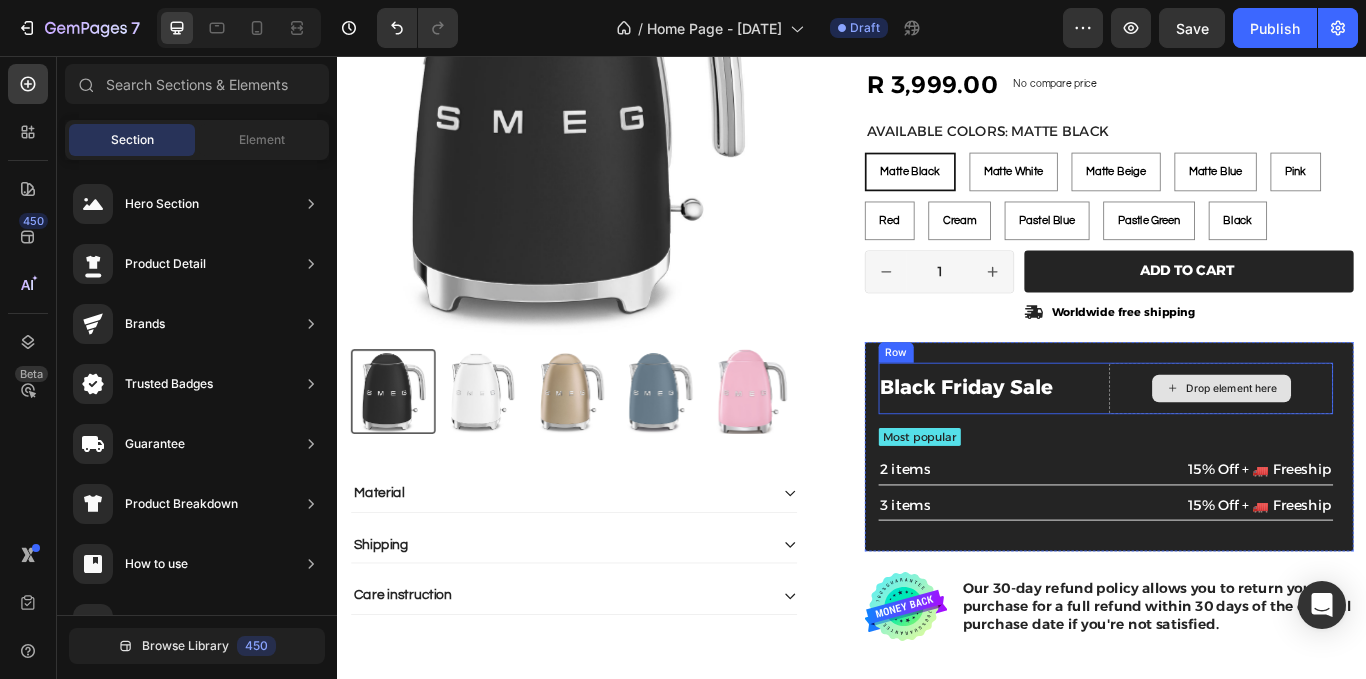 click on "Drop element here" at bounding box center (1380, 444) 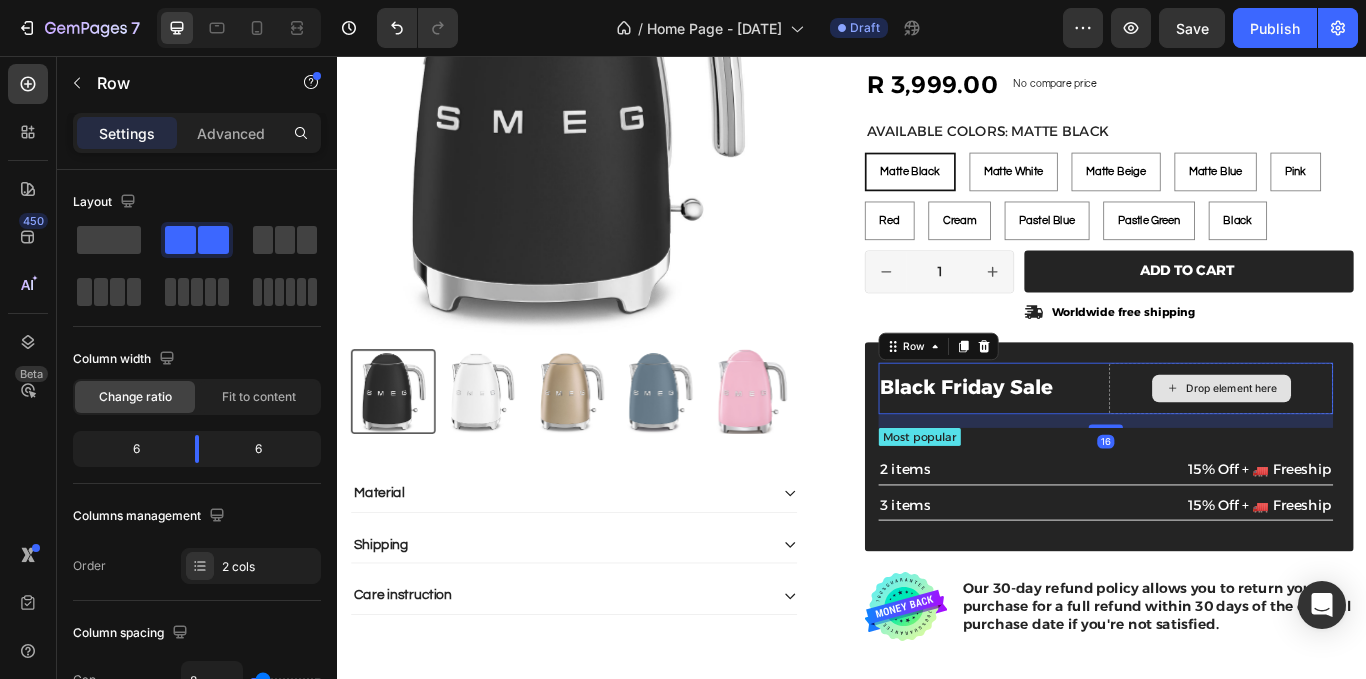 click on "Drop element here" at bounding box center [1367, 444] 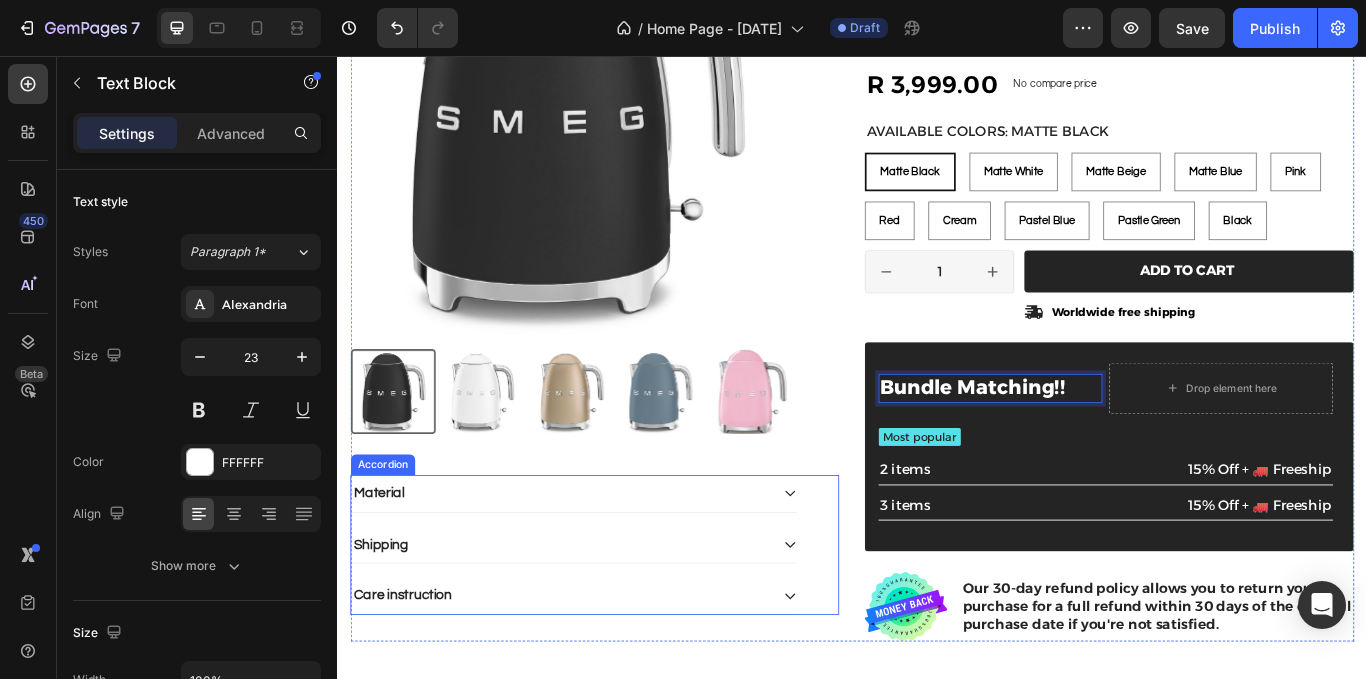 click on "Care instruction" at bounding box center (597, 685) 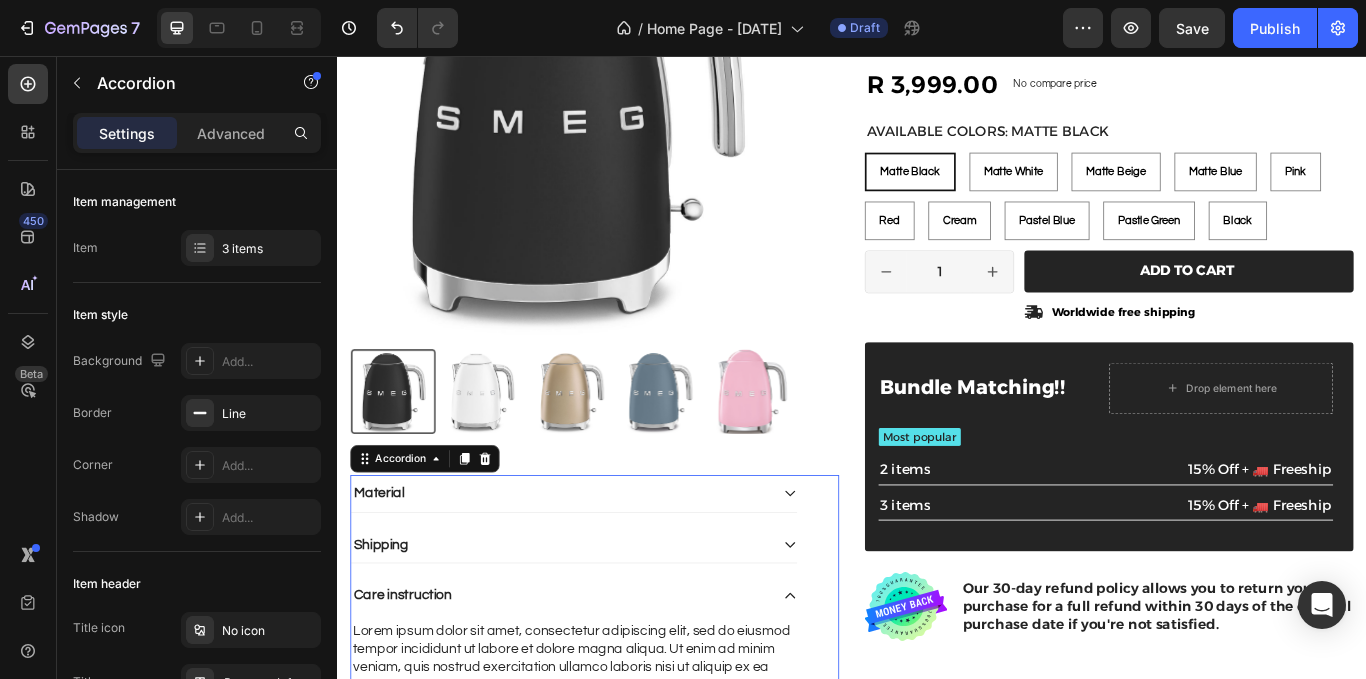 click on "Shipping" at bounding box center (613, 626) 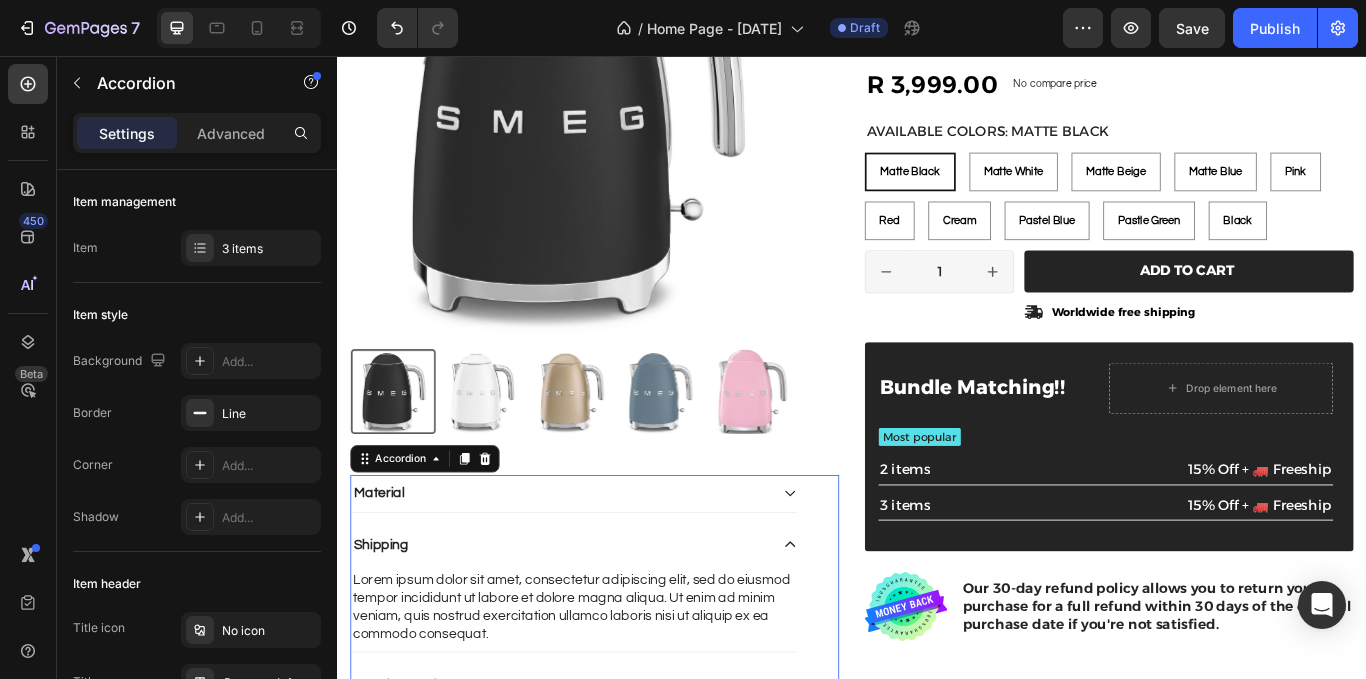 click on "Material" at bounding box center [597, 566] 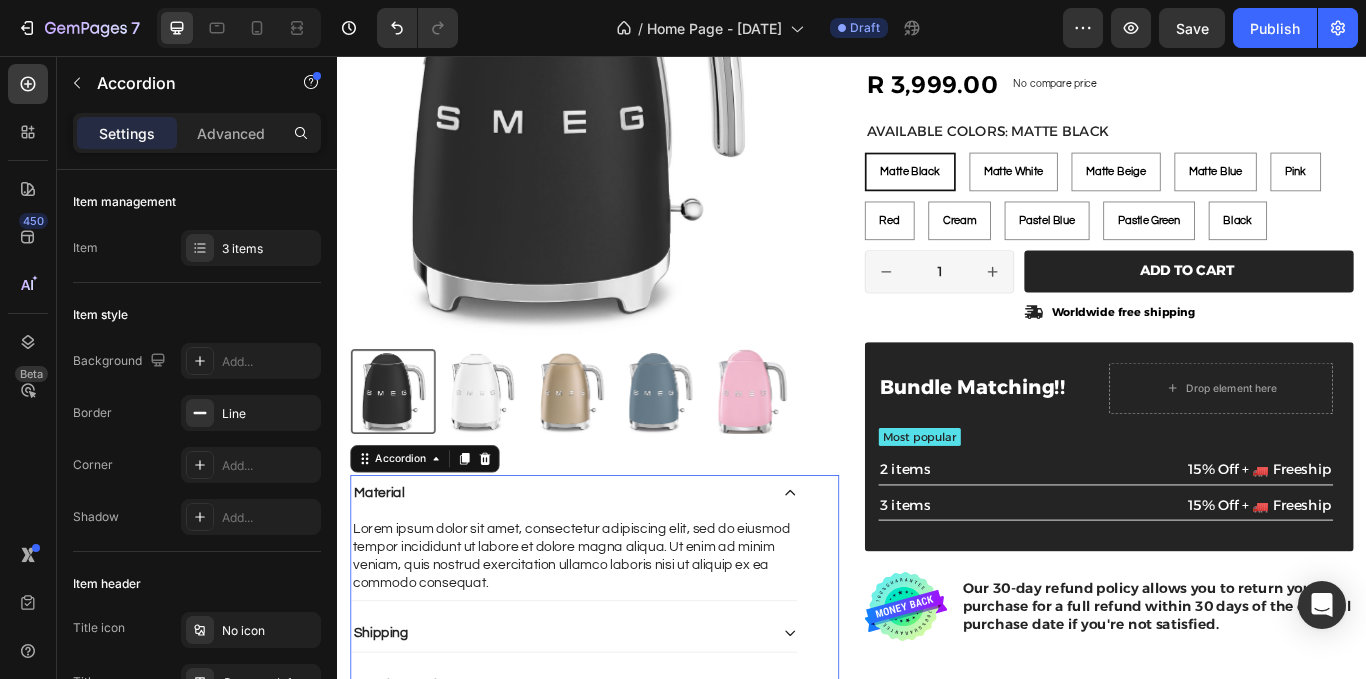 click on "Material" at bounding box center (385, 566) 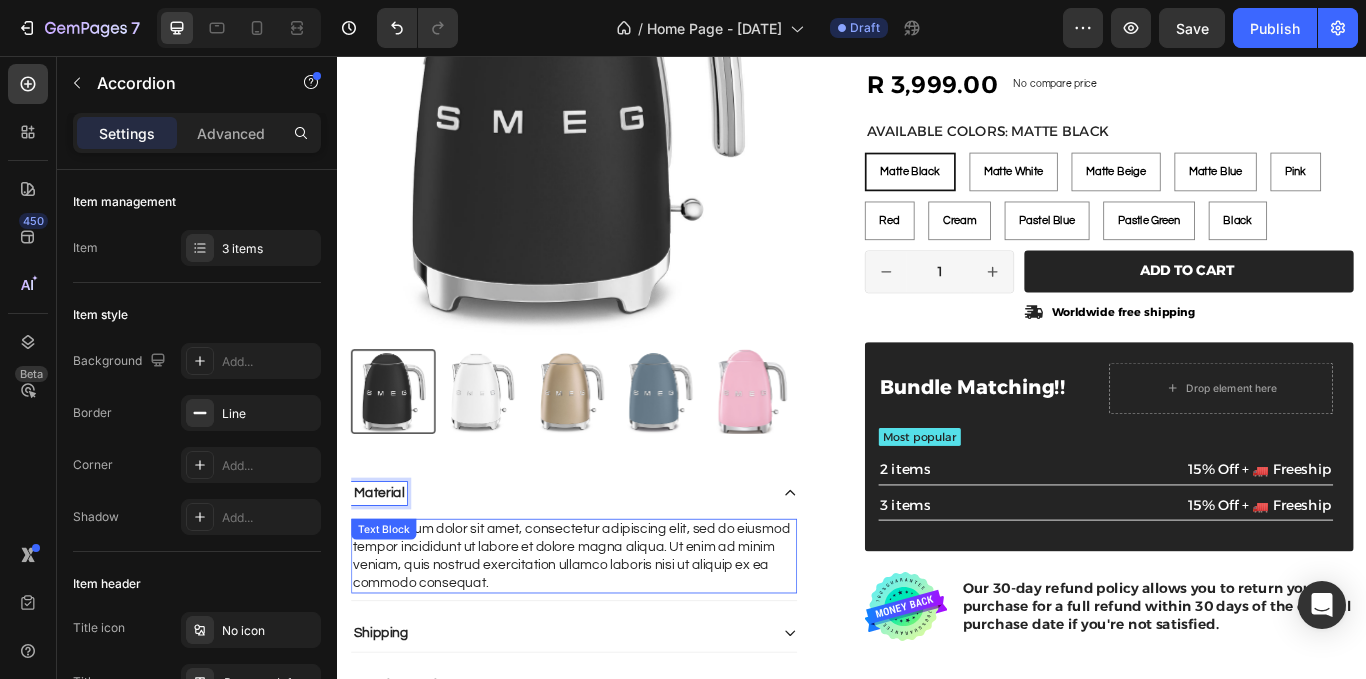 click on "Lorem ipsum dolor sit amet, consectetur adipiscing elit, sed do eiusmod tempor incididunt ut labore et dolore magna aliqua. Ut enim ad minim veniam, quis nostrud exercitation ullamco laboris nisi ut aliquip ex ea commodo consequat." at bounding box center (613, 639) 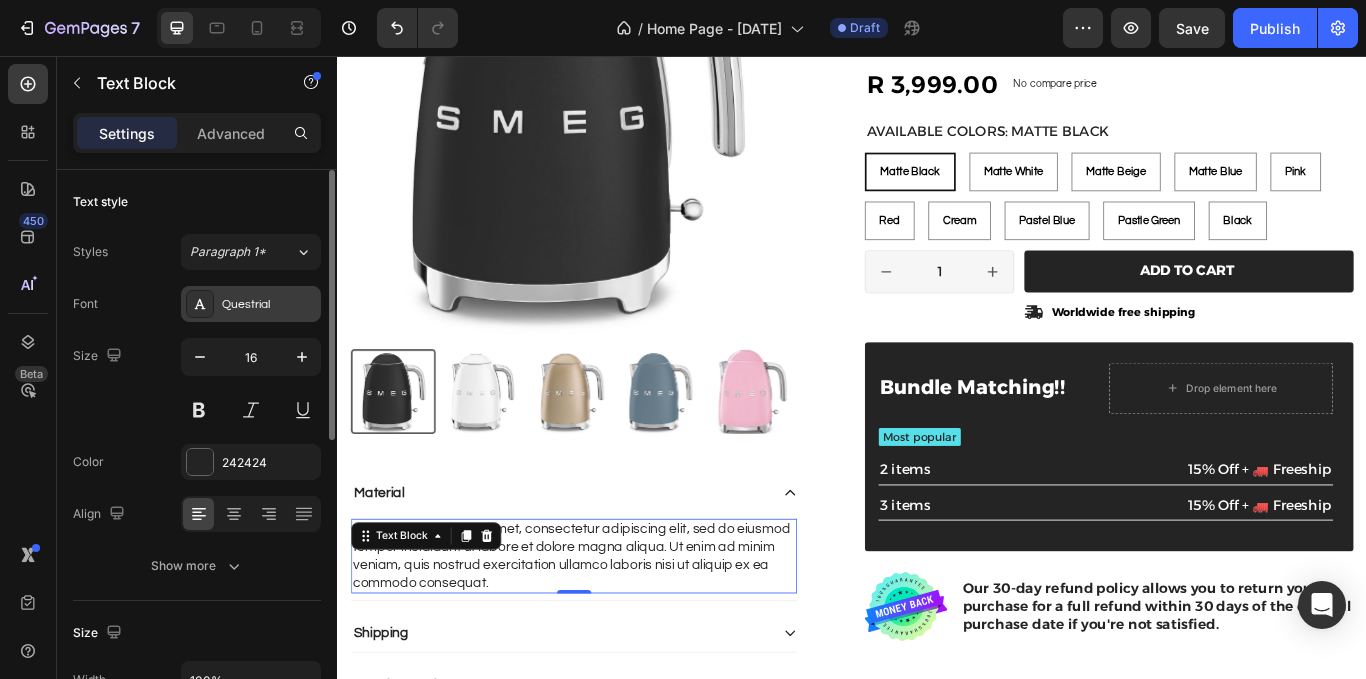 click at bounding box center [200, 304] 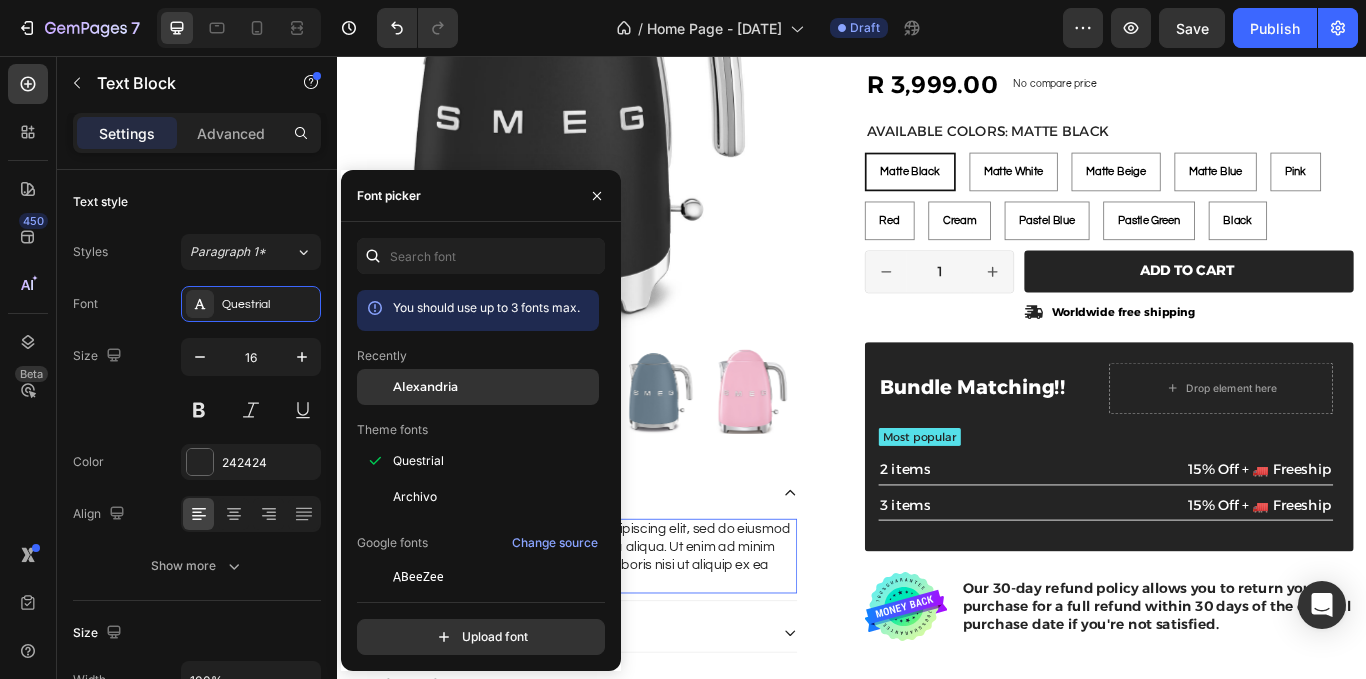 click on "Alexandria" 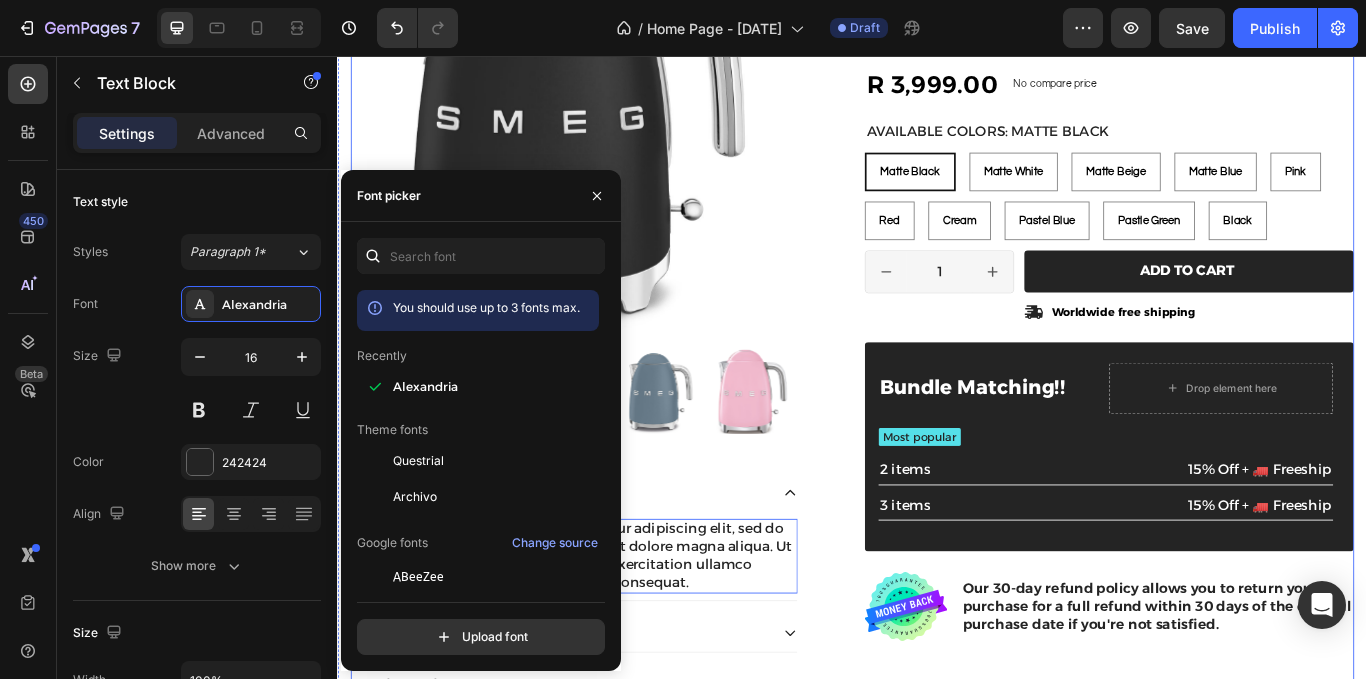 click on "Product Images
Material Lorem ipsum dolor sit amet, consectetur adipiscing elit, sed do eiusmod tempor incididunt ut labore et dolore magna aliqua. Ut enim ad minim veniam, quis nostrud exercitation ullamco laboris nisi ut aliquip ex ea commodo consequat. Text Block   0
Shipping
Care instruction Accordion" at bounding box center (637, 343) 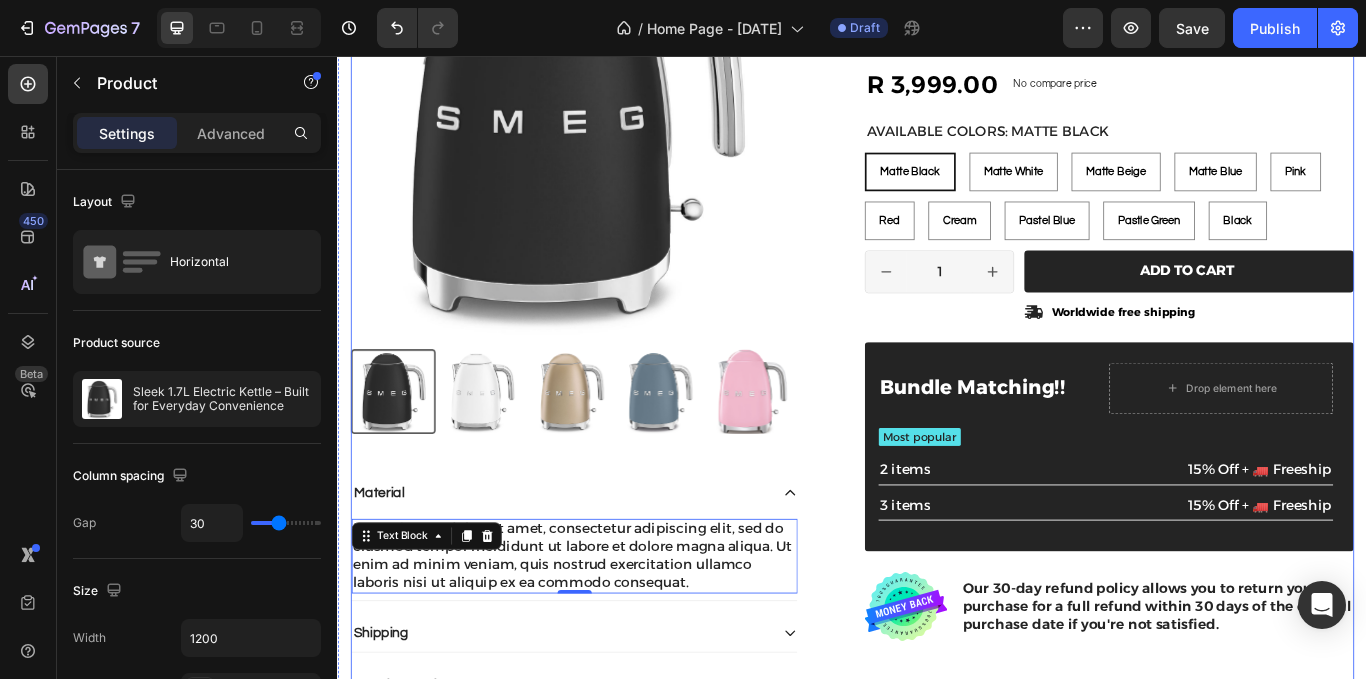 radio on "false" 